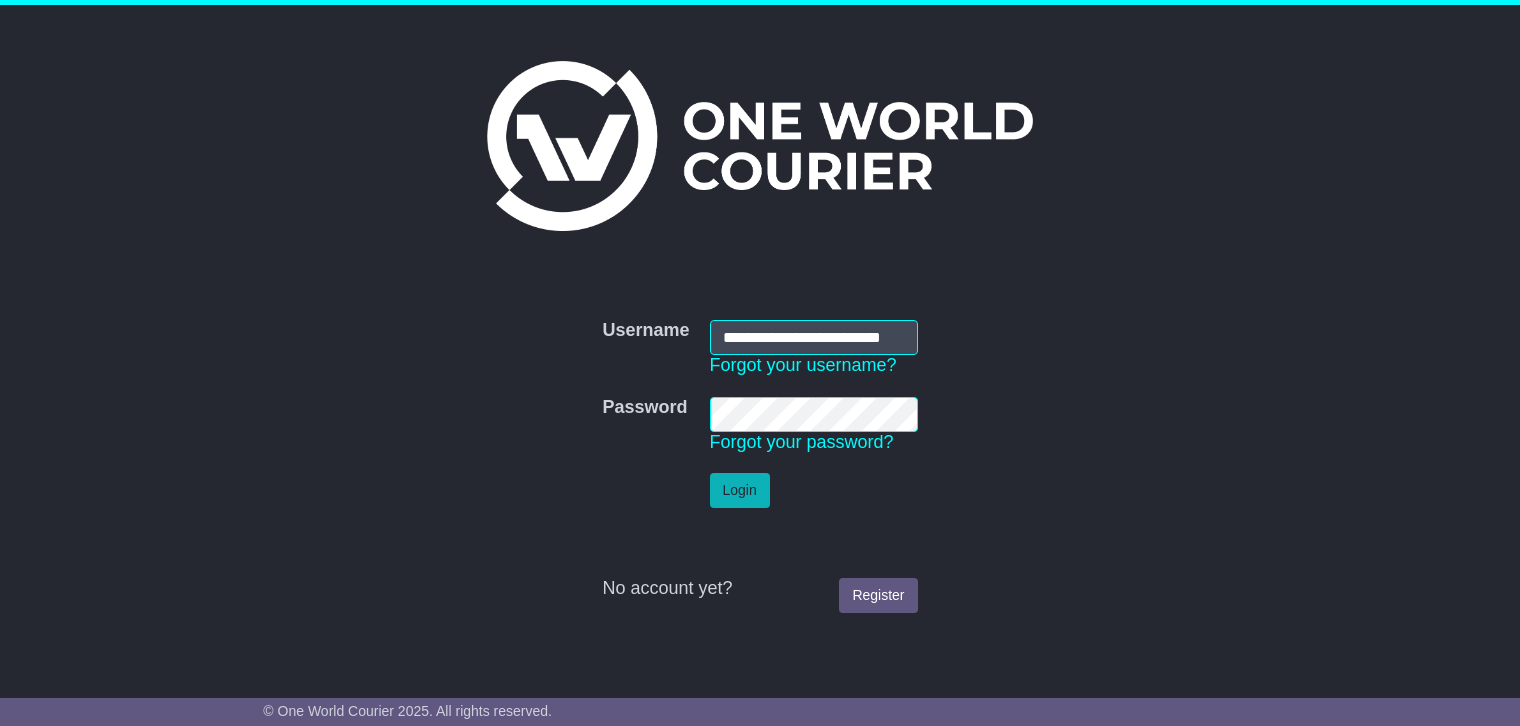 scroll, scrollTop: 0, scrollLeft: 0, axis: both 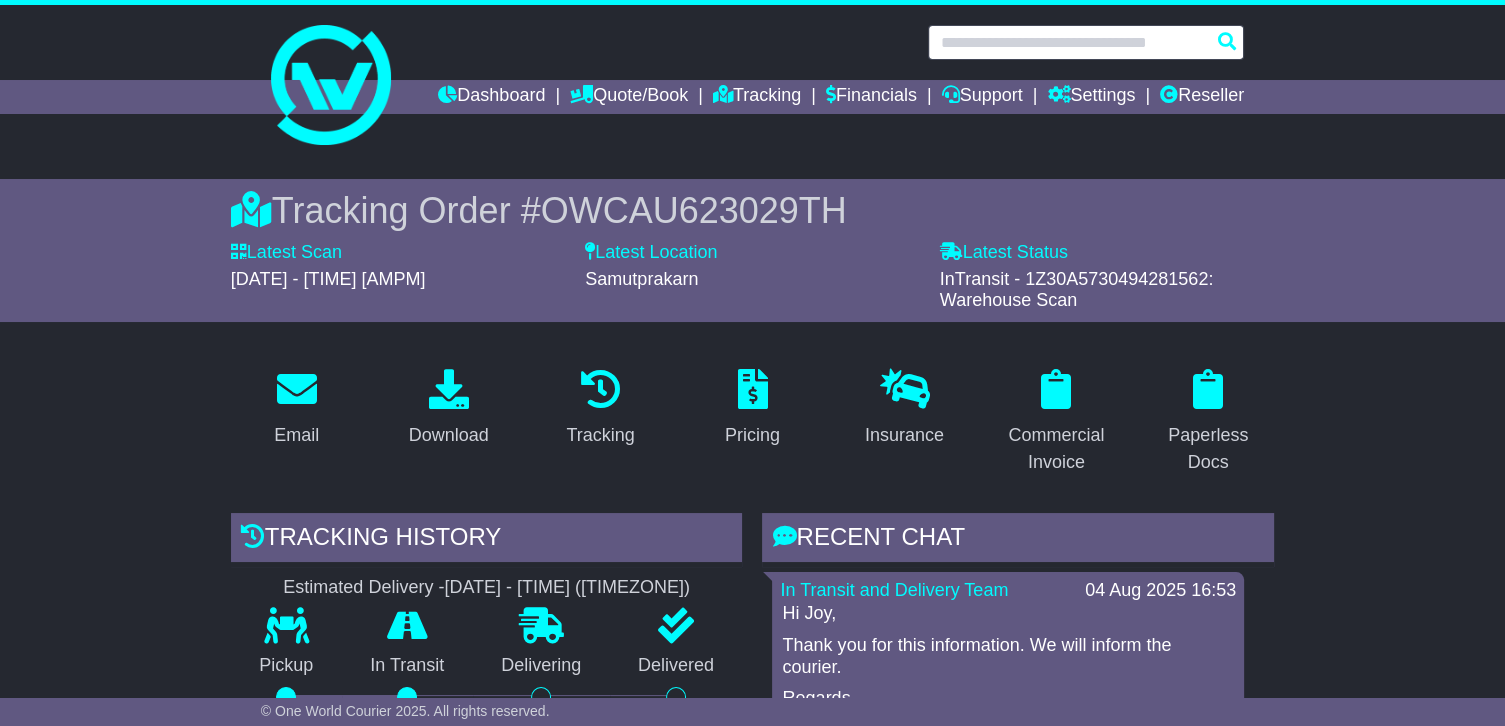 click at bounding box center [1086, 42] 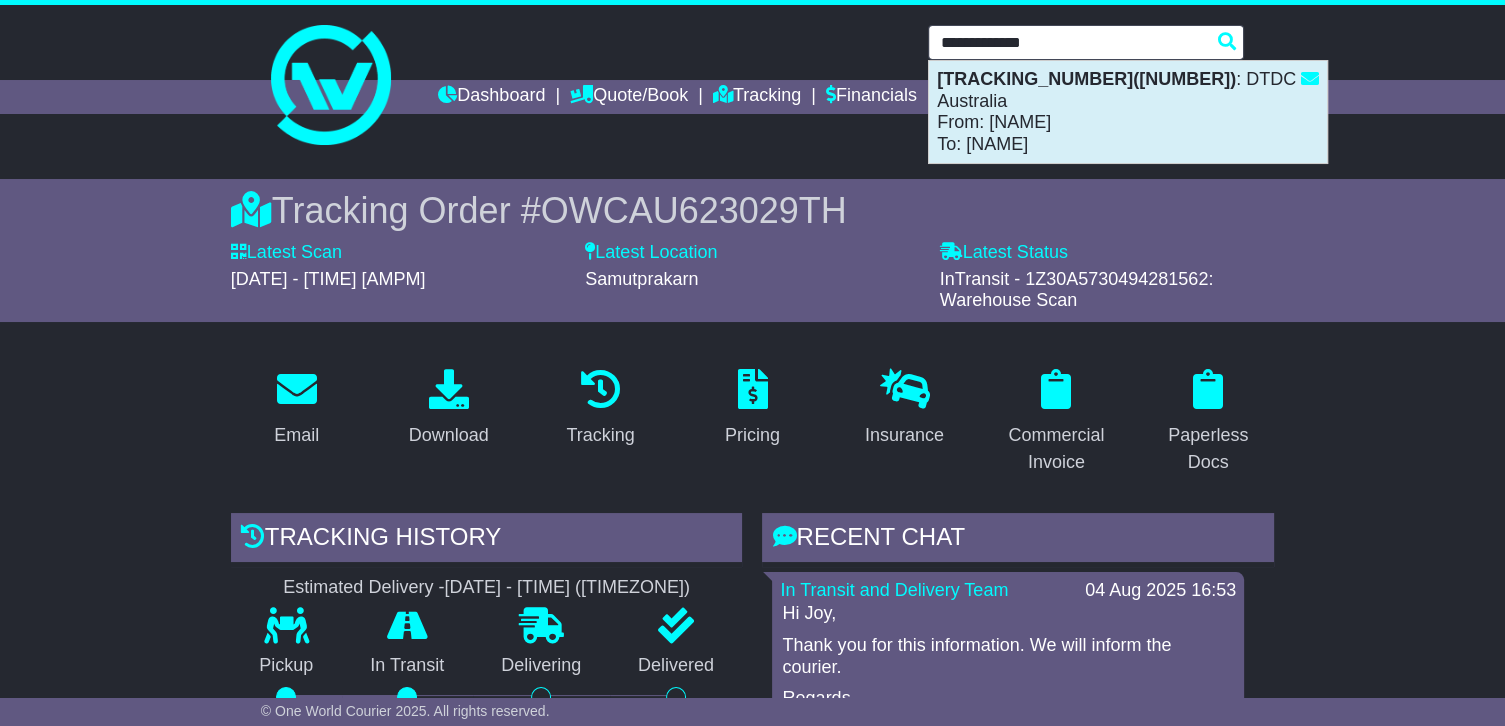 click on "1Z30A5730493211228(595003433463) : DTDC Australia From: Seng Kee Leong To: Victor Wong" at bounding box center [1128, 112] 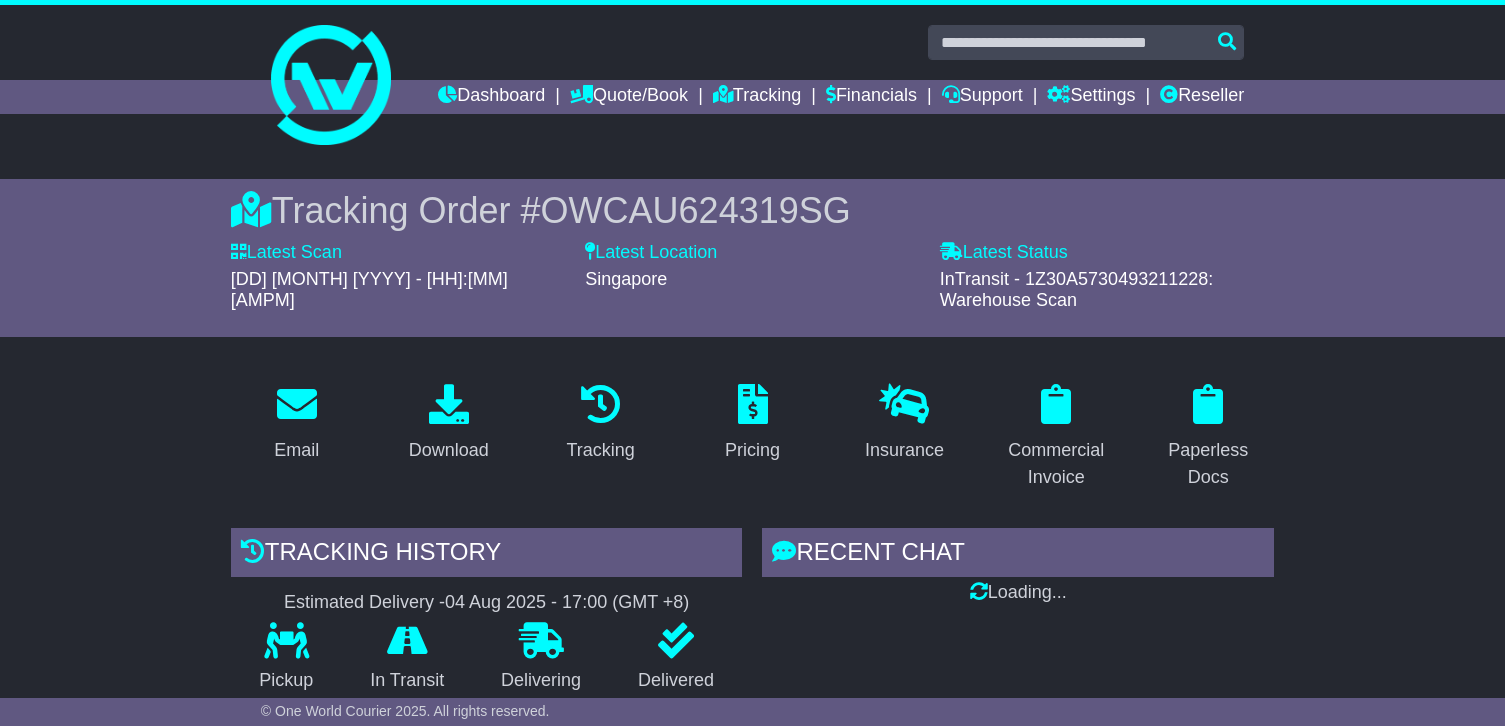 scroll, scrollTop: 0, scrollLeft: 0, axis: both 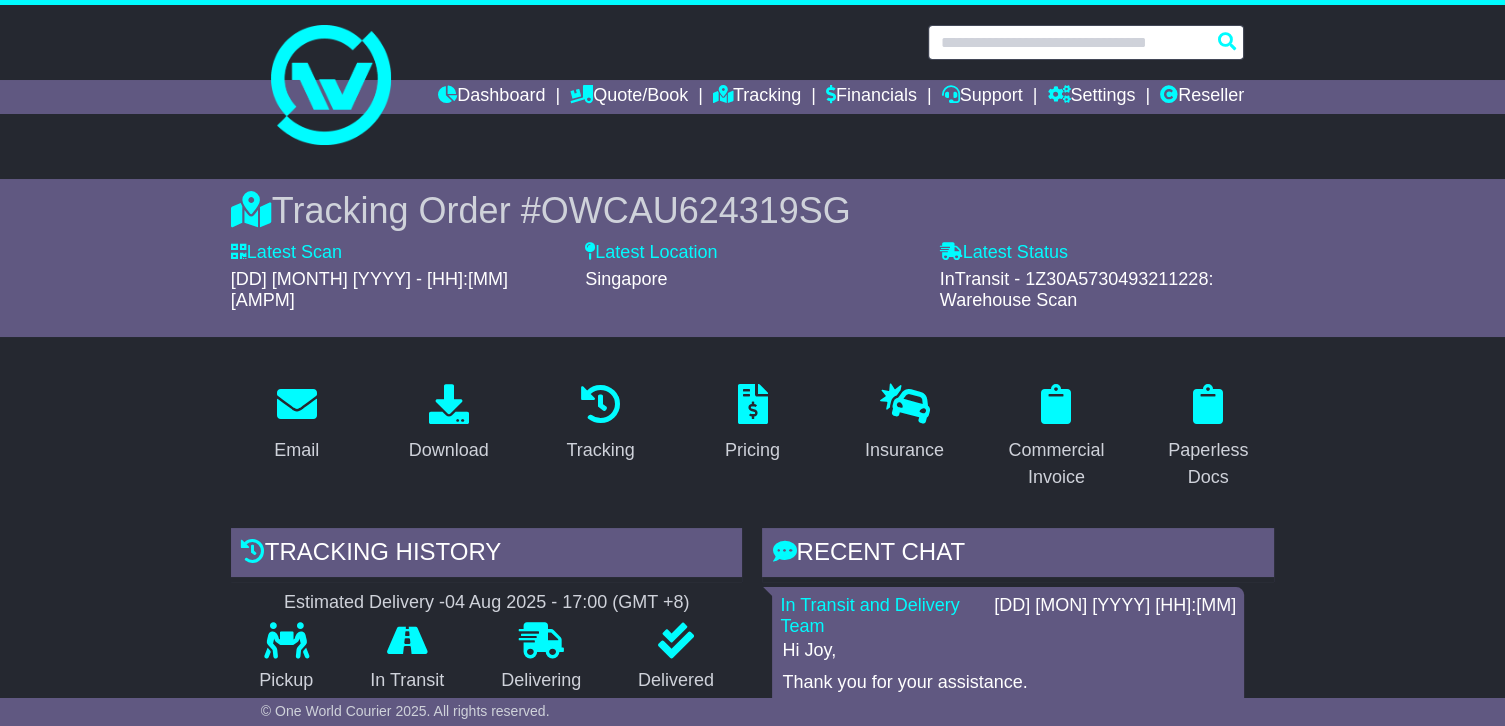 click at bounding box center [1086, 42] 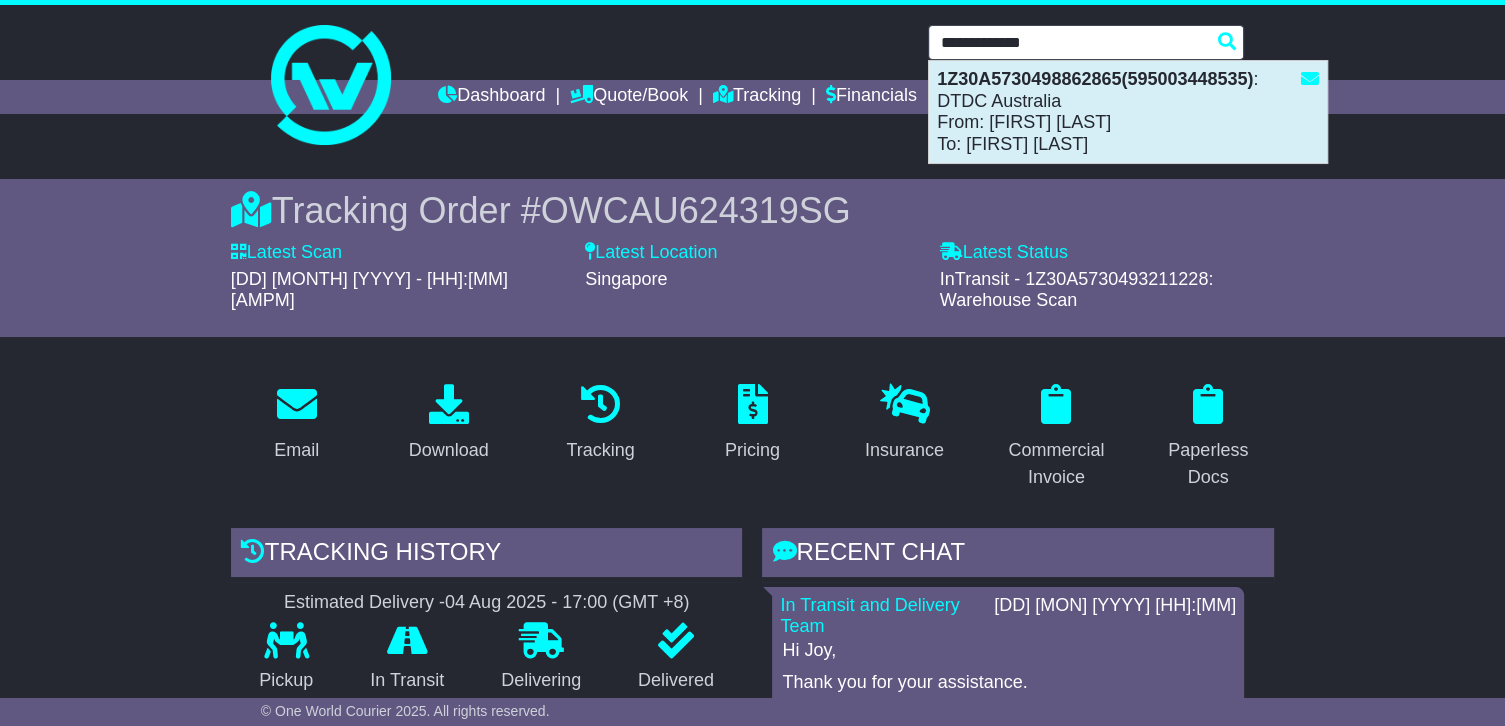 click on "1Z30A5730498862865(595003448535) : DTDC Australia From: Rachael Walsh To: Rachael Walsh" at bounding box center (1128, 112) 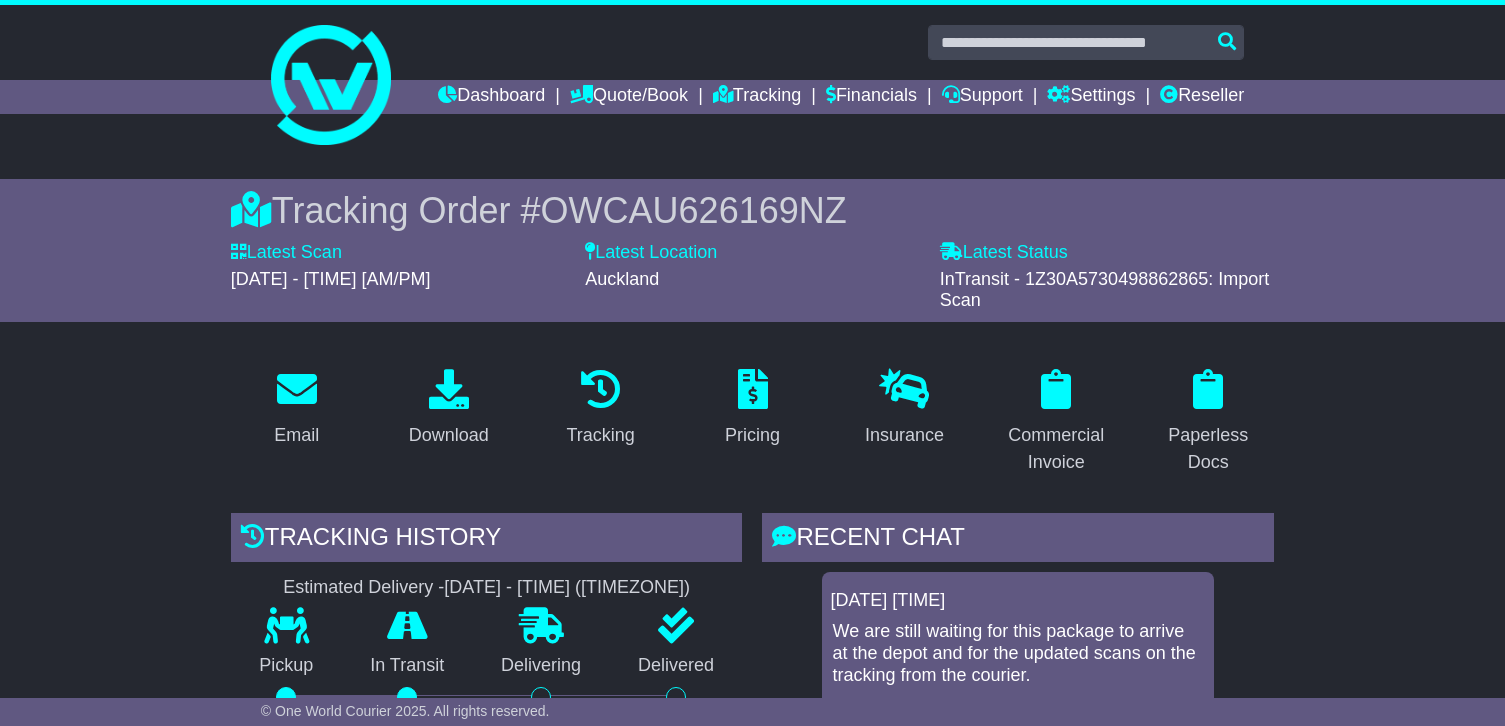 scroll, scrollTop: 0, scrollLeft: 0, axis: both 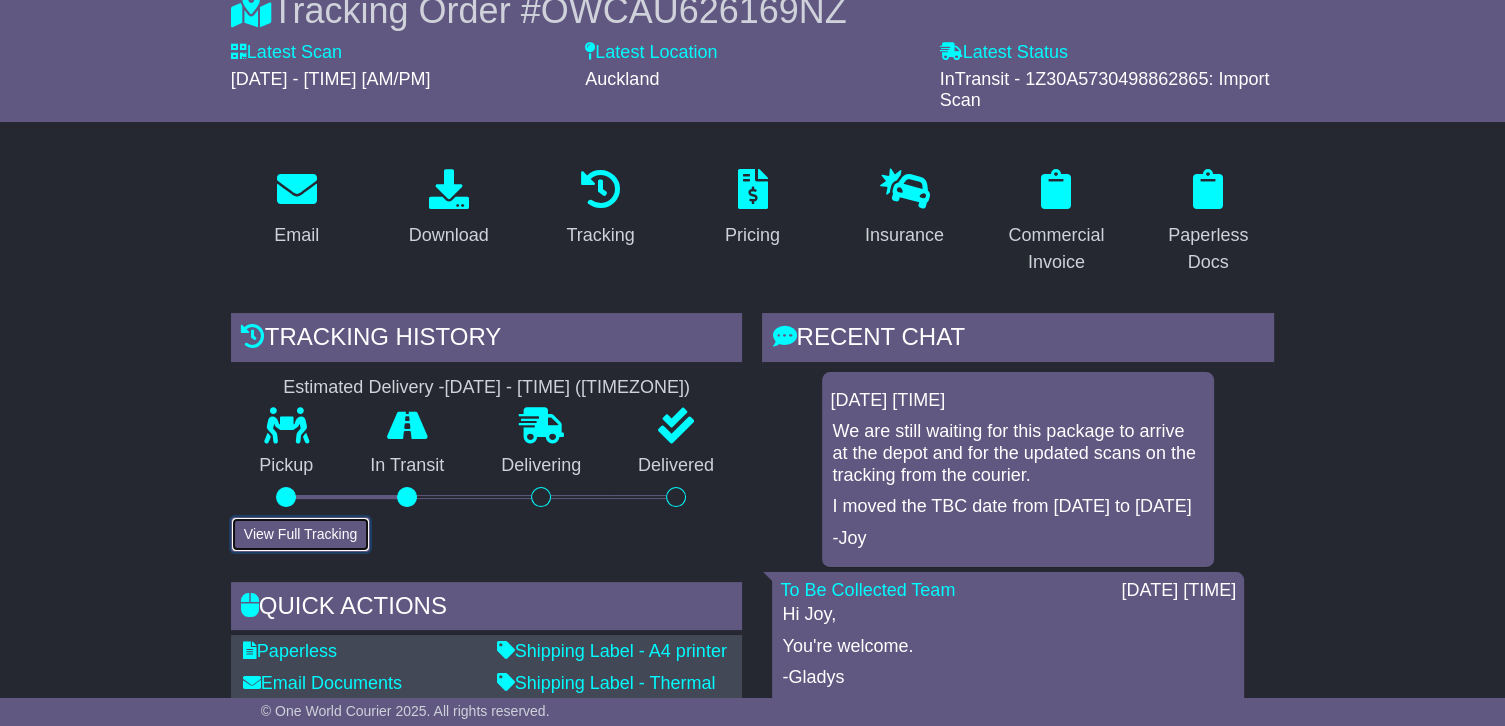 click on "View Full Tracking" at bounding box center (300, 534) 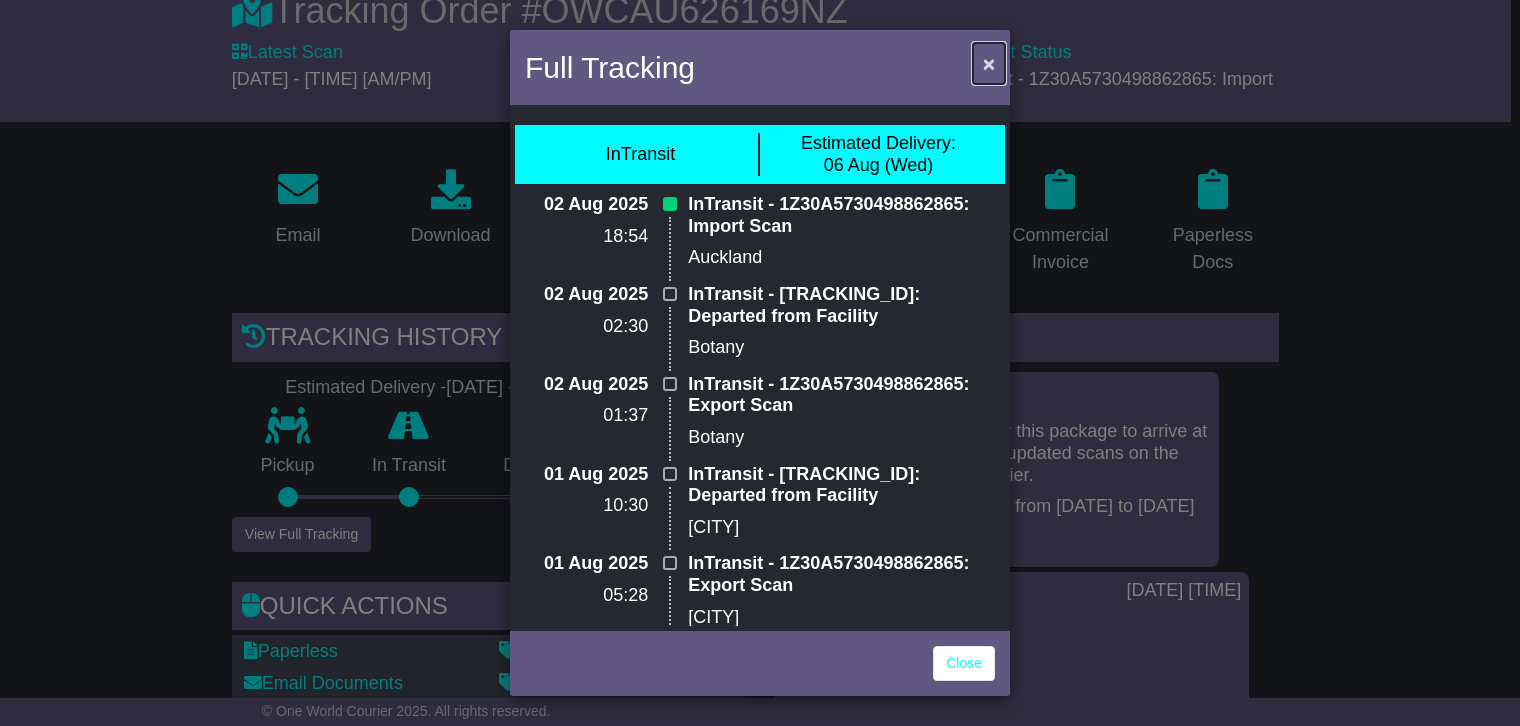 click on "×" at bounding box center (989, 63) 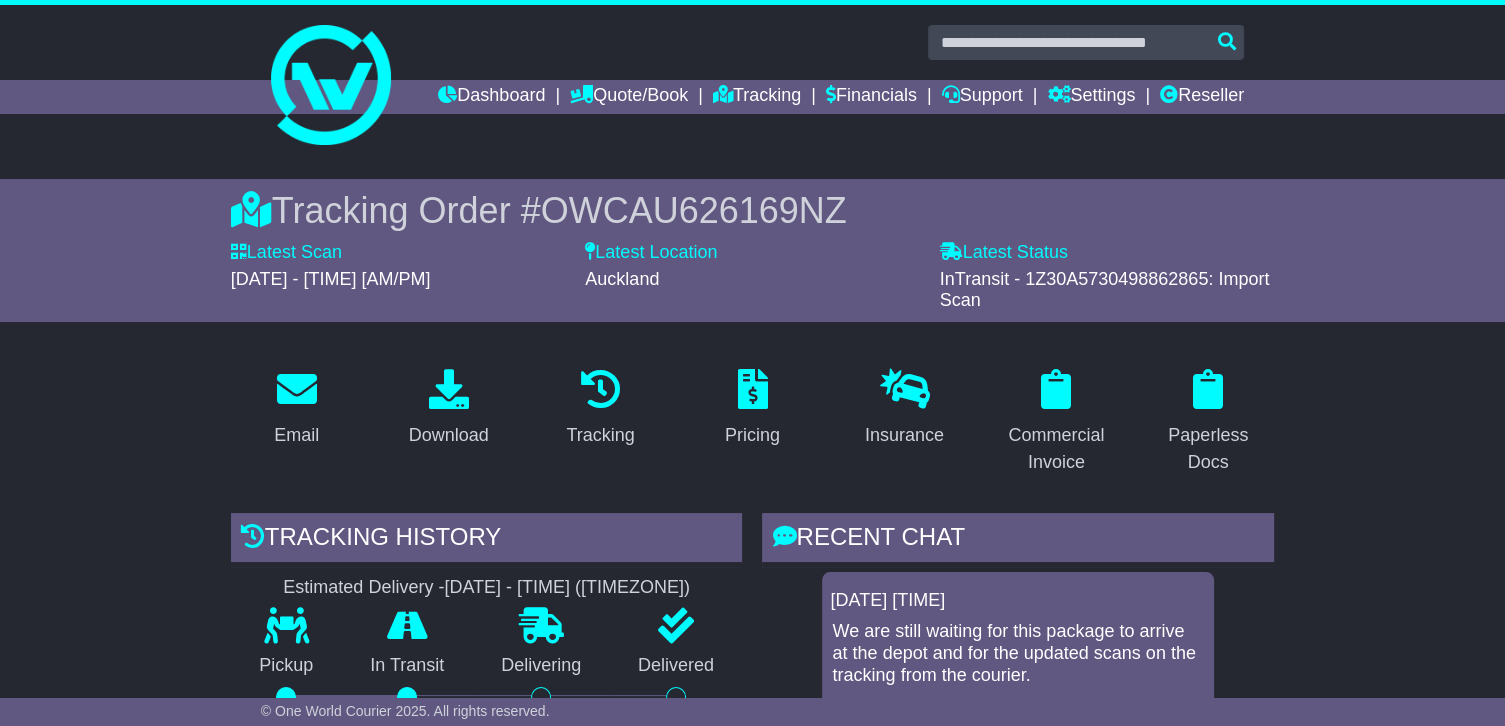 scroll, scrollTop: 0, scrollLeft: 0, axis: both 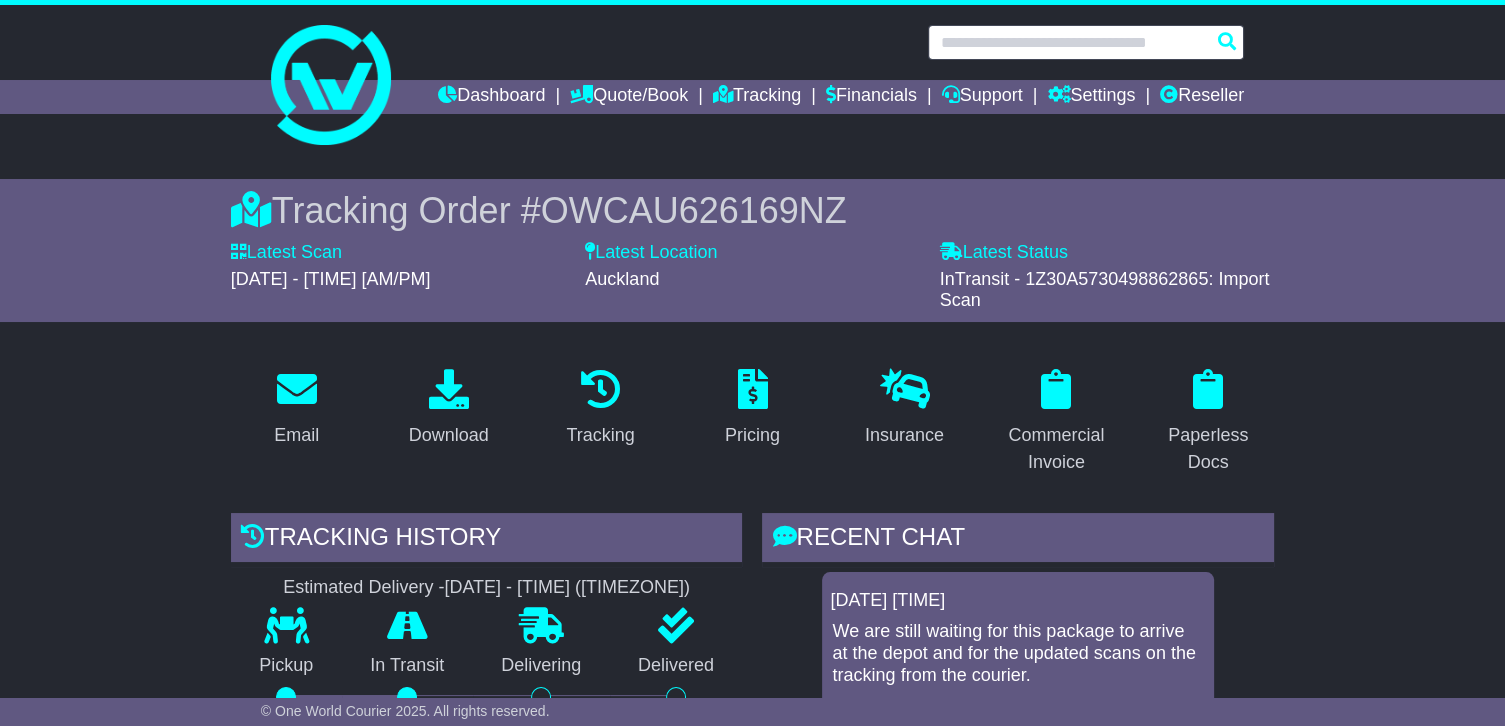 click at bounding box center (1086, 42) 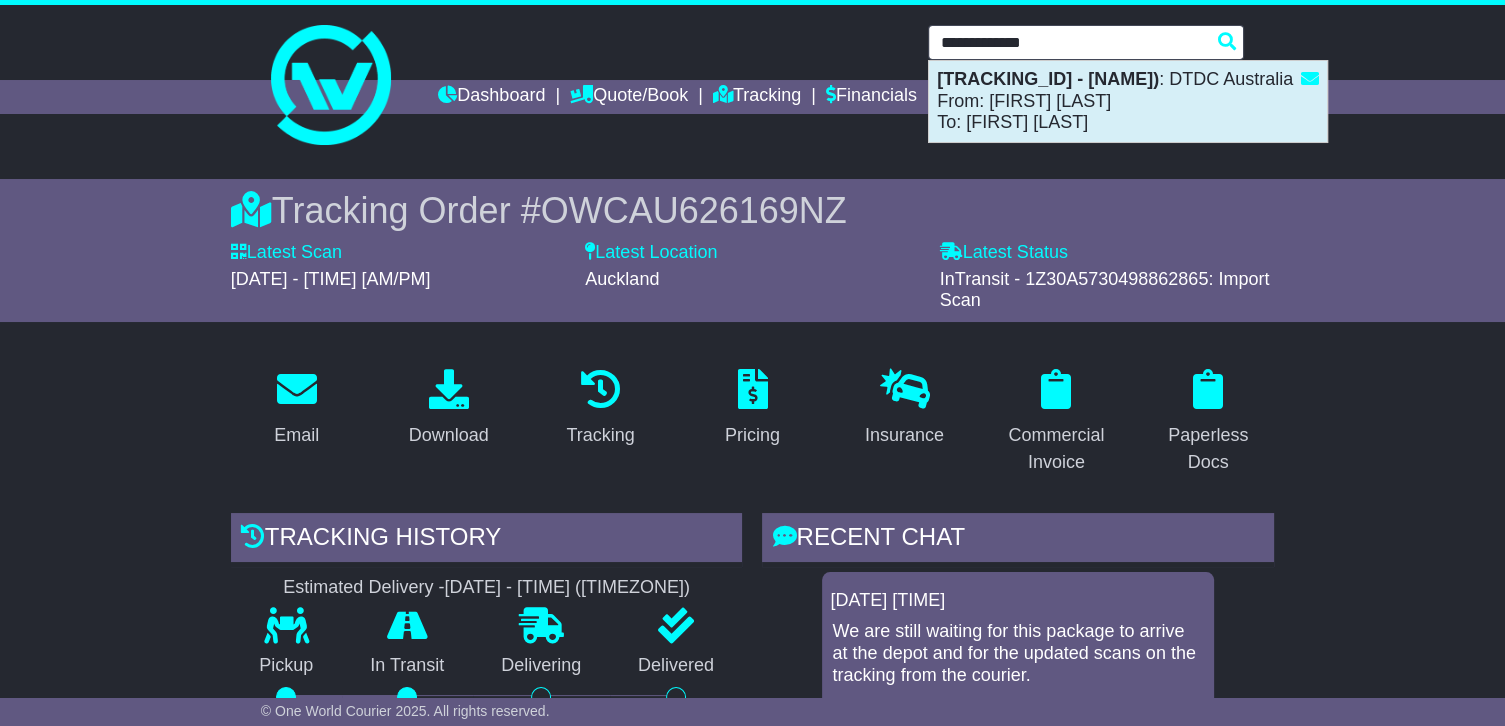 click on "[TRACKING_NUMBER]([REFERENCE_NUMBER] - [FIRST] [LAST]) : DTDC Australia From: [FIRST] [LAST] To: [FIRST] [LAST]" at bounding box center [1128, 101] 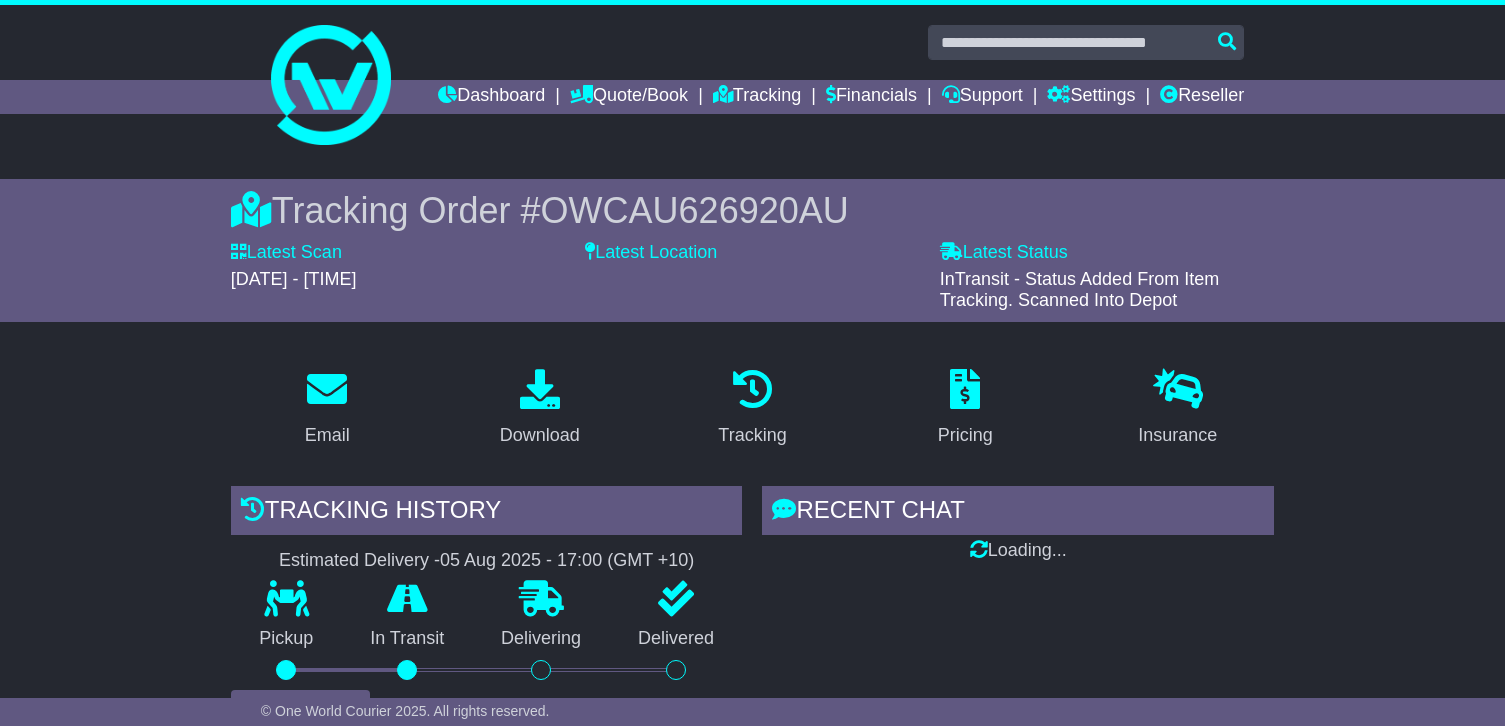 scroll, scrollTop: 0, scrollLeft: 0, axis: both 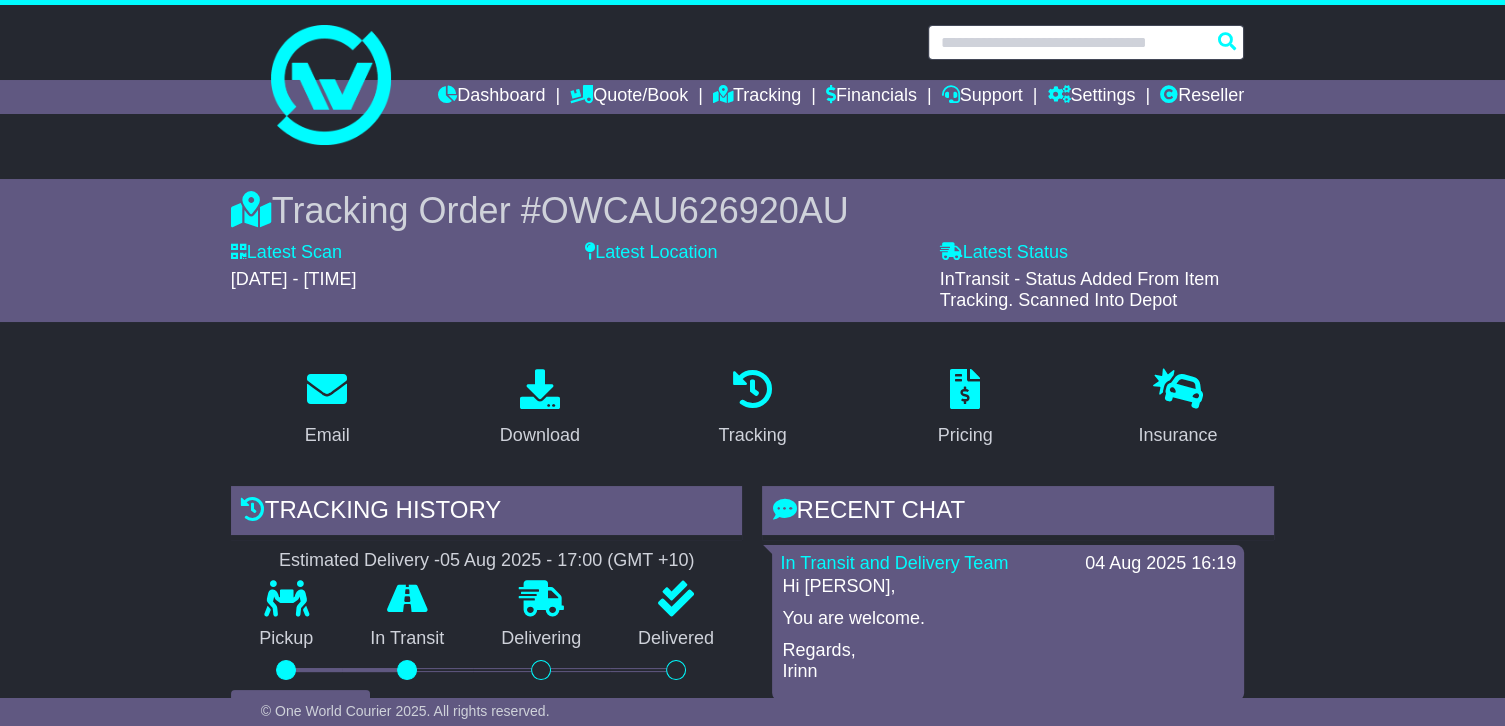 click at bounding box center (1086, 42) 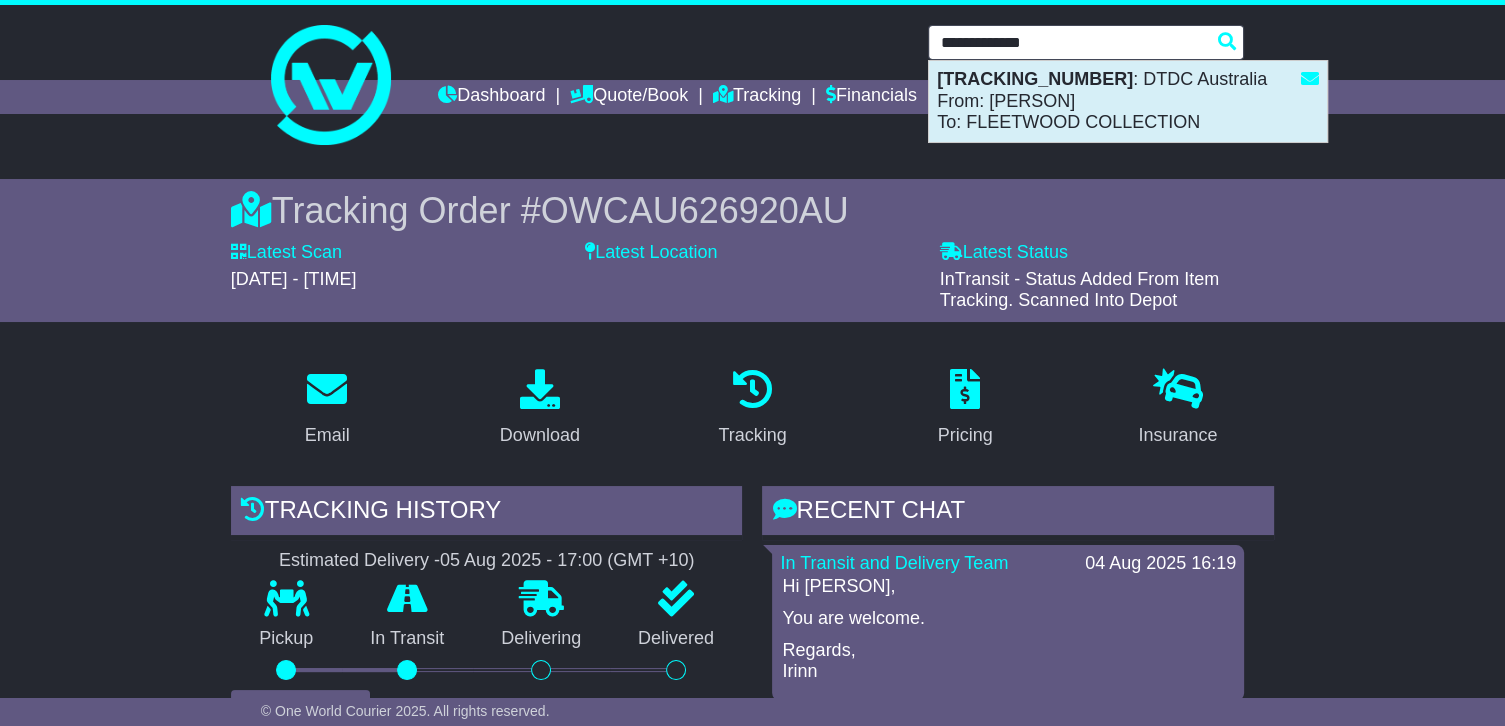click on "VFQZ50039185(595003291923 ) : DTDC Australia From: Abhi Munjal To: FLEETWOOD COLLECTION" at bounding box center [1128, 101] 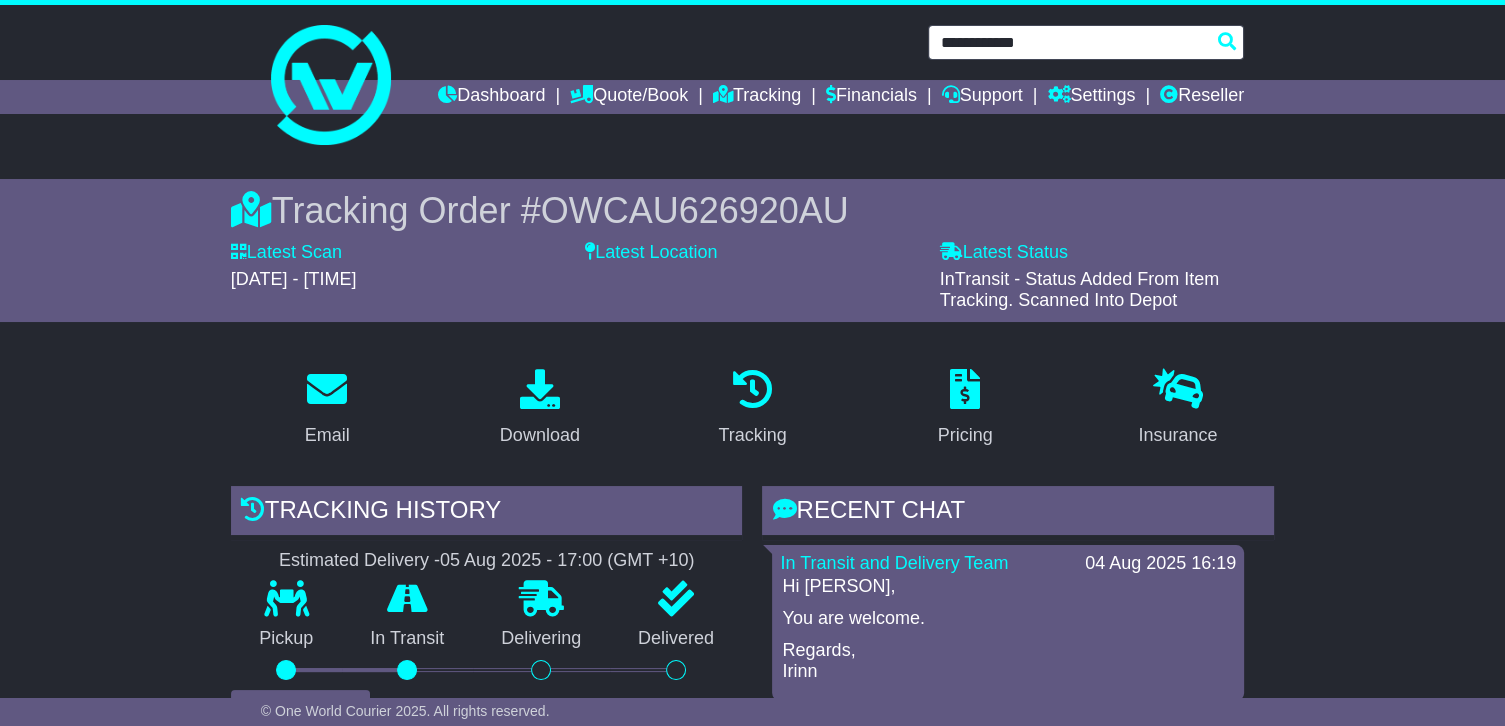 type on "**********" 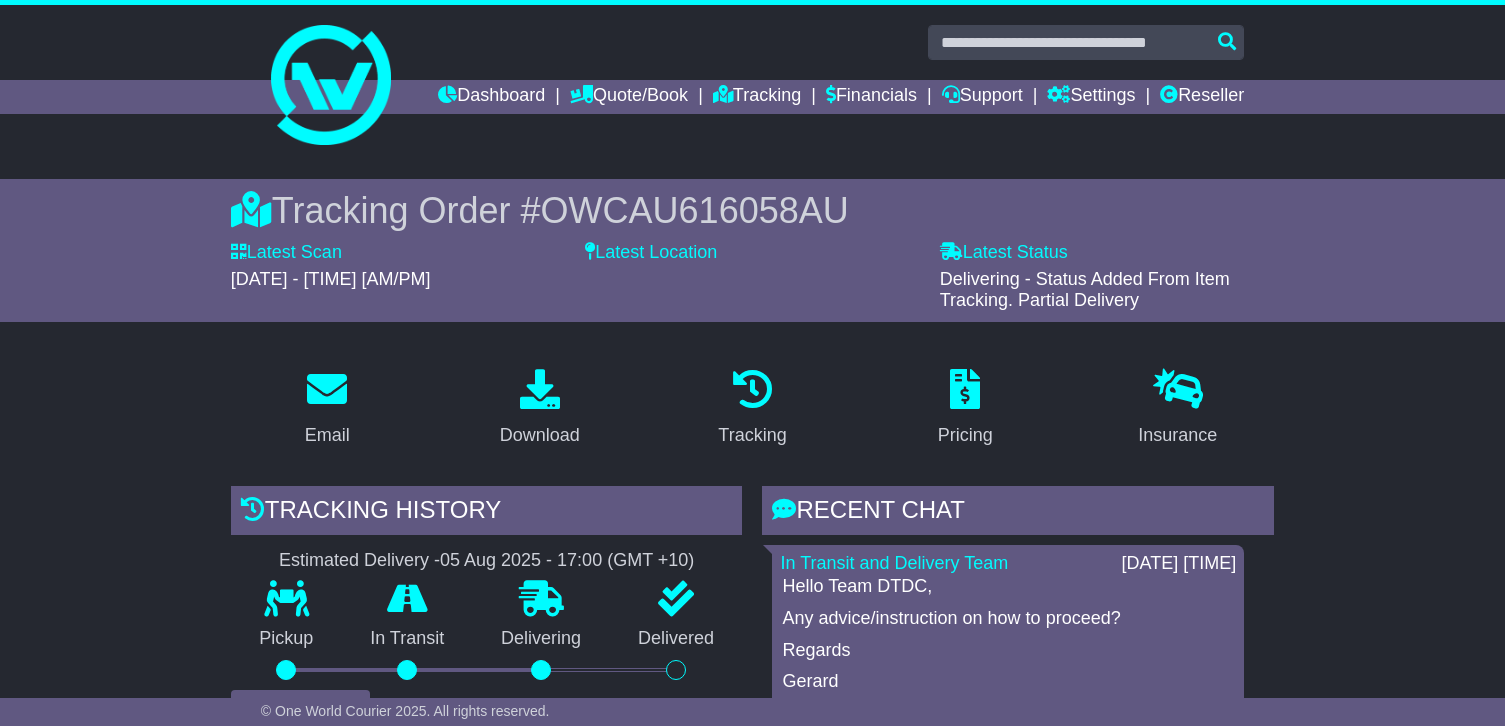 scroll, scrollTop: 0, scrollLeft: 0, axis: both 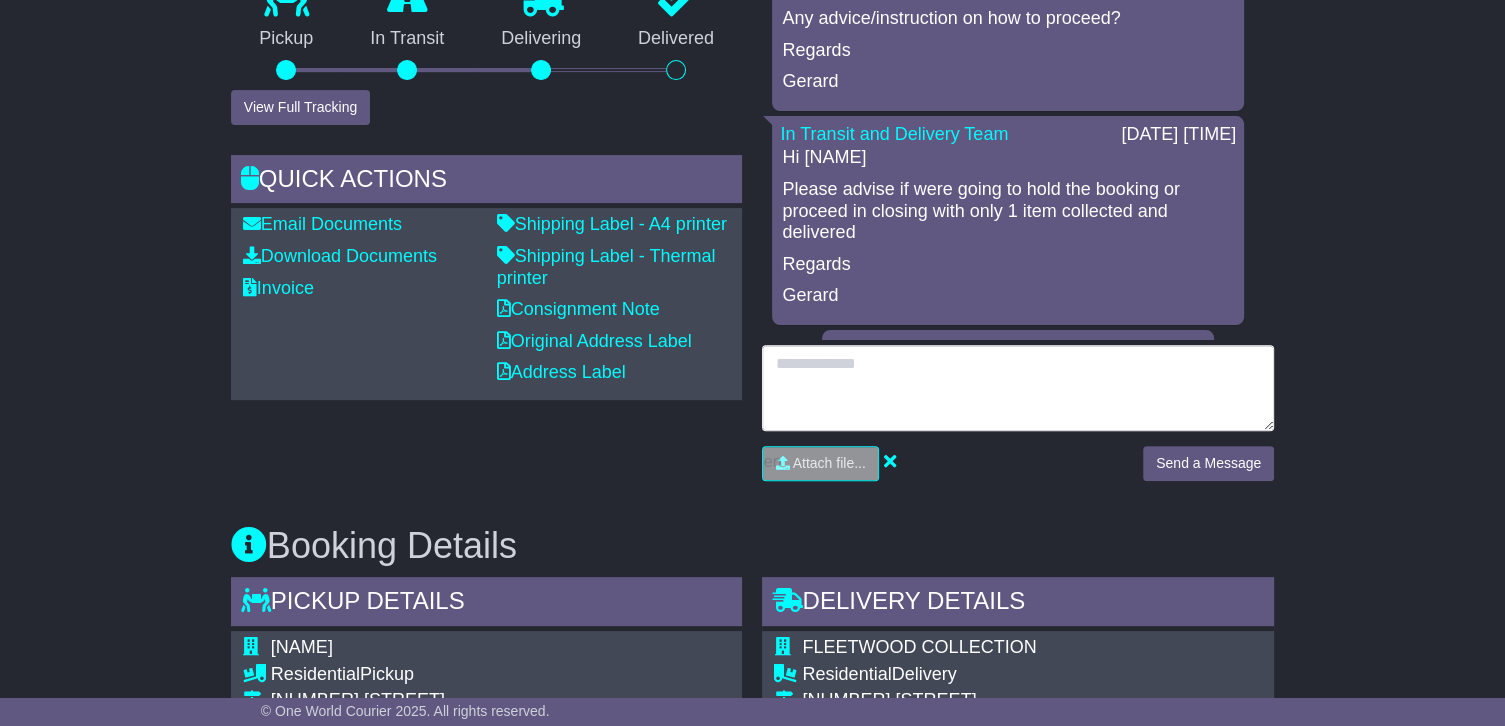 click at bounding box center (1018, 388) 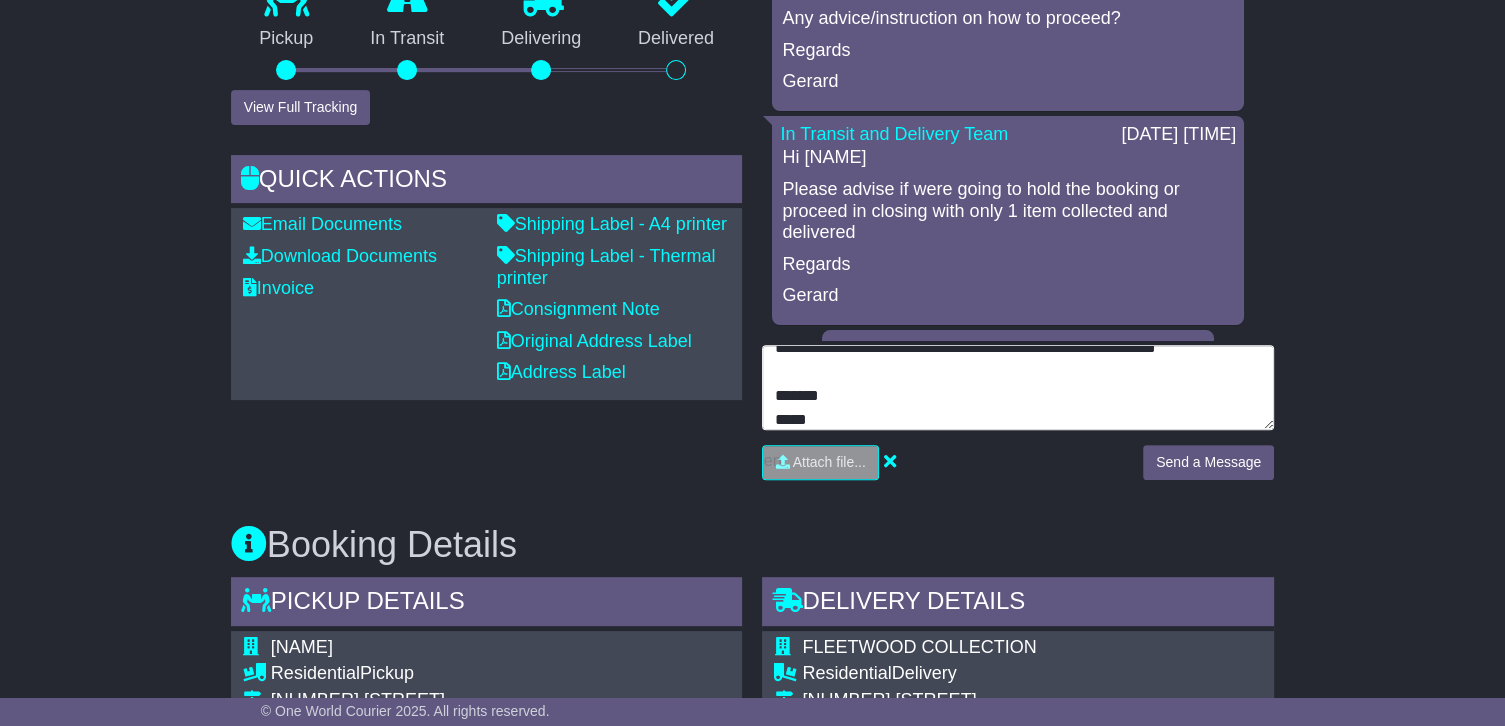 scroll, scrollTop: 8, scrollLeft: 0, axis: vertical 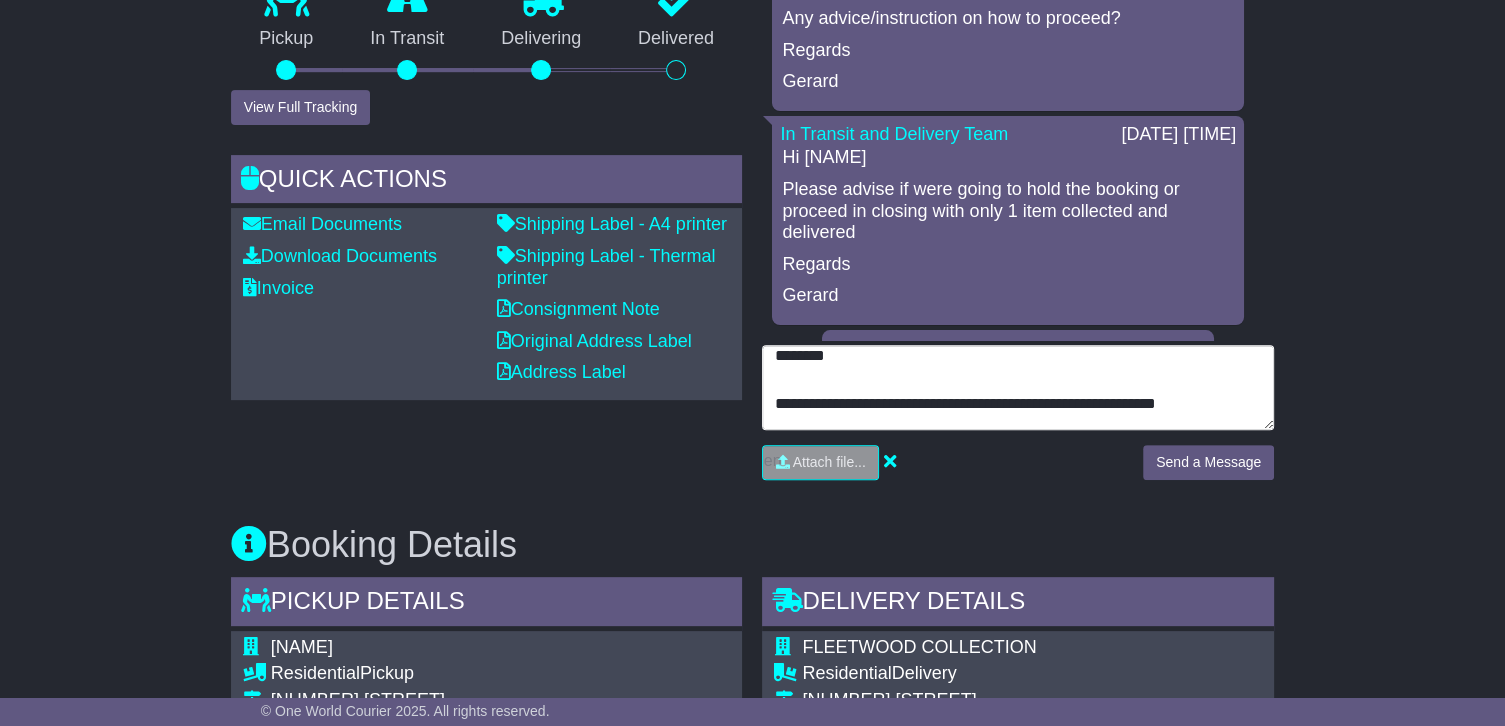 type on "**********" 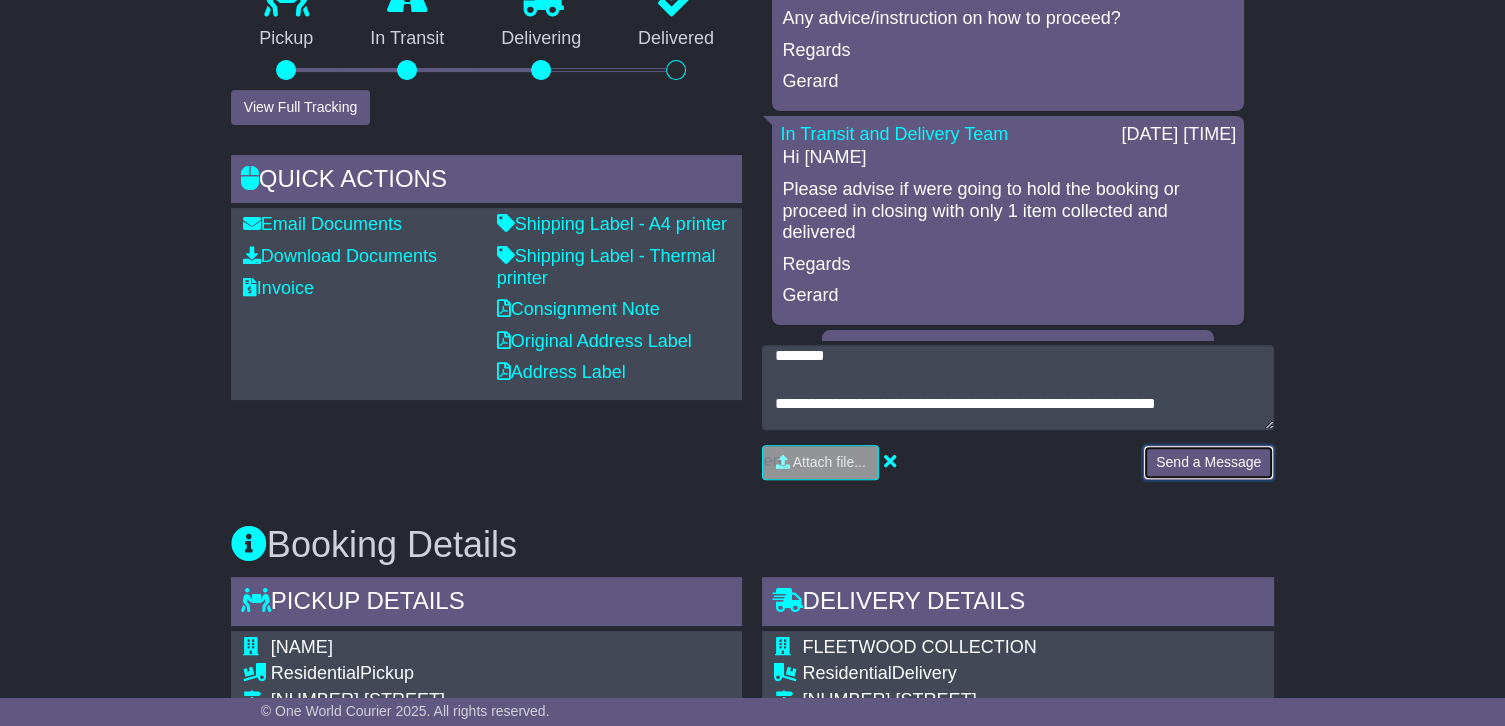 click on "Send a Message" at bounding box center [1208, 462] 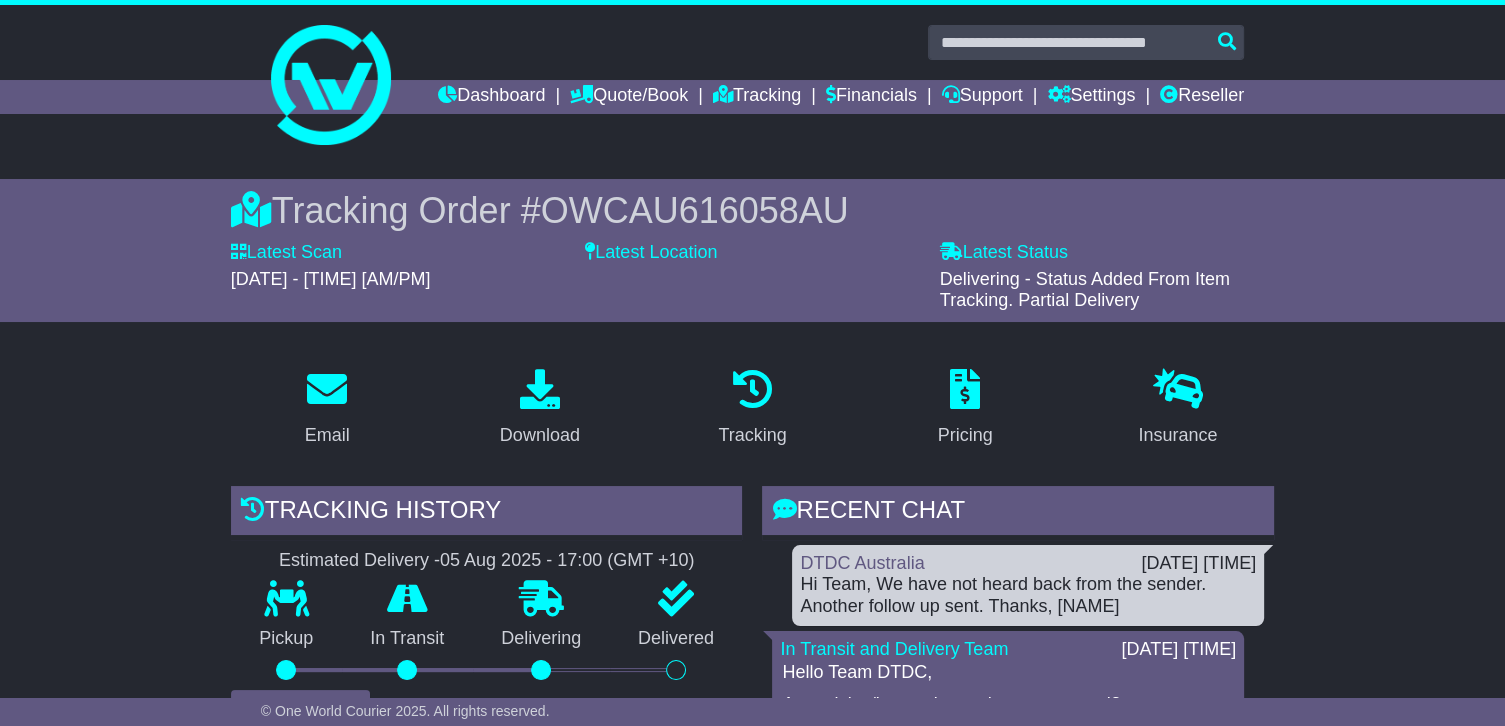 scroll, scrollTop: 0, scrollLeft: 0, axis: both 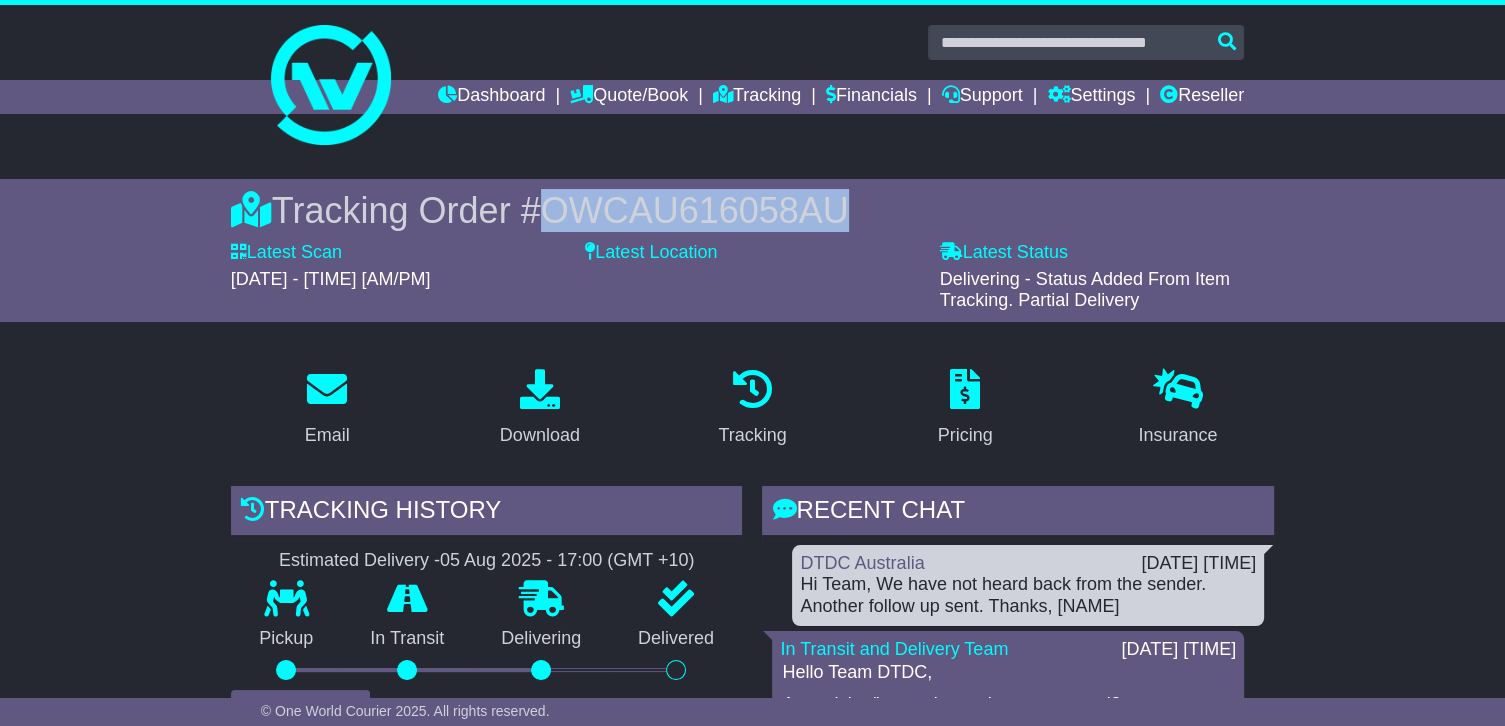 click on "OWCAU616058AU" at bounding box center (695, 210) 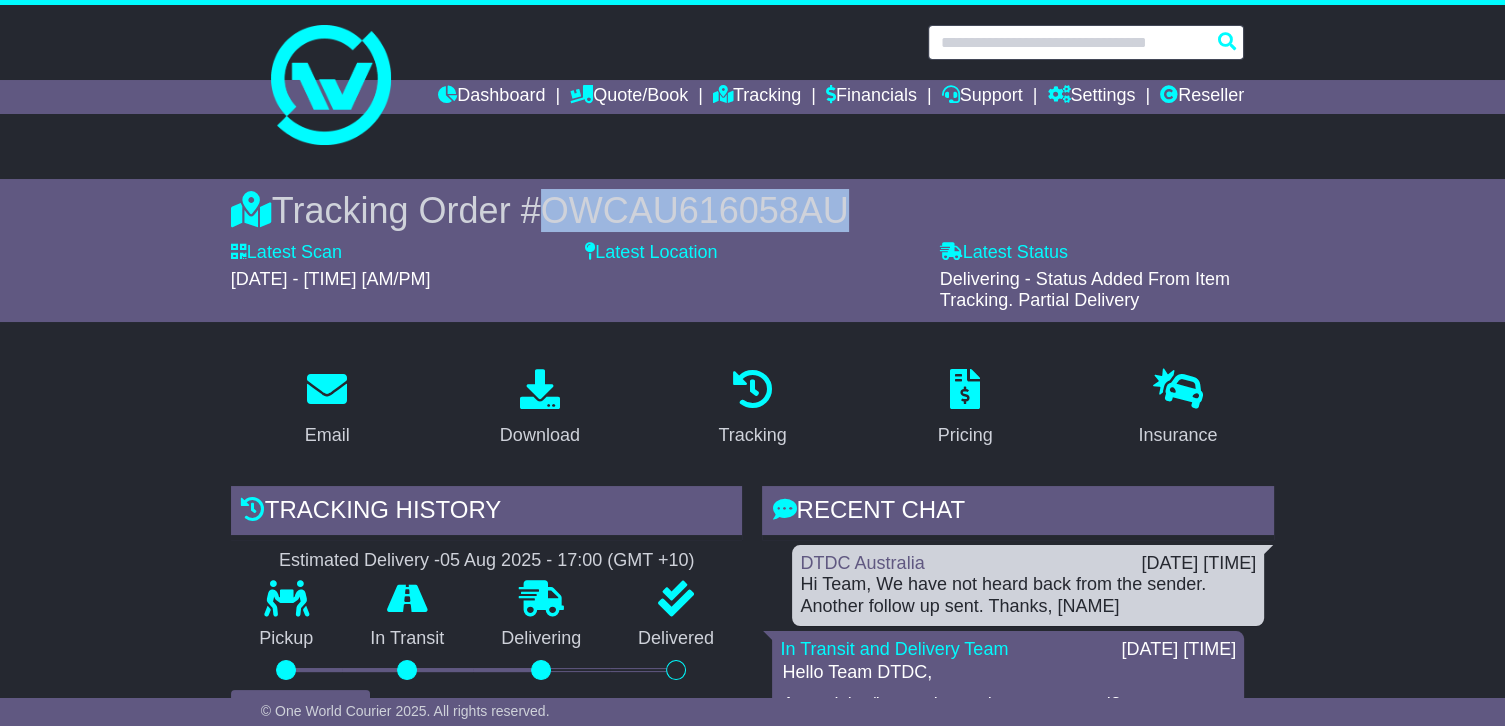 click at bounding box center [1086, 42] 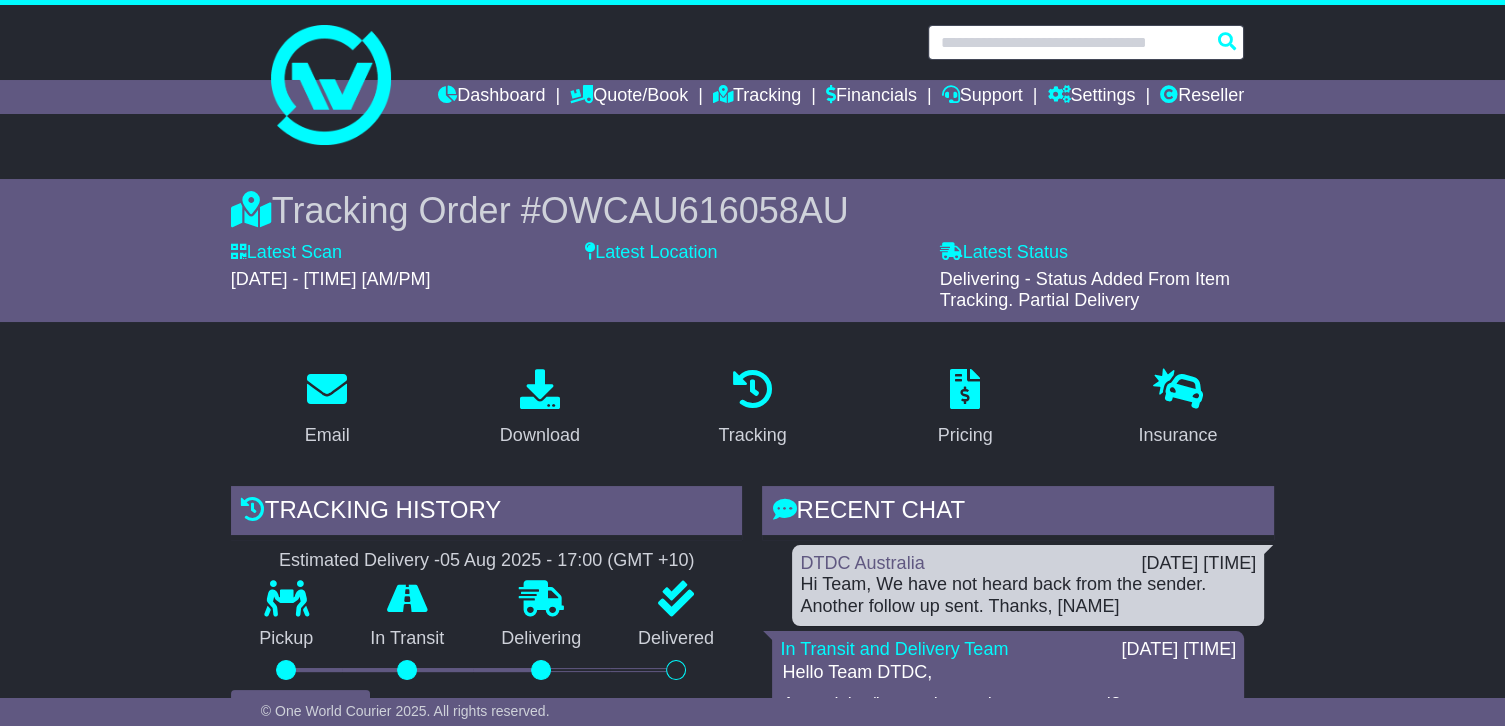 paste on "**********" 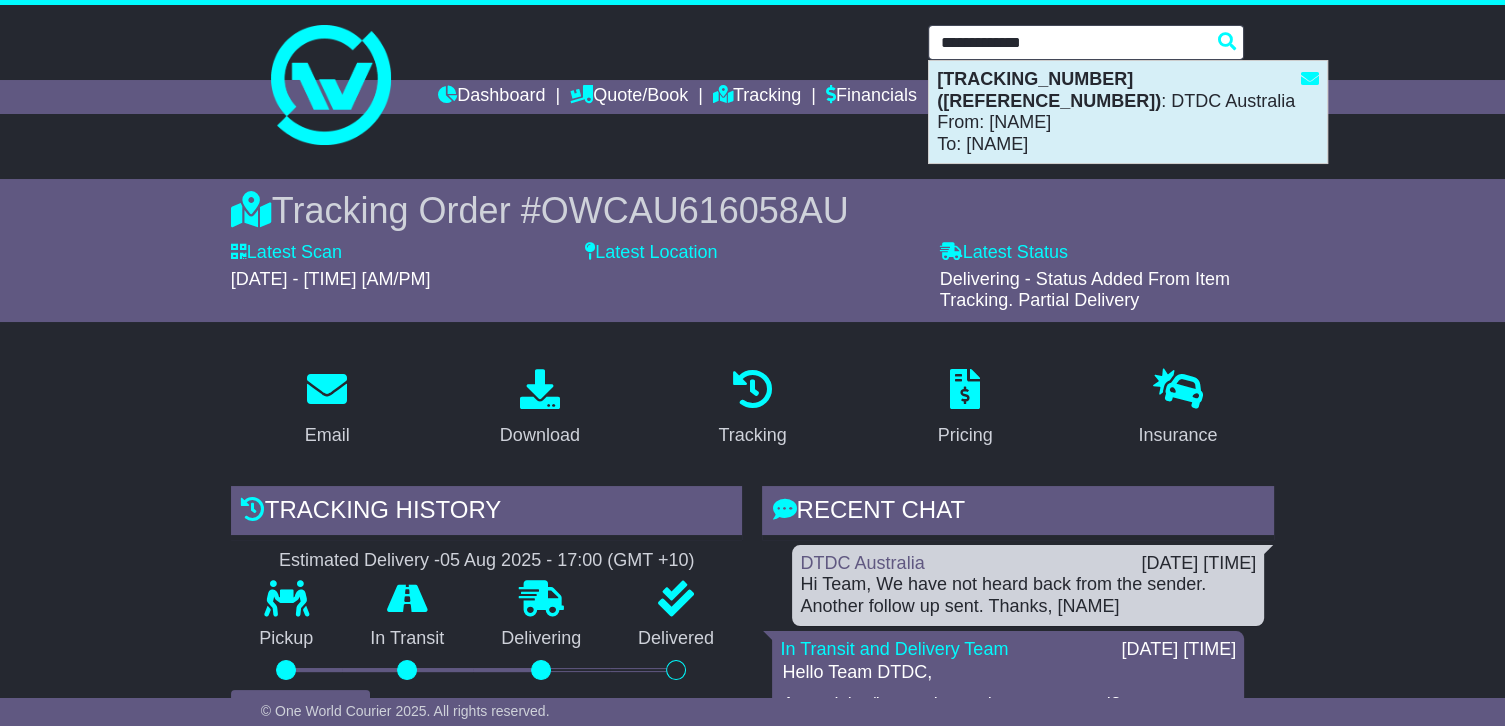 click on "1Z30A5730493211228(595003433463) : DTDC Australia From: Seng Kee Leong To: Victor Wong" at bounding box center (1128, 112) 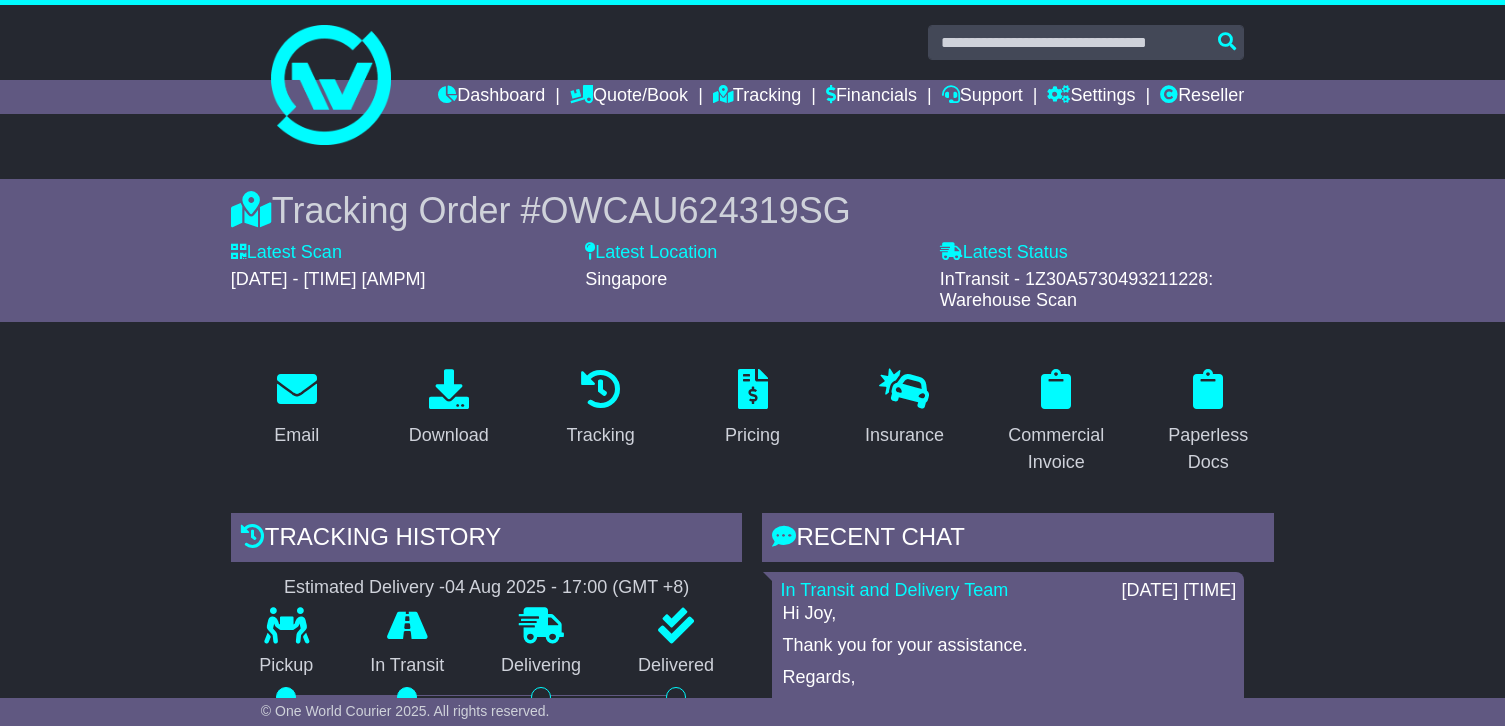 scroll, scrollTop: 0, scrollLeft: 0, axis: both 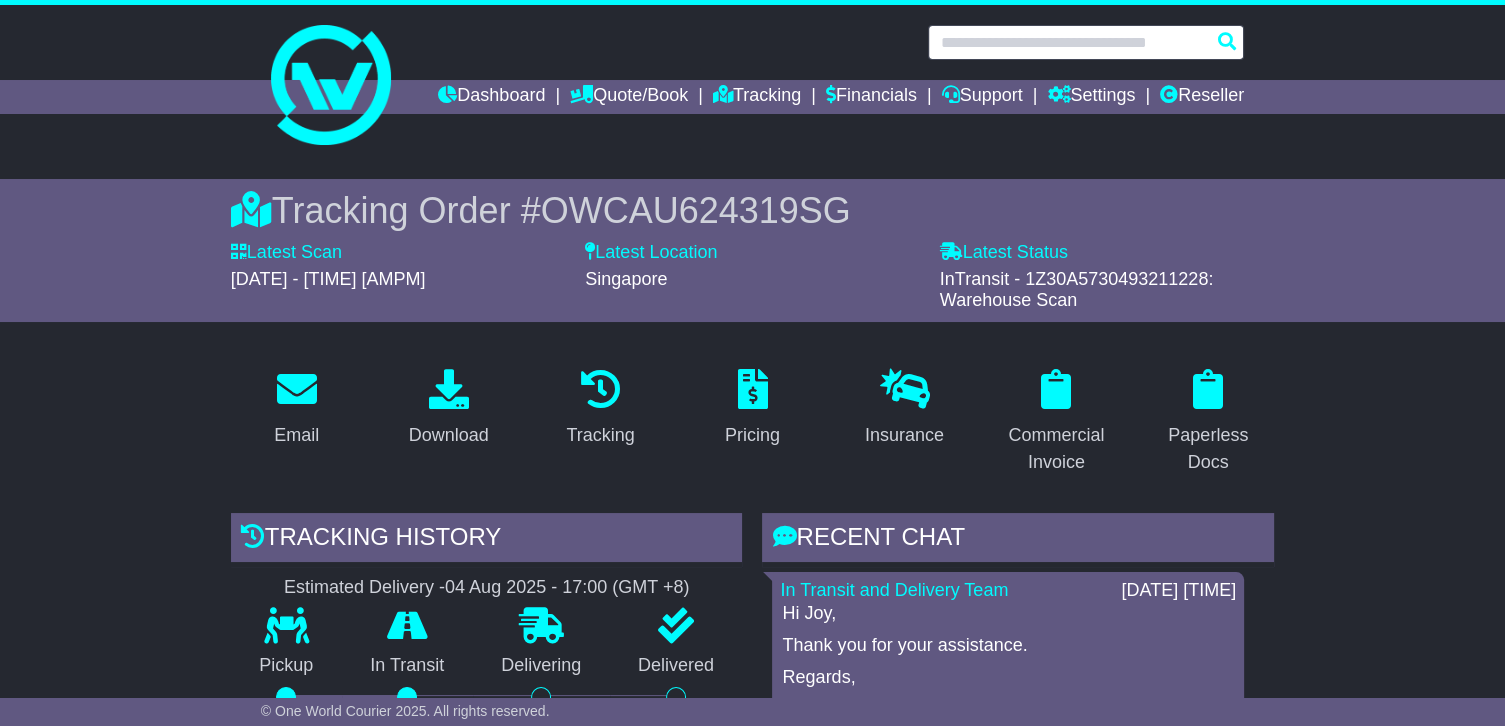 click at bounding box center (1086, 42) 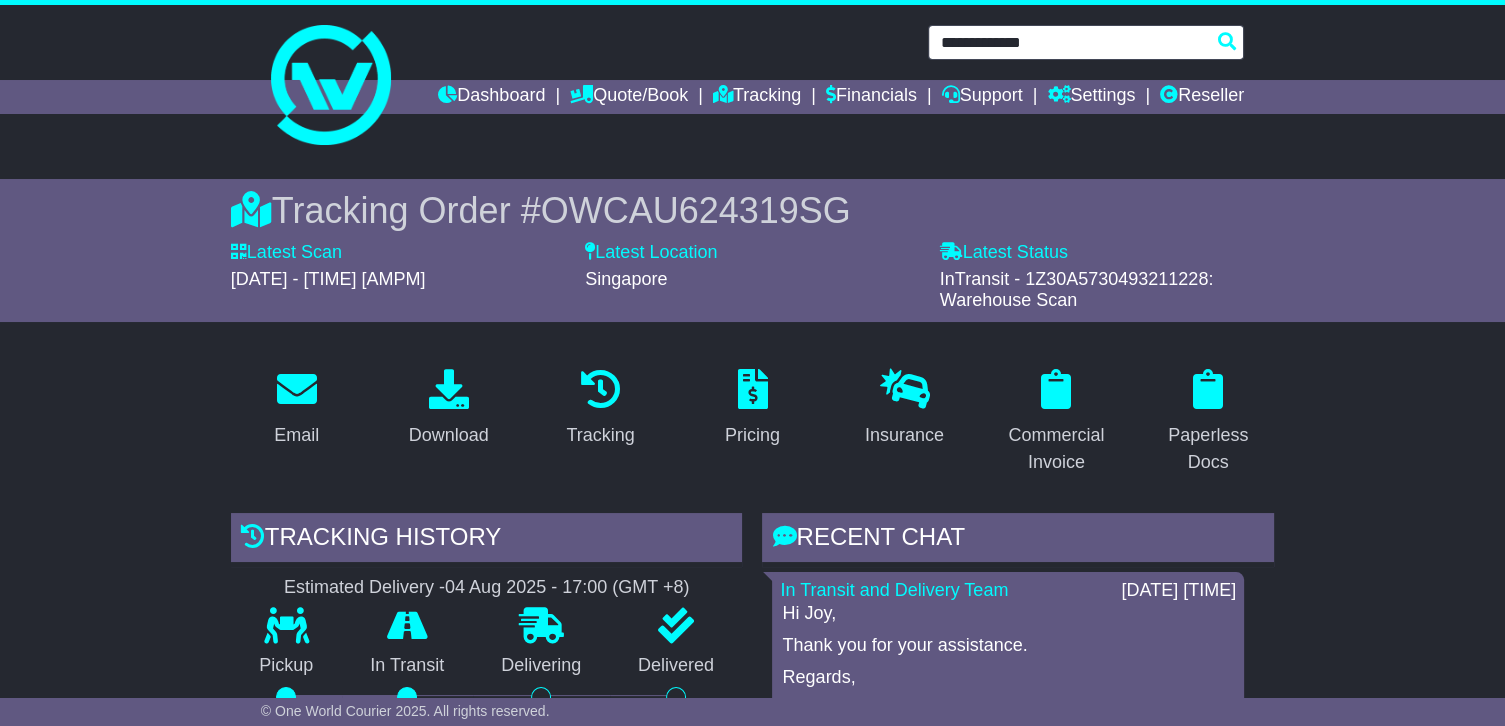 click on "**********" at bounding box center (1086, 42) 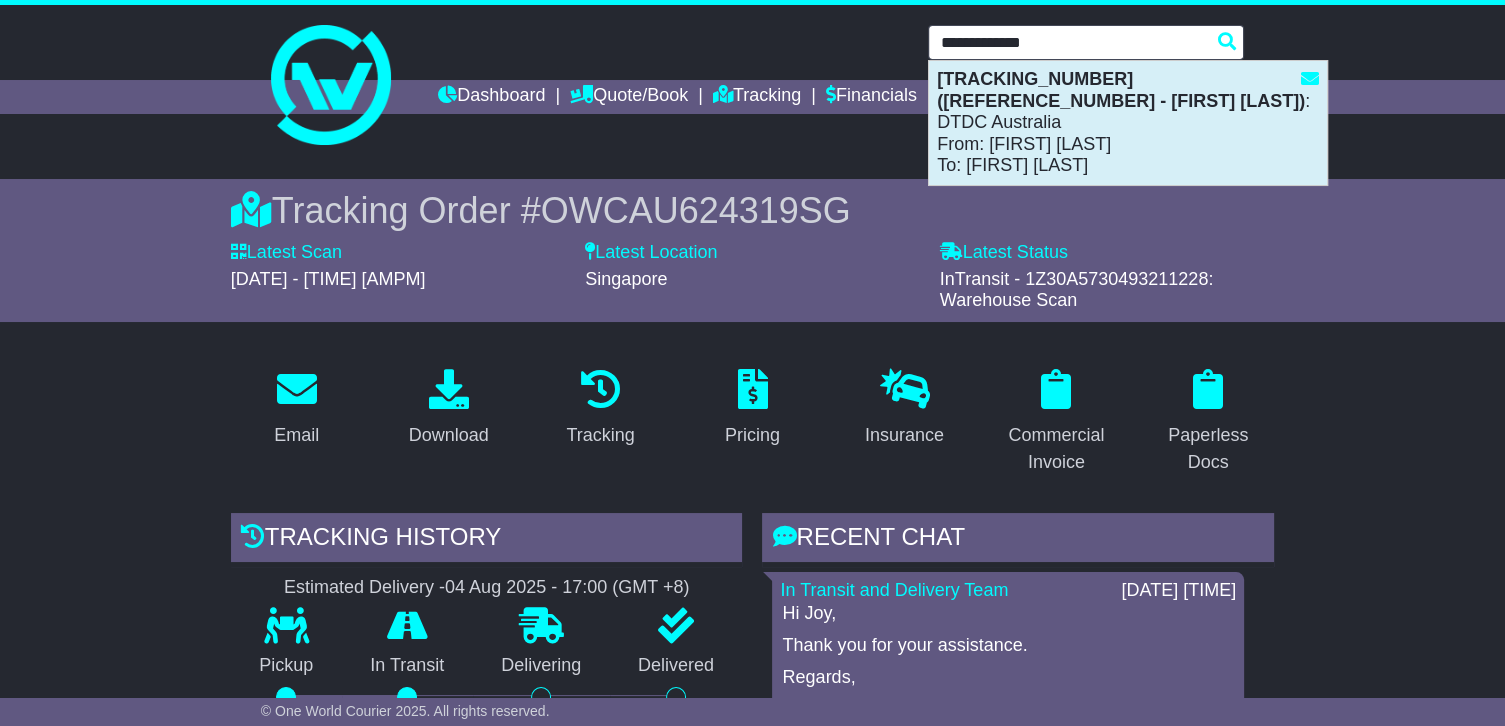 click on "[TRACKING_NUMBER]([REFERENCE_NUMBER] - [FIRST] [LAST]) : DTDC Australia From: [FIRST] [LAST] To: [FIRST] [LAST]" at bounding box center (1128, 123) 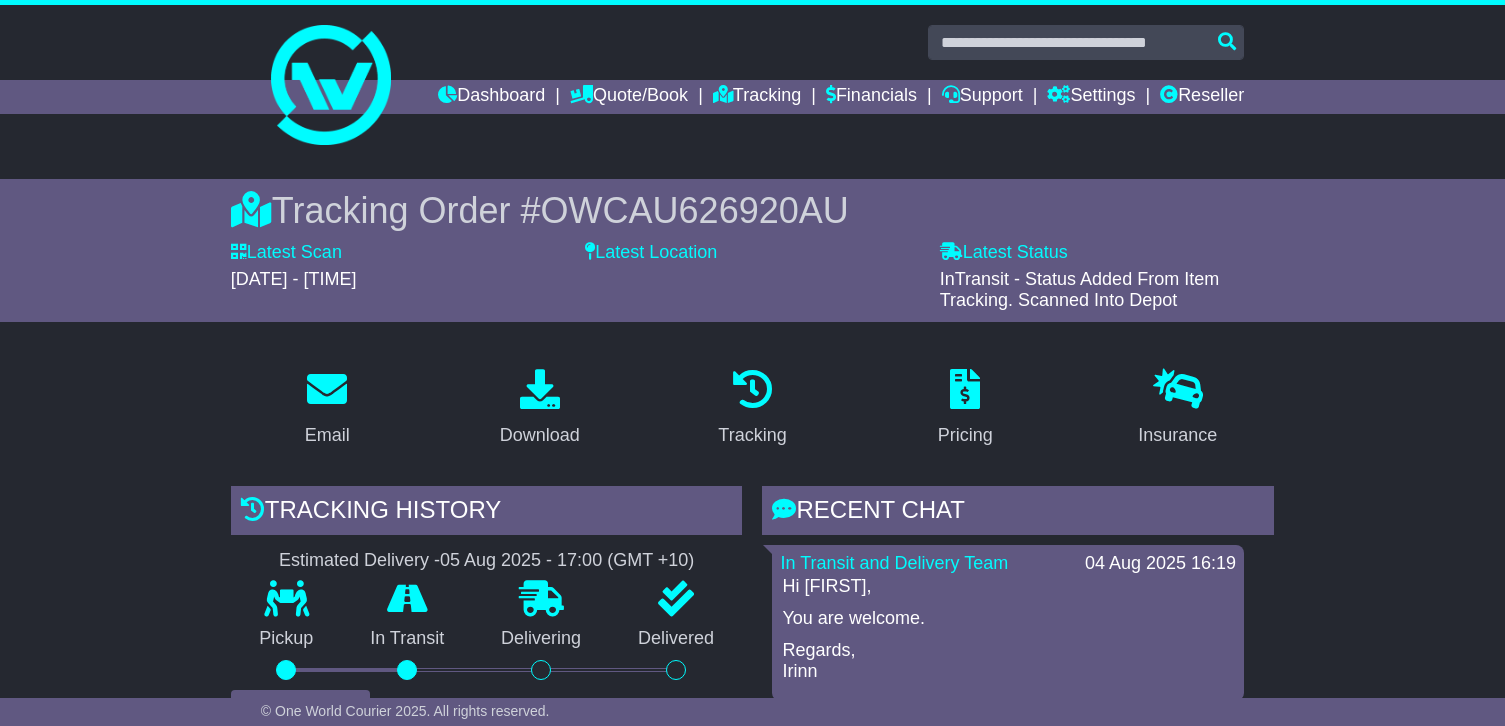 scroll, scrollTop: 0, scrollLeft: 0, axis: both 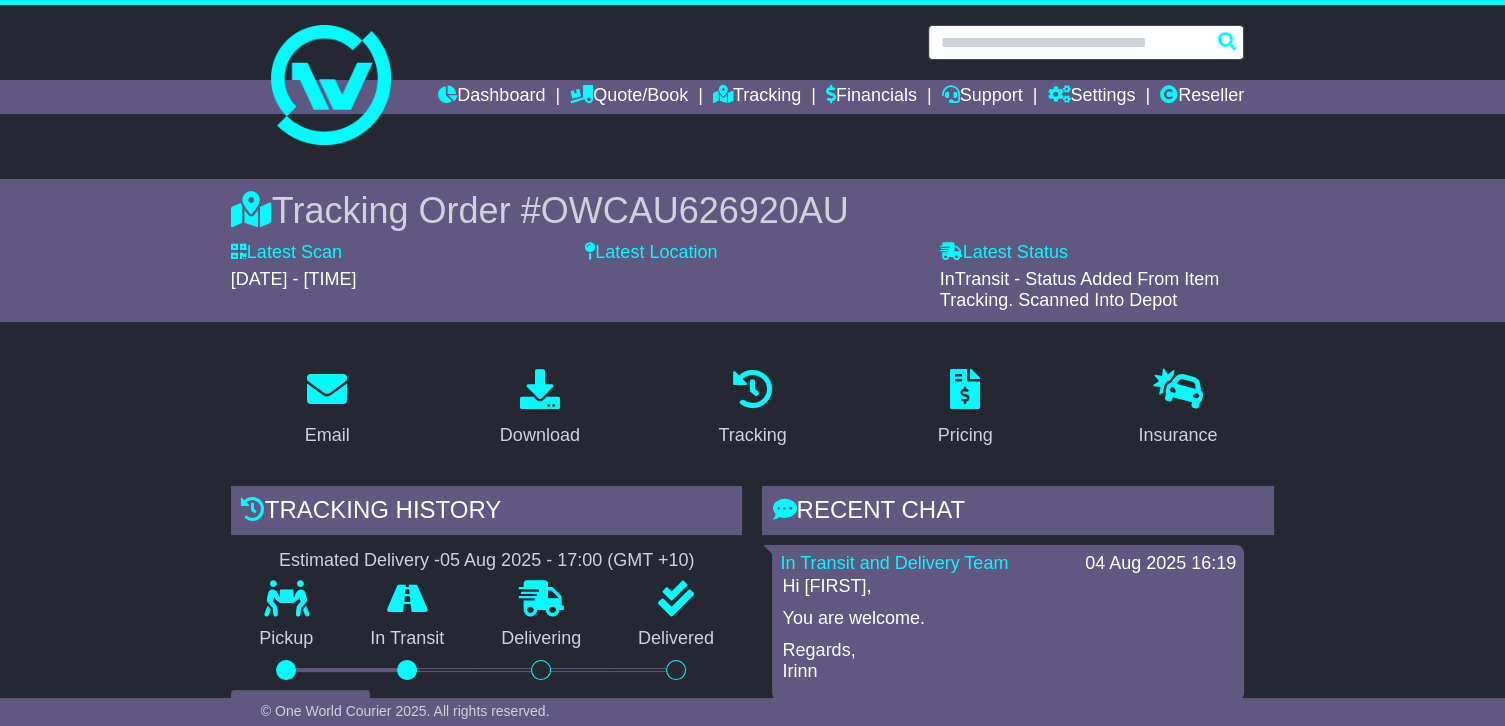 click at bounding box center (1086, 42) 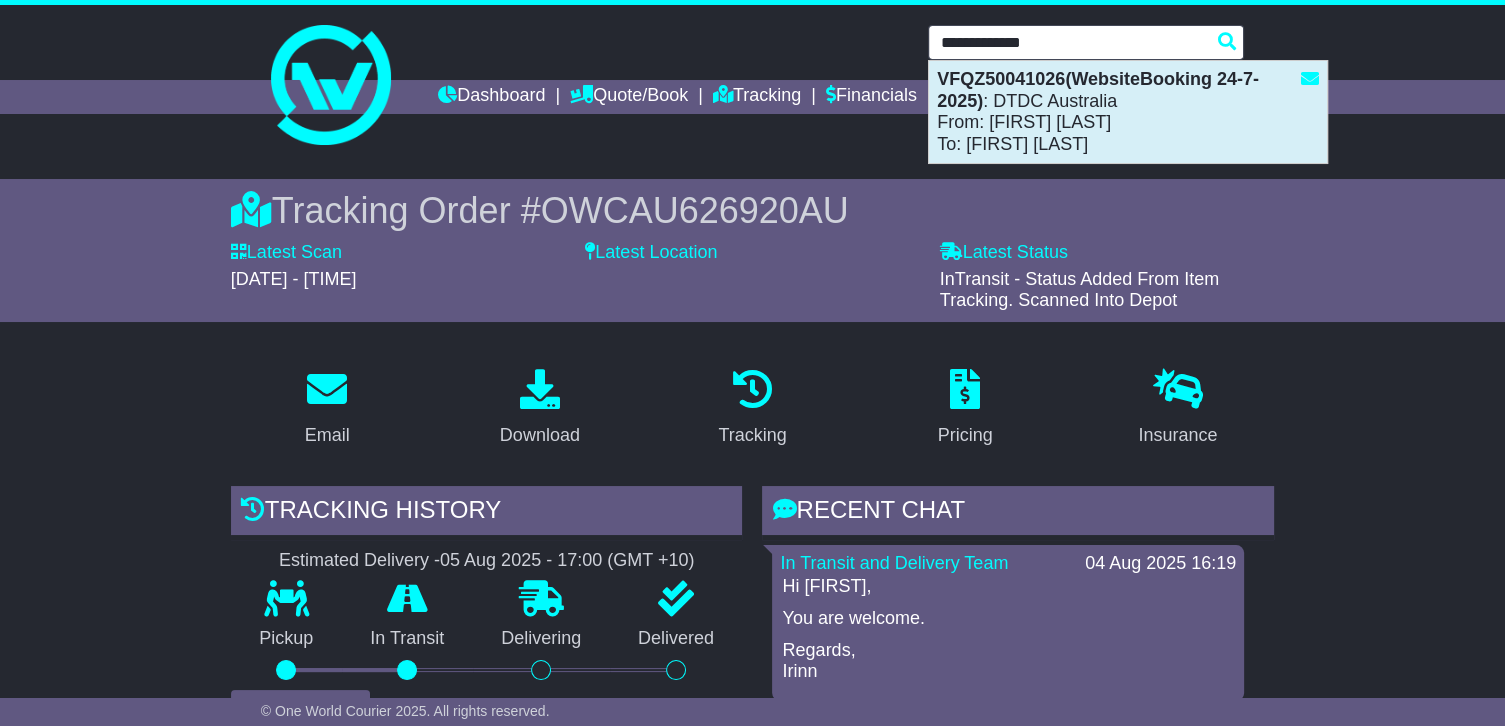 click on "VFQZ50041026(WebsiteBooking 24-7-2025) : DTDC Australia From: Caroline Liew To: Caroline Liew" at bounding box center [1128, 112] 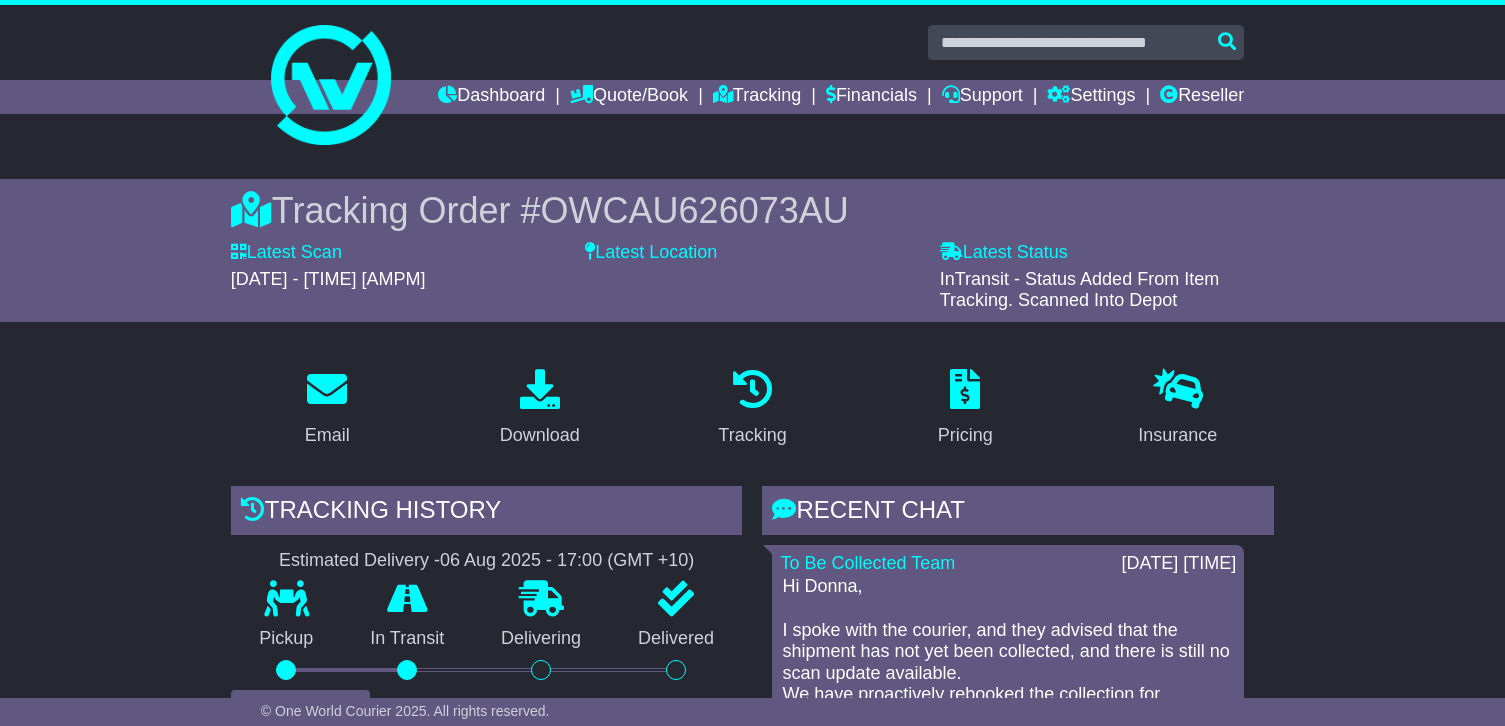 scroll, scrollTop: 0, scrollLeft: 0, axis: both 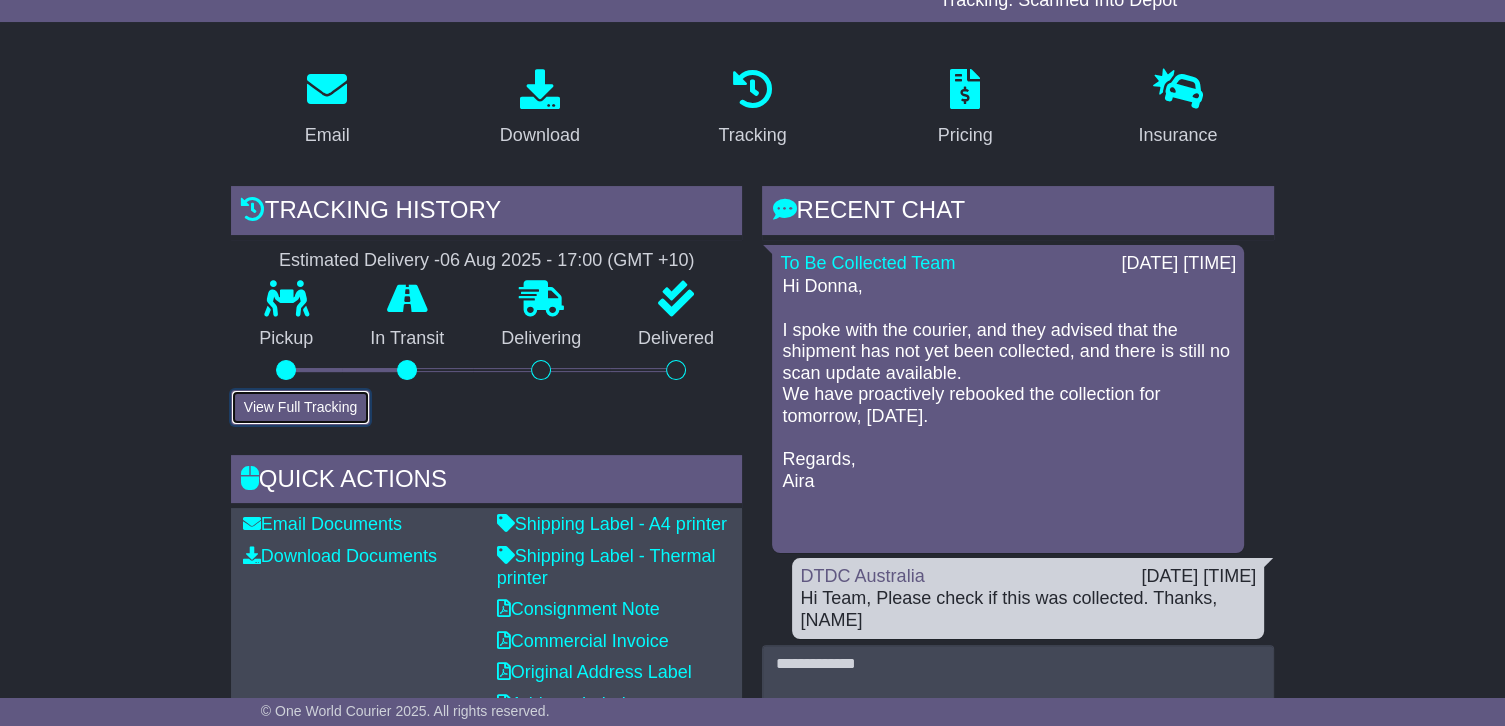 click on "View Full Tracking" at bounding box center (300, 407) 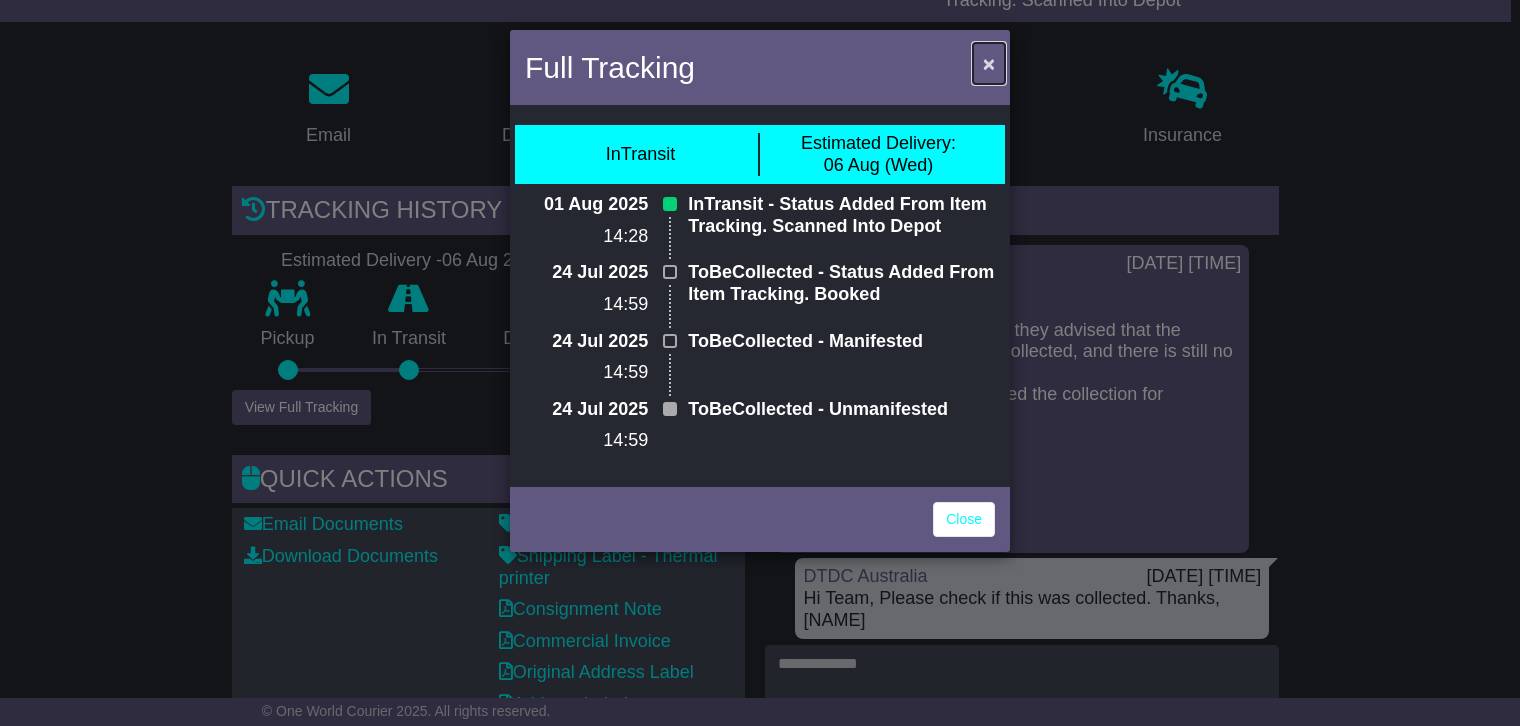 click on "×" at bounding box center [989, 63] 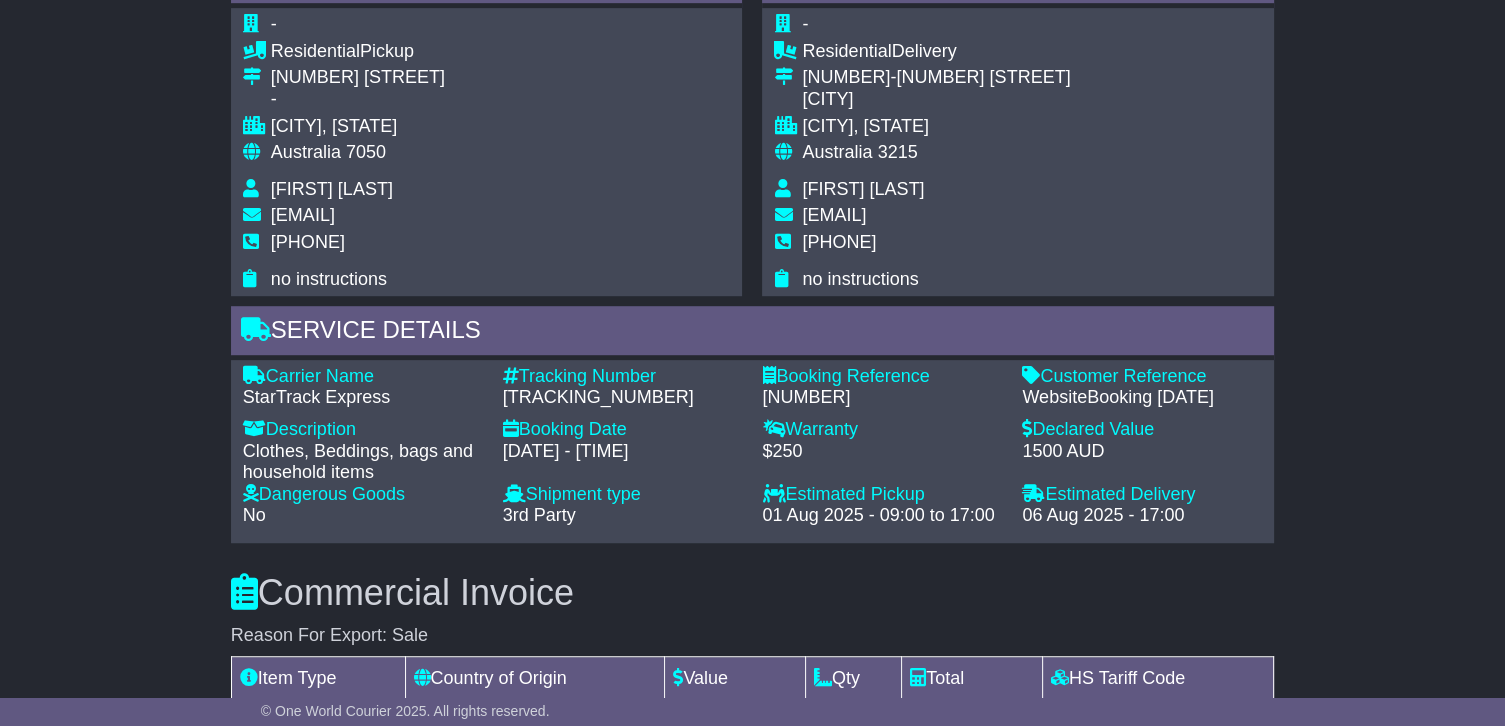 scroll, scrollTop: 1200, scrollLeft: 0, axis: vertical 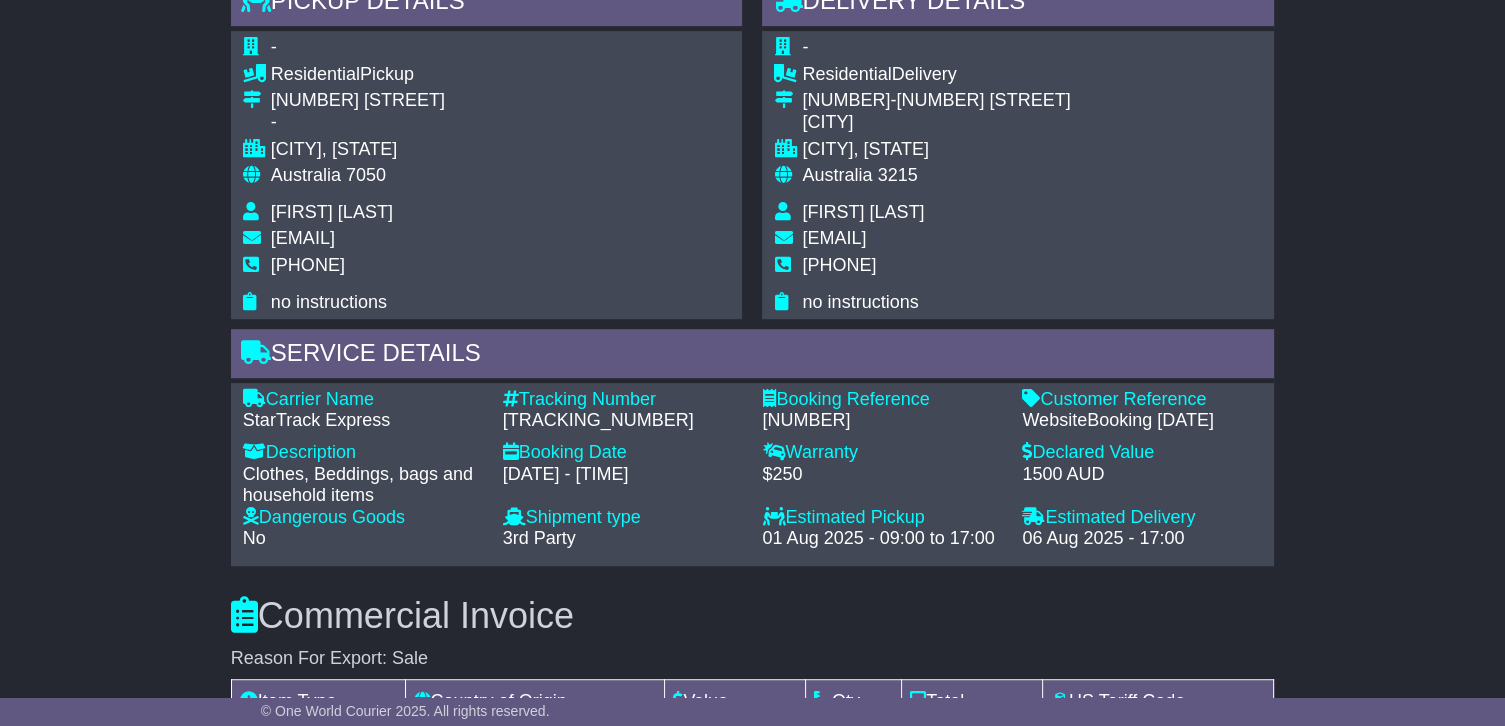 click on "pinkclasspiglet@gmail.com" at bounding box center [303, 238] 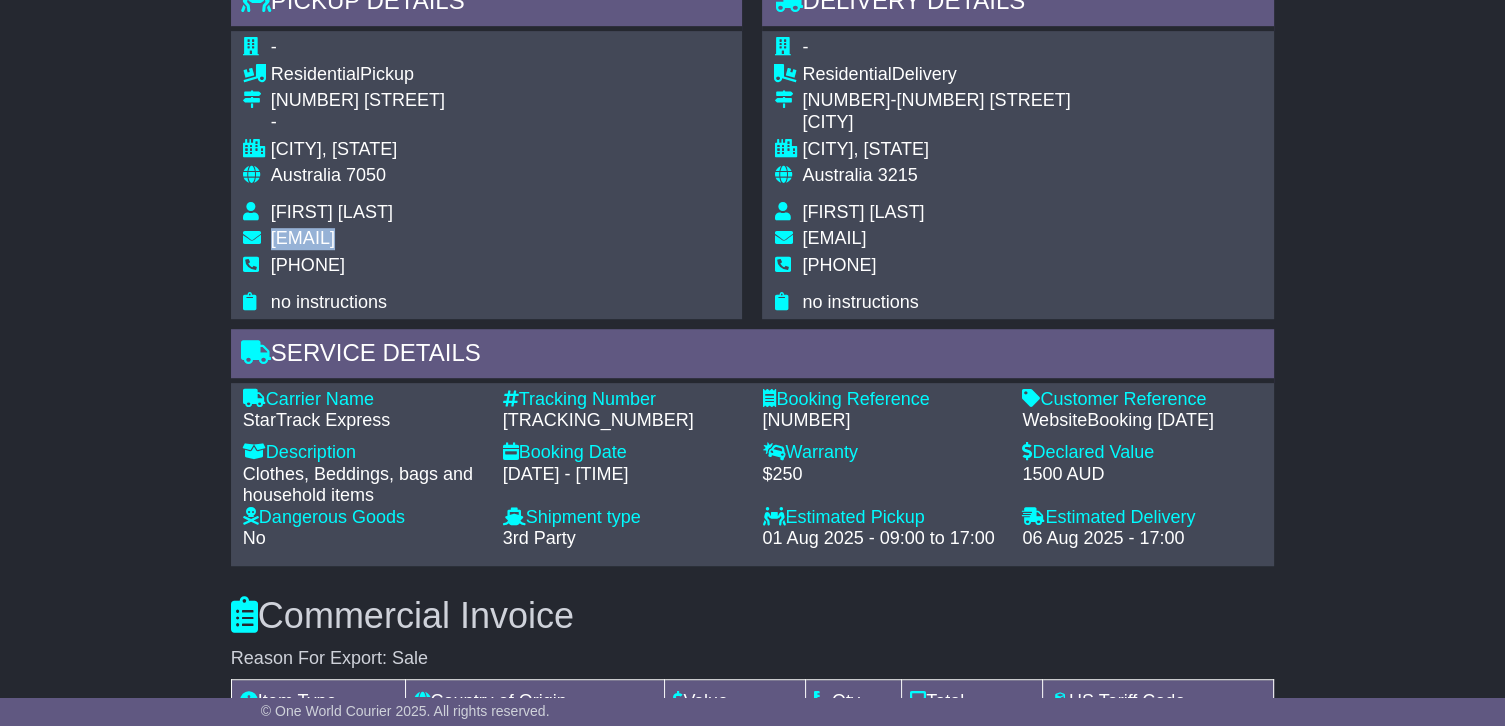 click on "pinkclasspiglet@gmail.com" at bounding box center (303, 238) 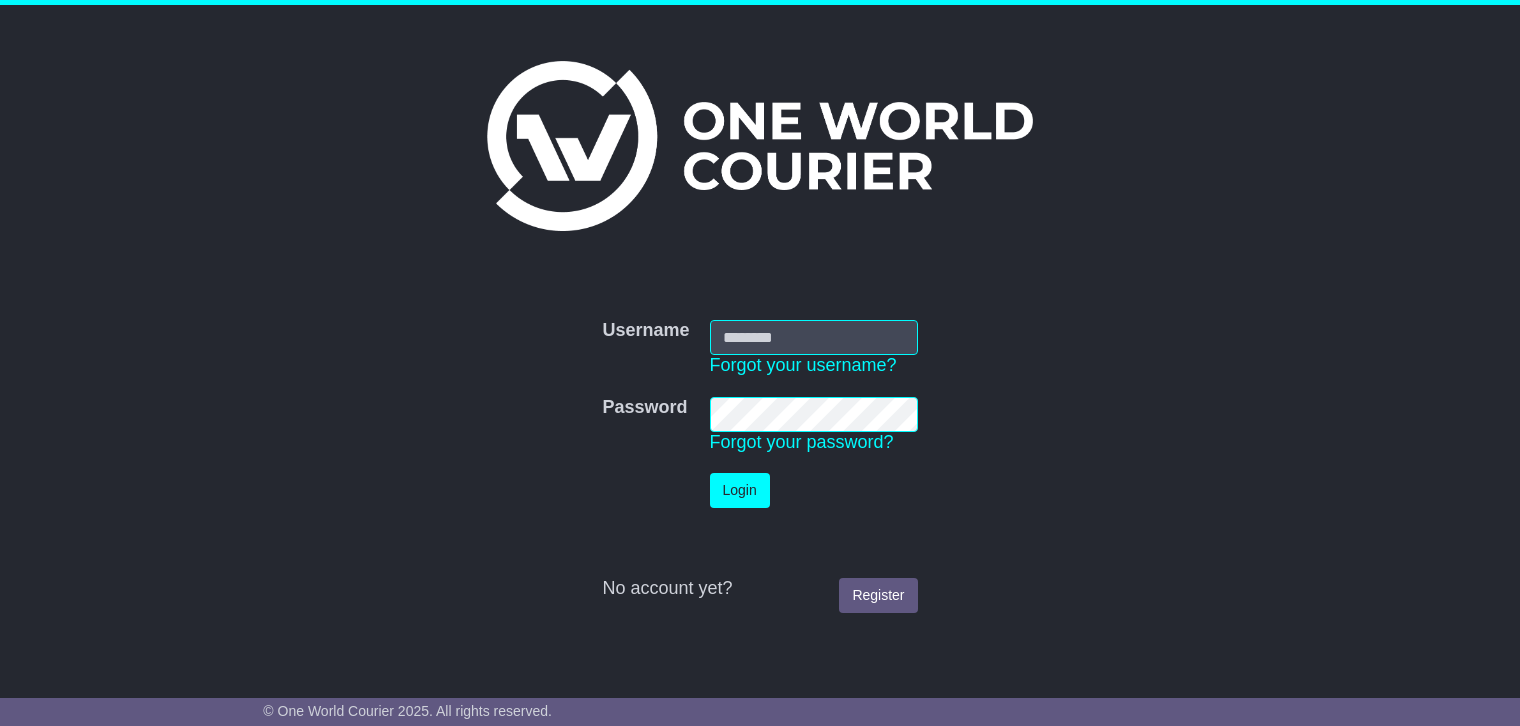 scroll, scrollTop: 0, scrollLeft: 0, axis: both 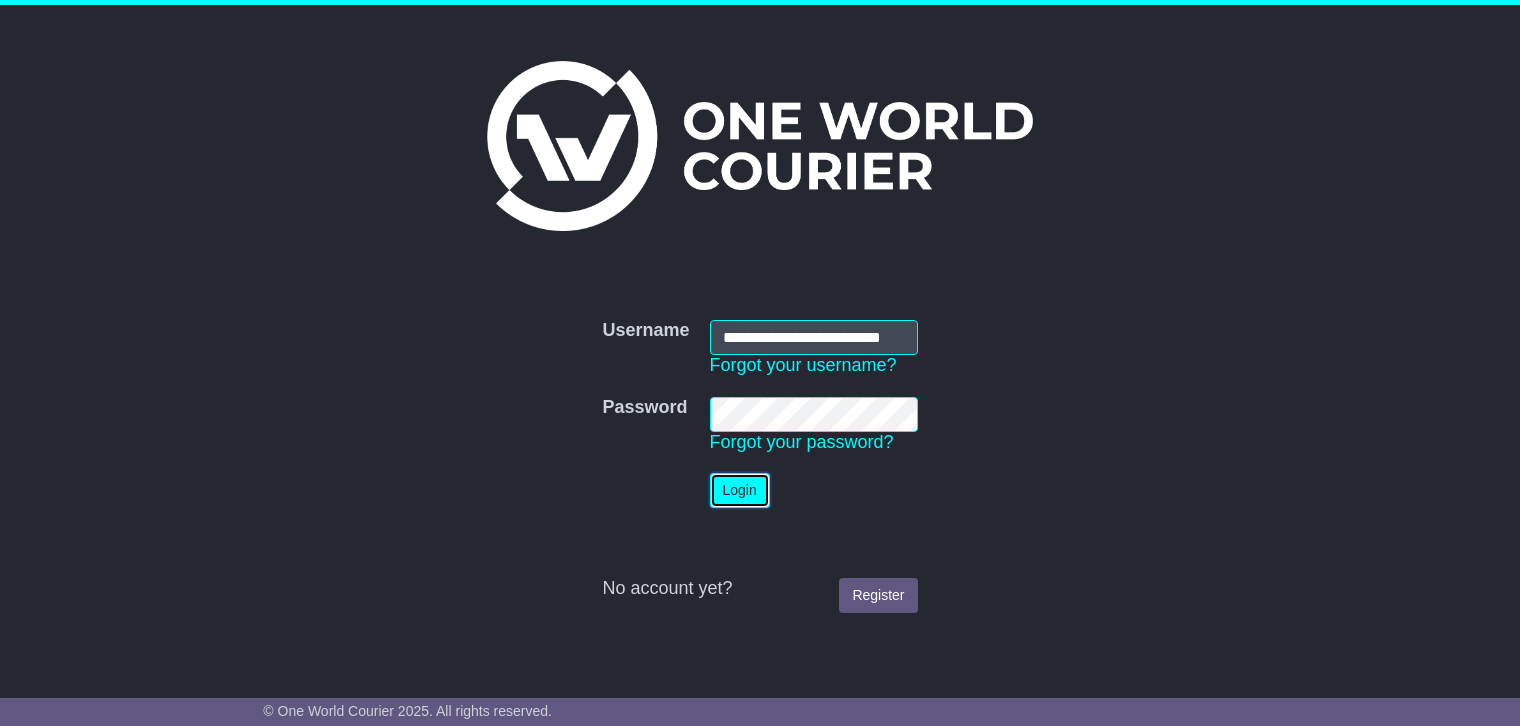click on "Login" at bounding box center [740, 490] 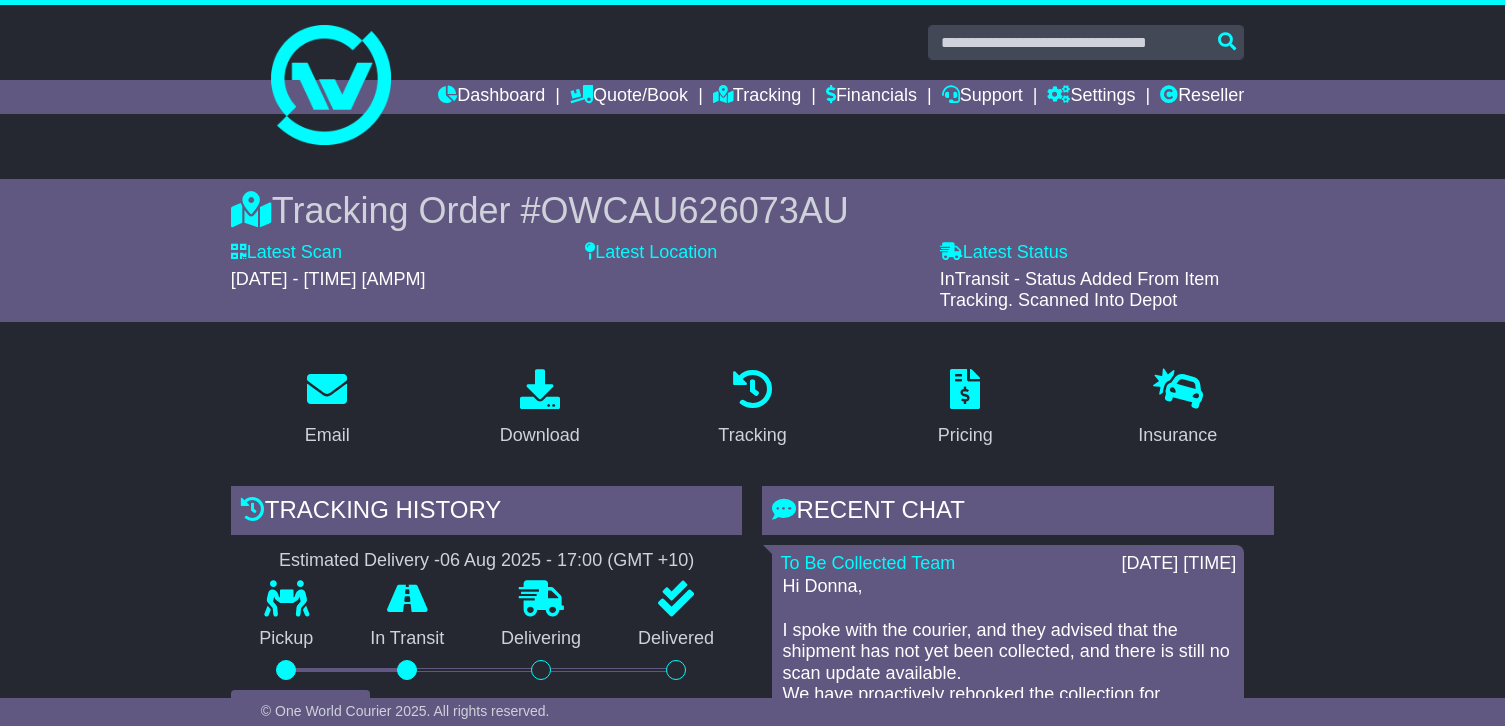 scroll, scrollTop: 0, scrollLeft: 0, axis: both 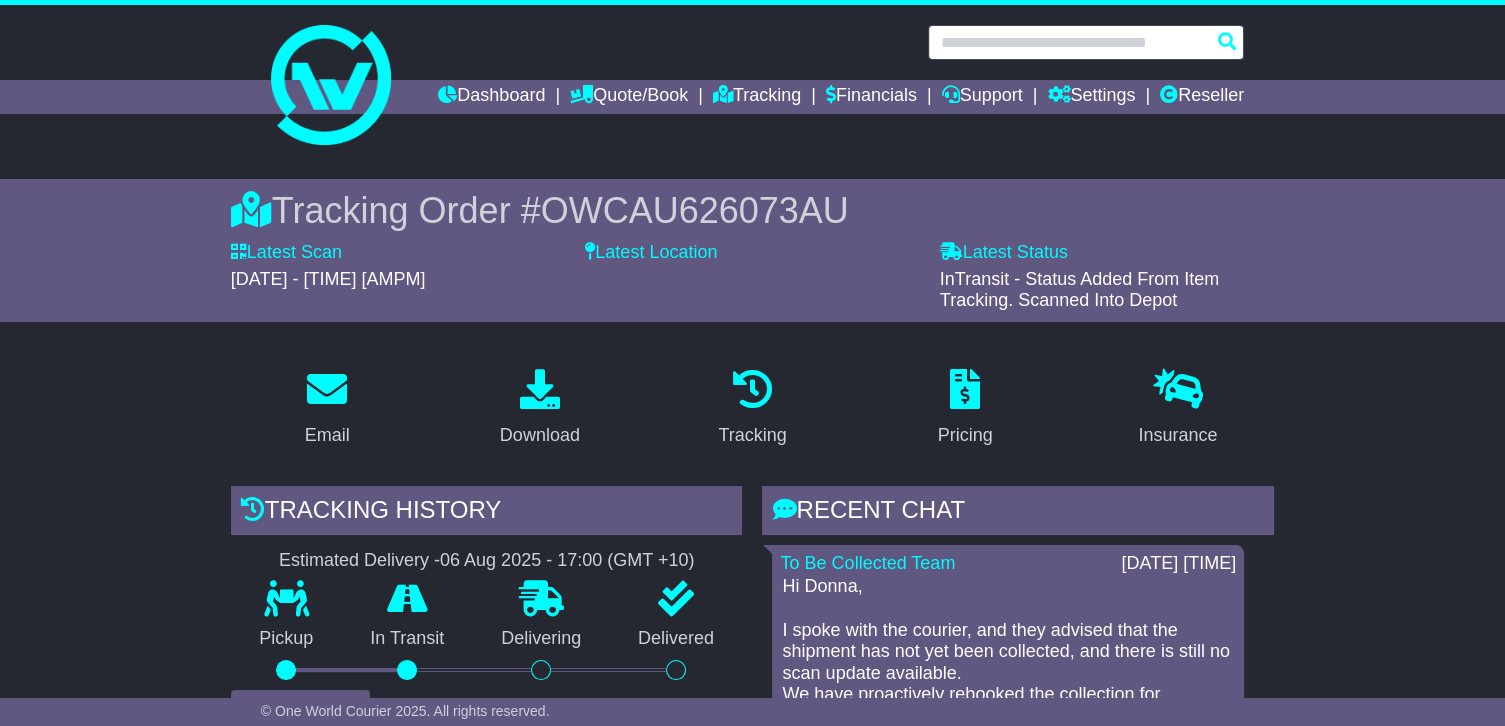click at bounding box center [1086, 42] 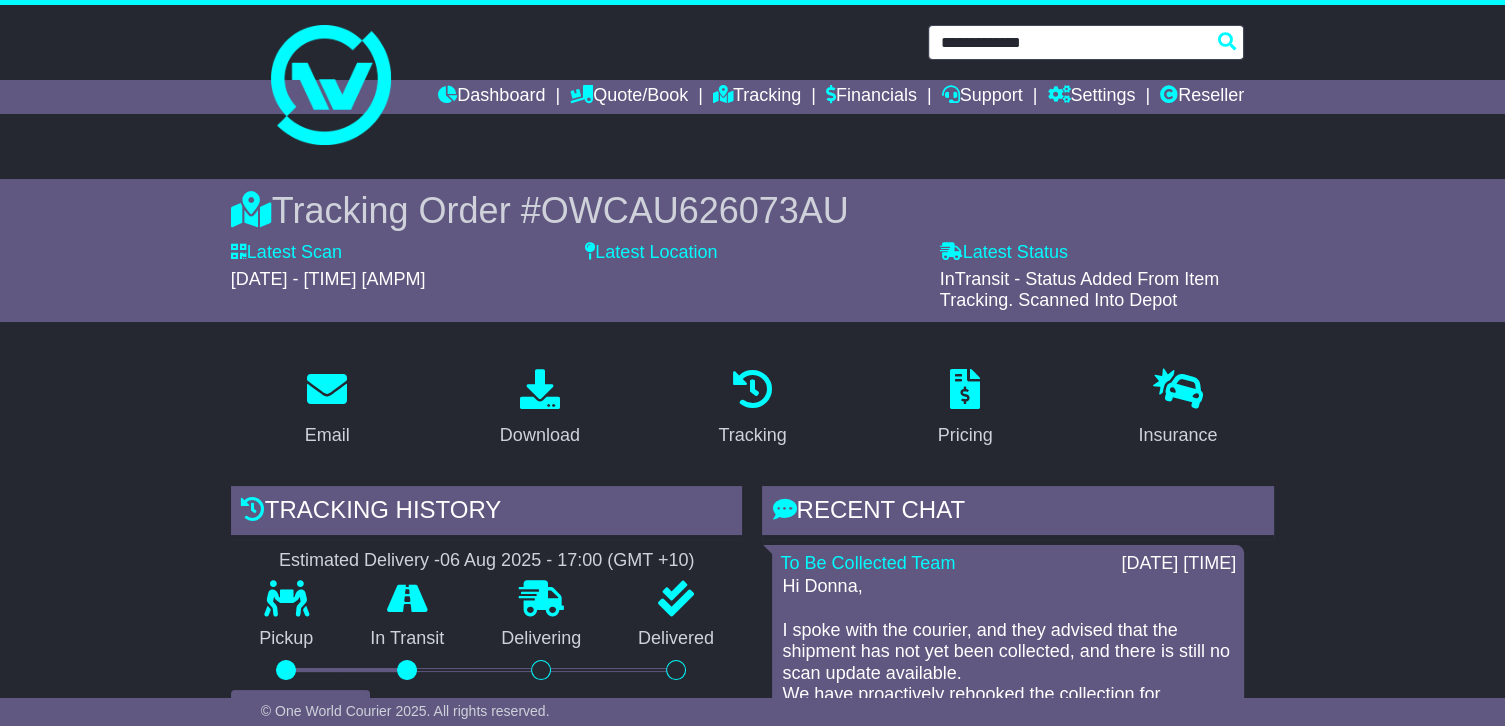 click on "**********" at bounding box center (1086, 42) 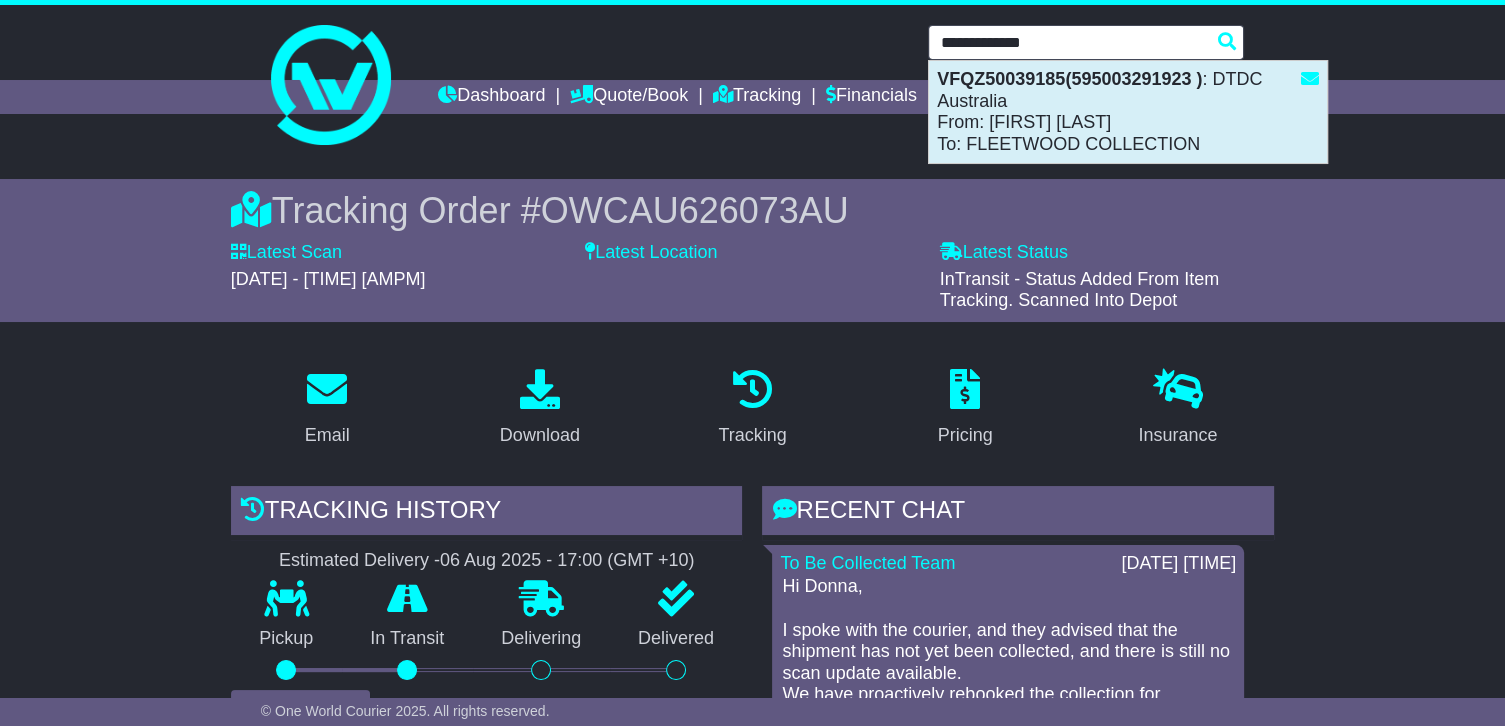 click on "VFQZ50039185(595003291923 ) : DTDC Australia From: Abhi Munjal To: FLEETWOOD COLLECTION" at bounding box center (1128, 112) 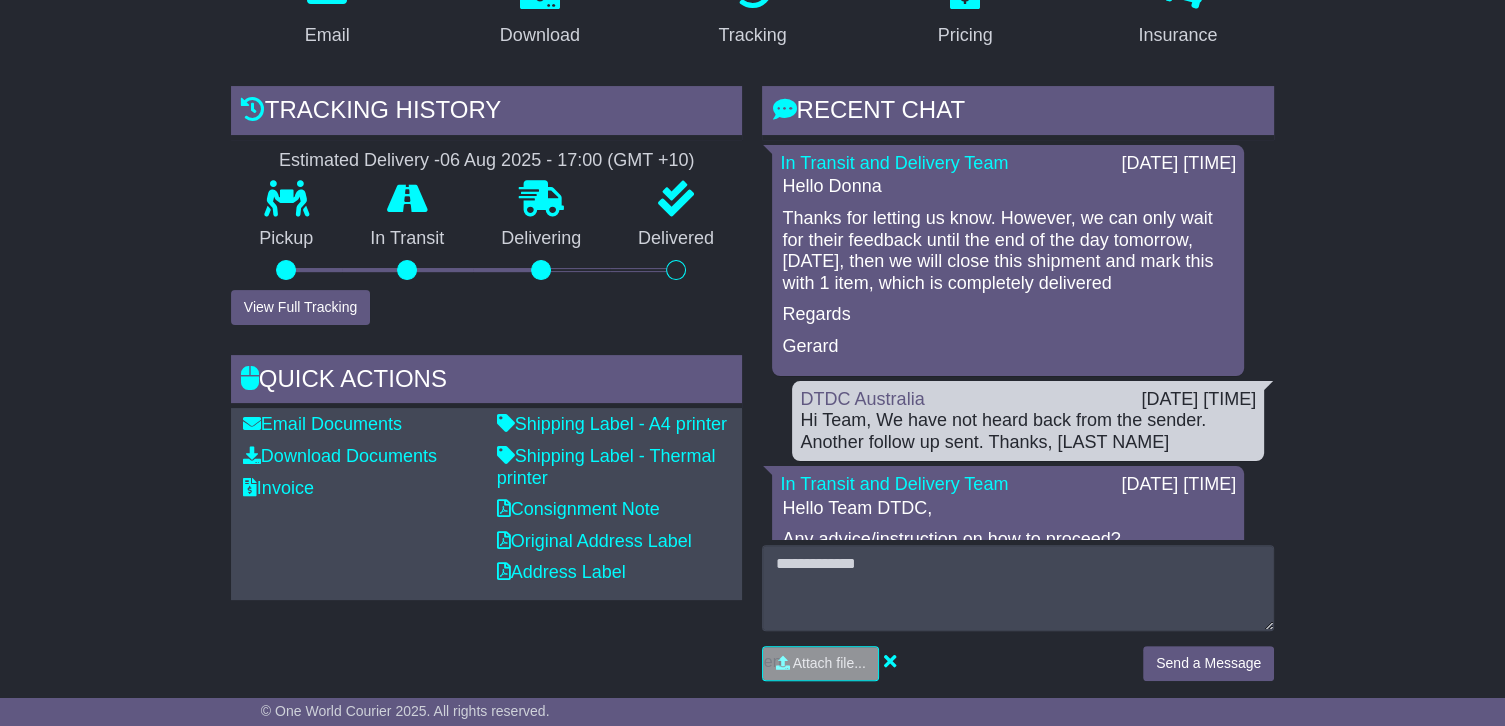 scroll, scrollTop: 400, scrollLeft: 0, axis: vertical 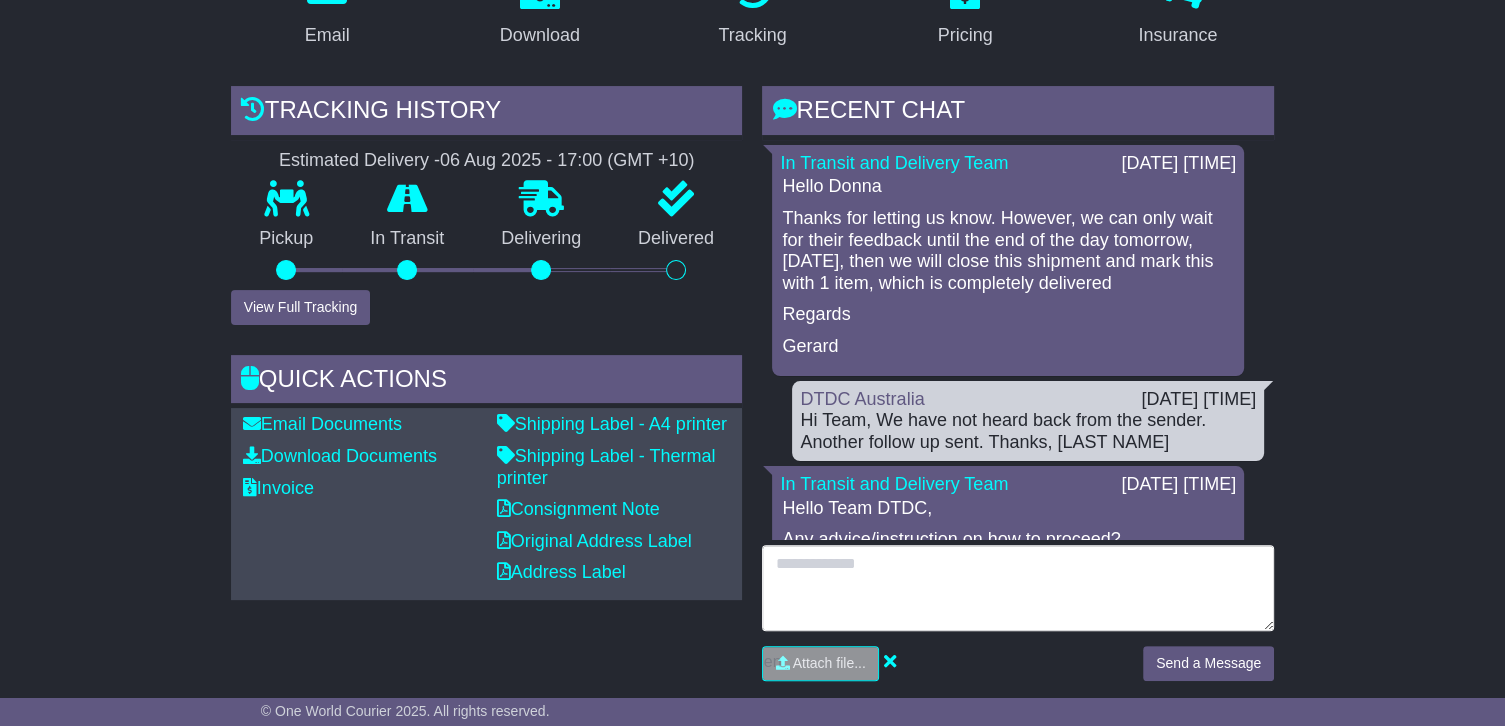 click at bounding box center (1018, 588) 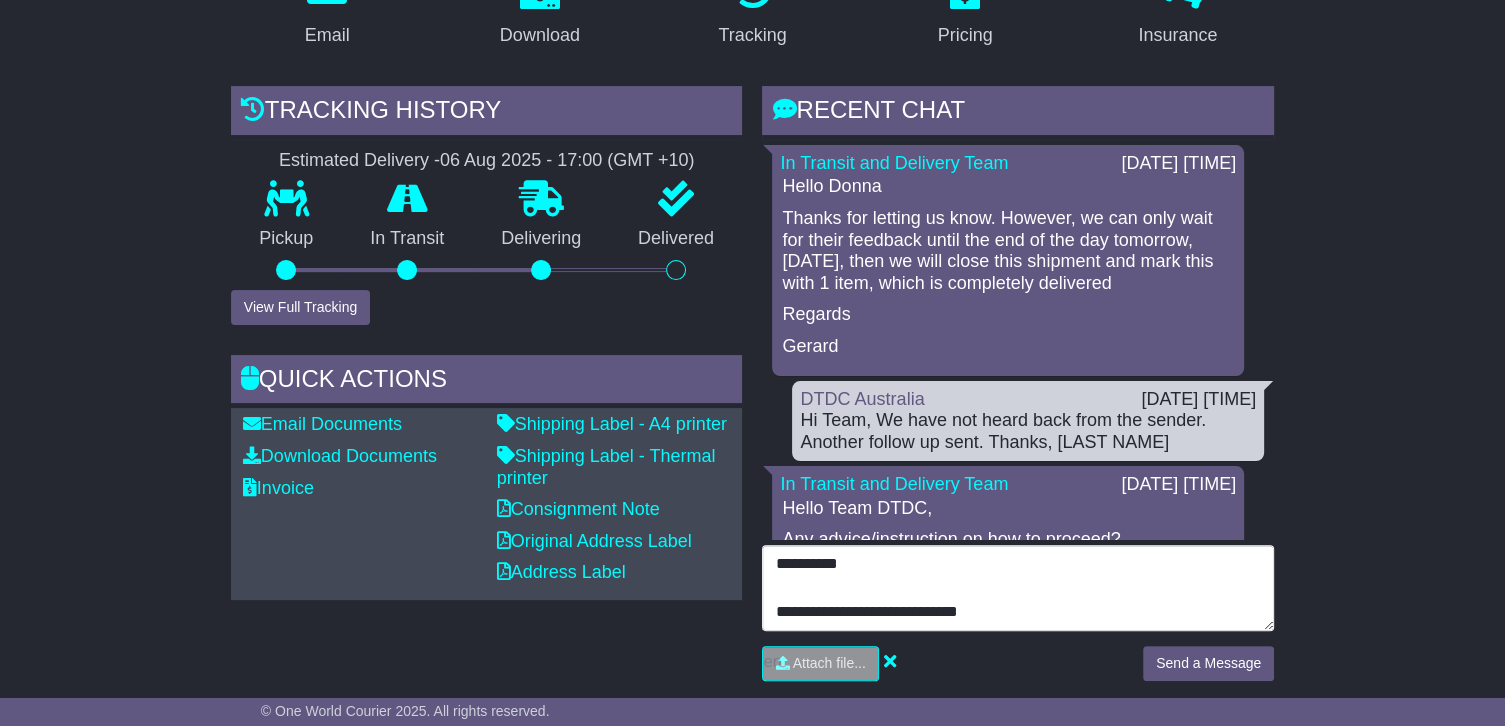 click on "**********" at bounding box center (1018, 588) 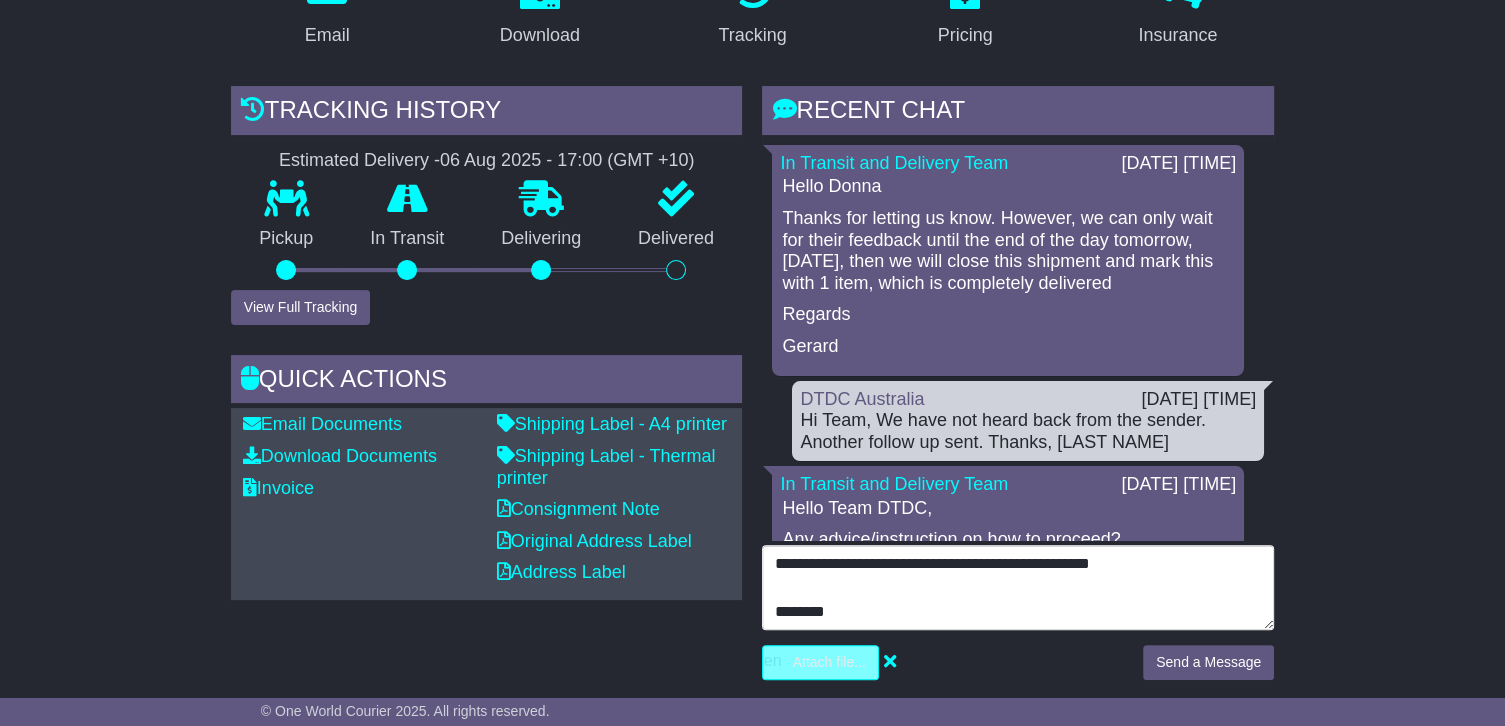 scroll, scrollTop: 112, scrollLeft: 0, axis: vertical 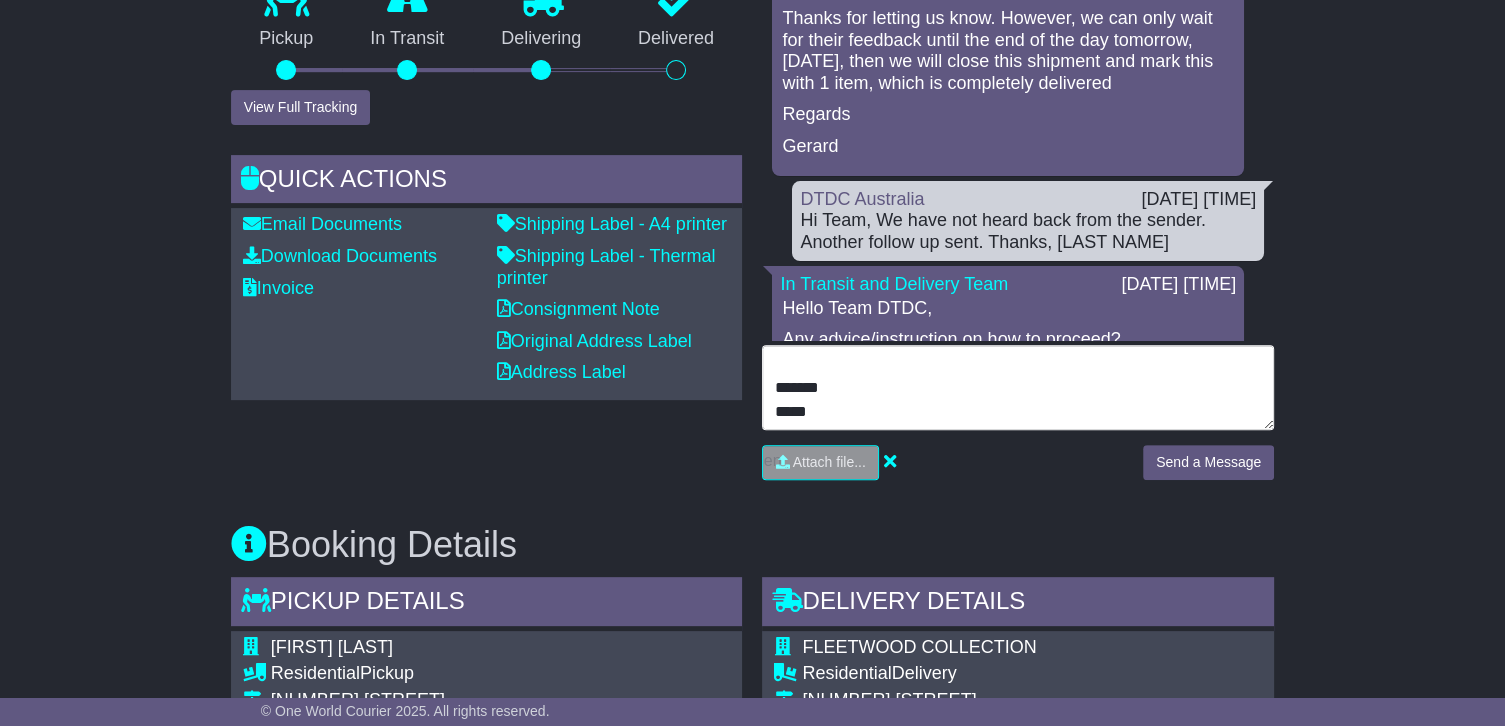 click on "**********" at bounding box center (1018, 388) 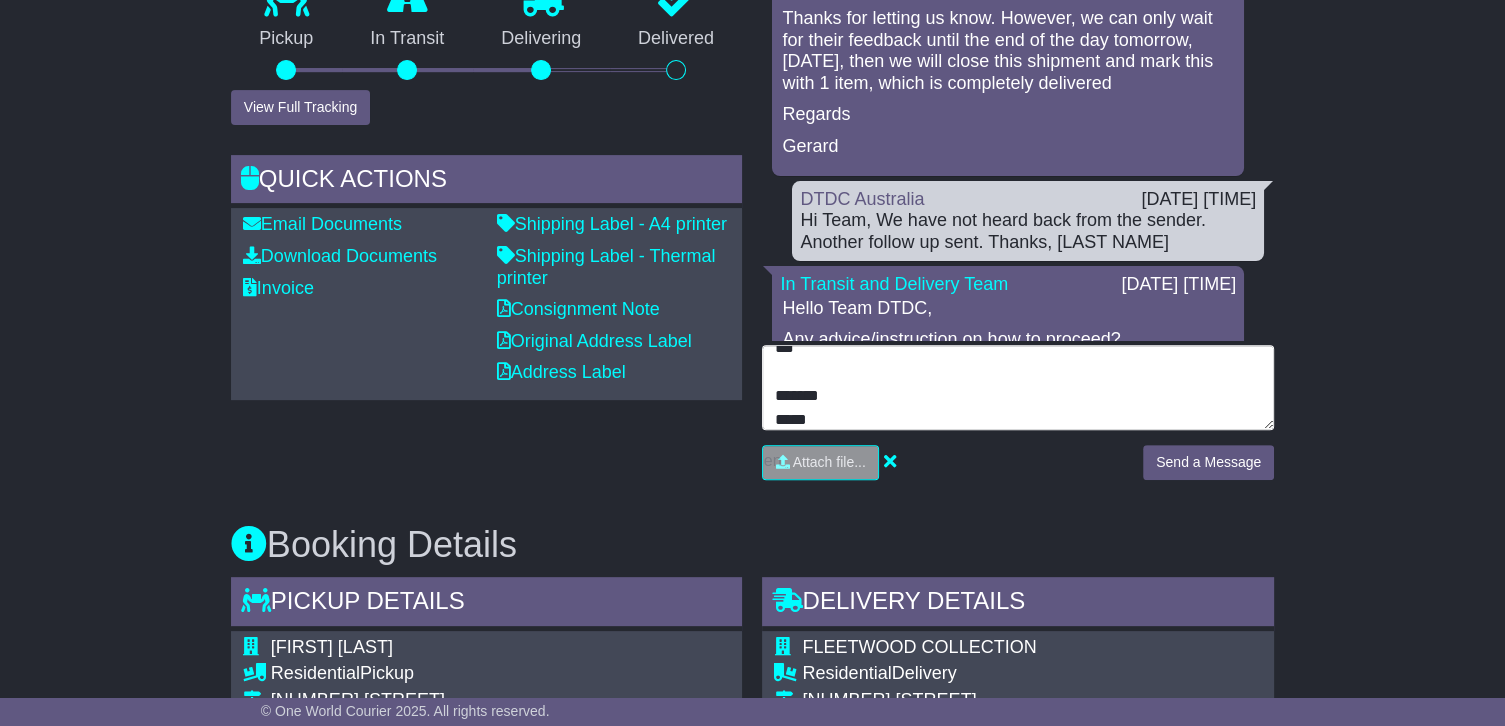 scroll, scrollTop: 8, scrollLeft: 0, axis: vertical 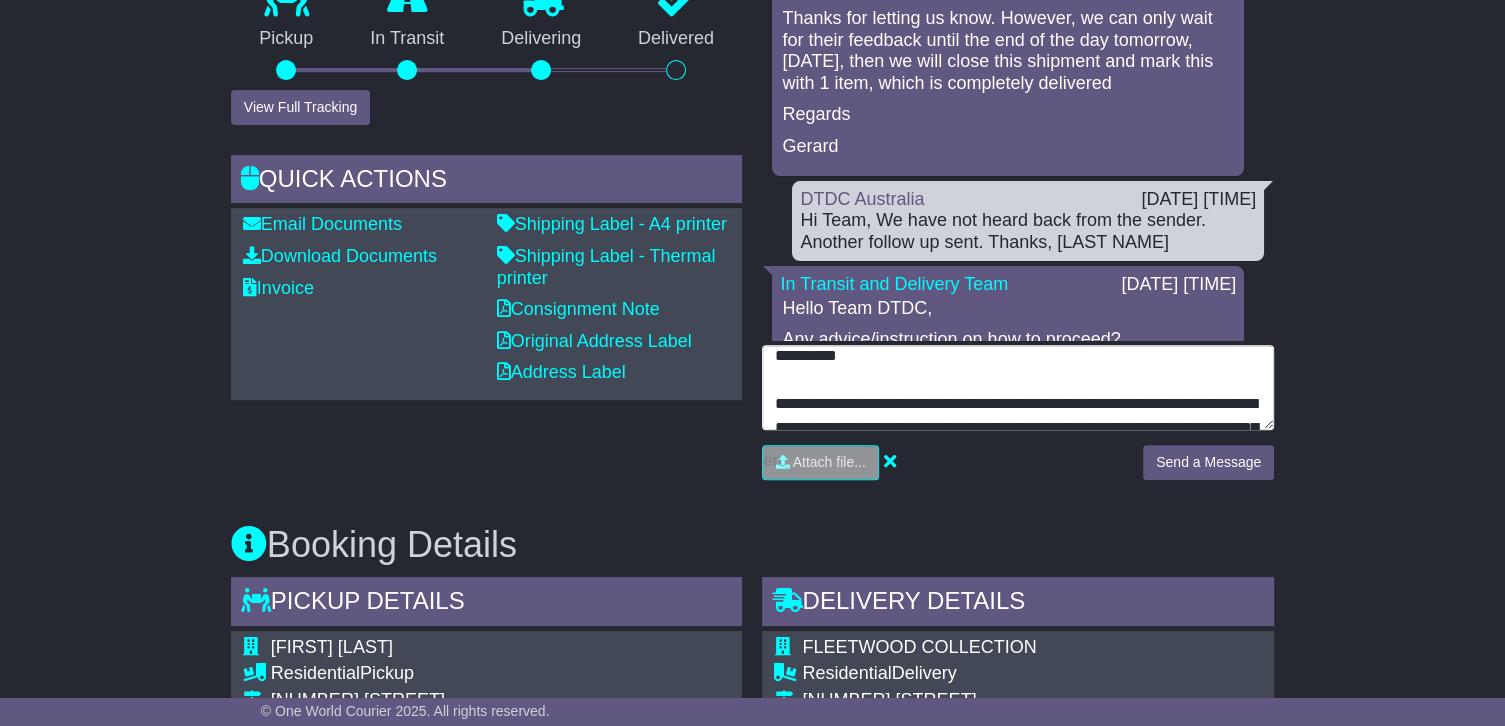 type on "**********" 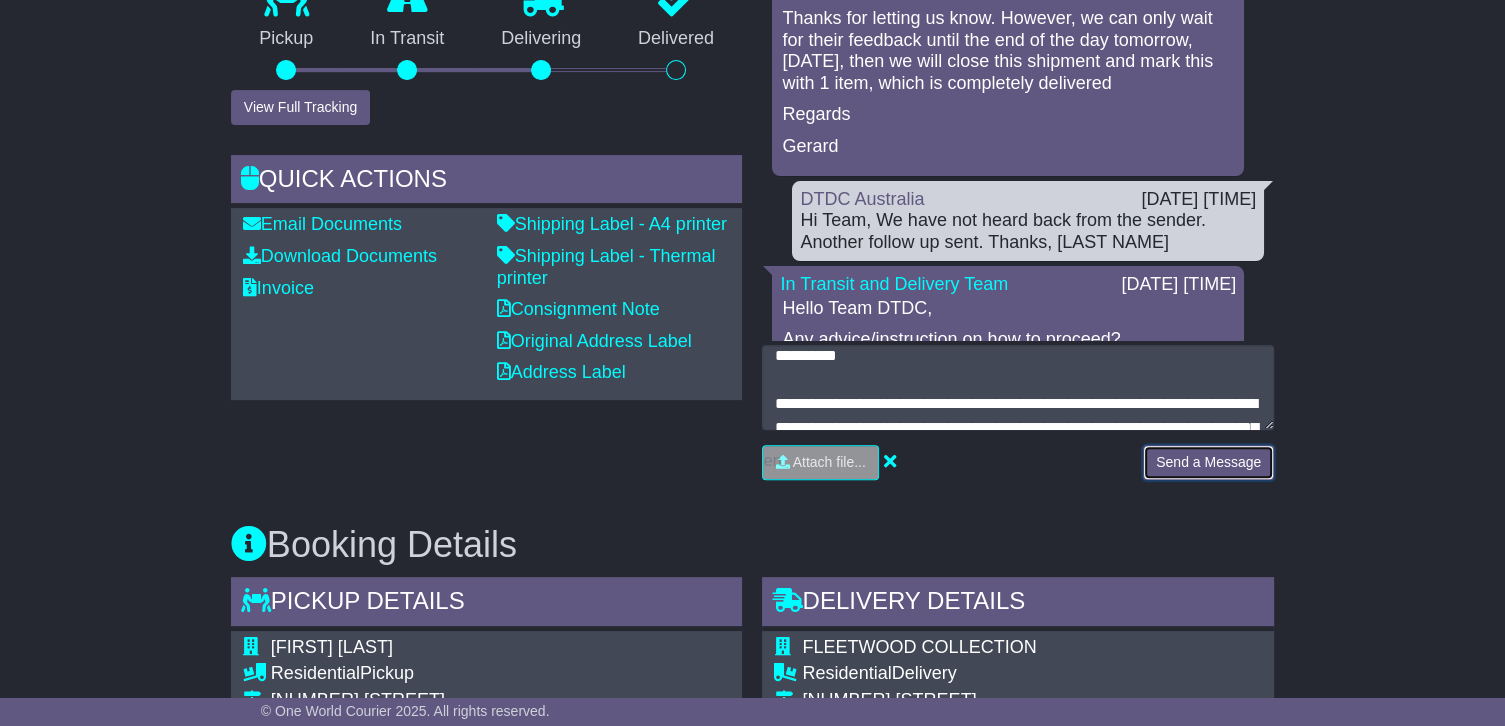 click on "Send a Message" at bounding box center [1208, 462] 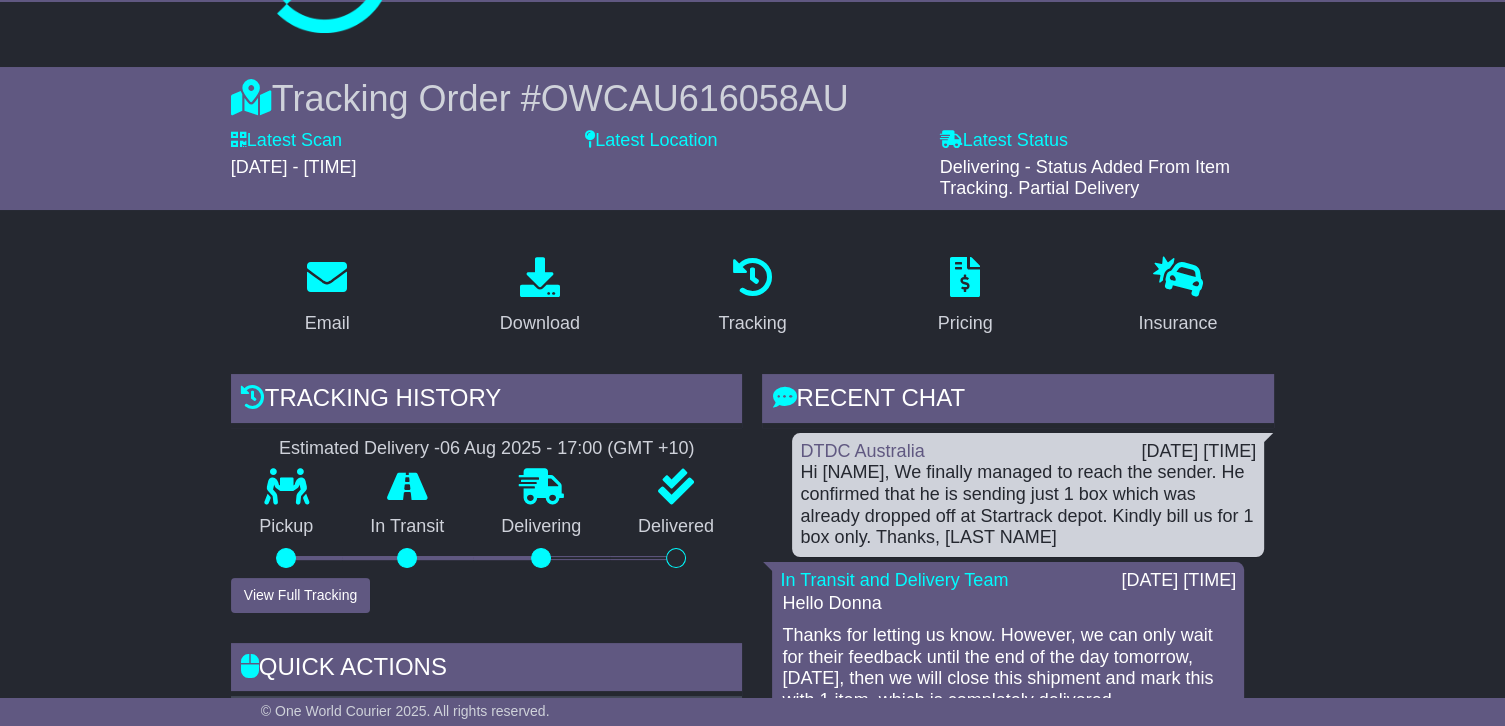 scroll, scrollTop: 0, scrollLeft: 0, axis: both 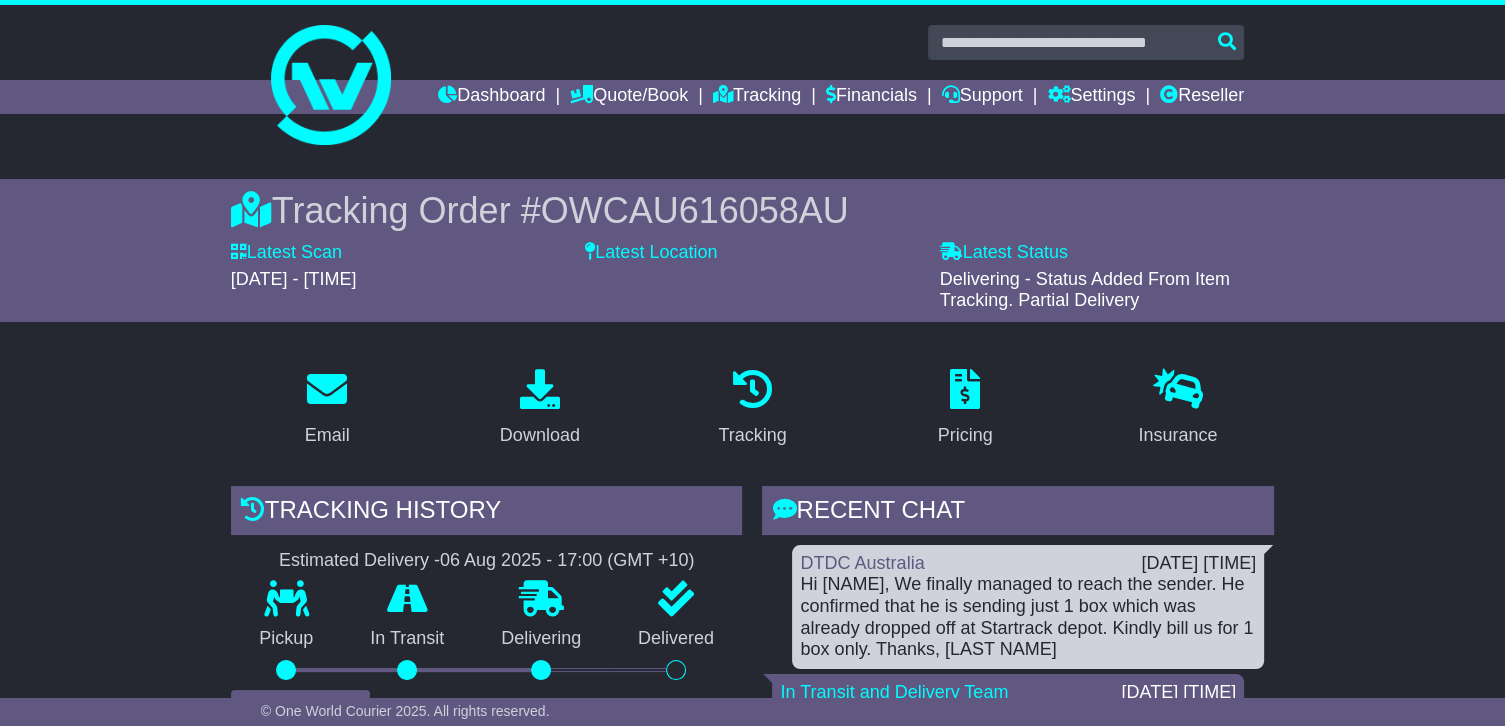 click on "OWCAU616058AU" at bounding box center (695, 210) 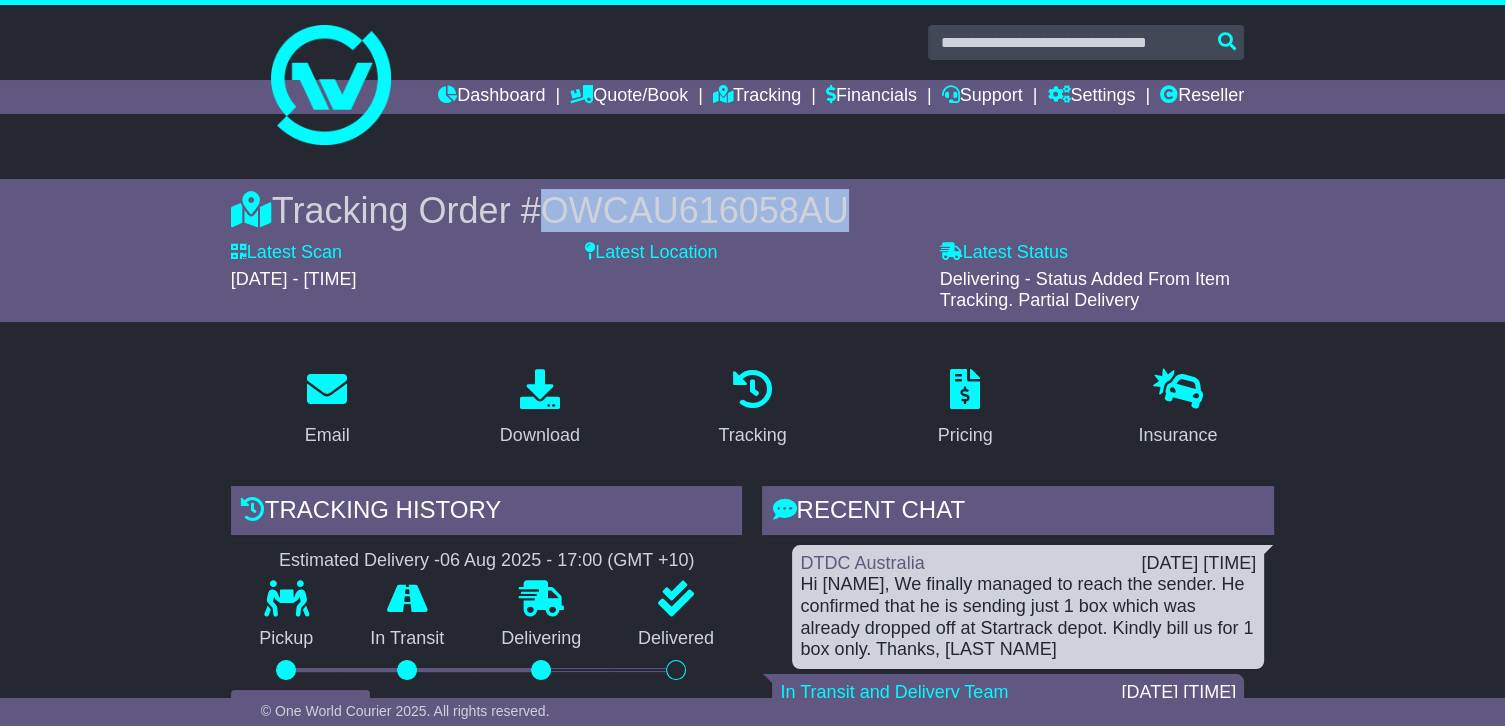 click on "OWCAU616058AU" at bounding box center [695, 210] 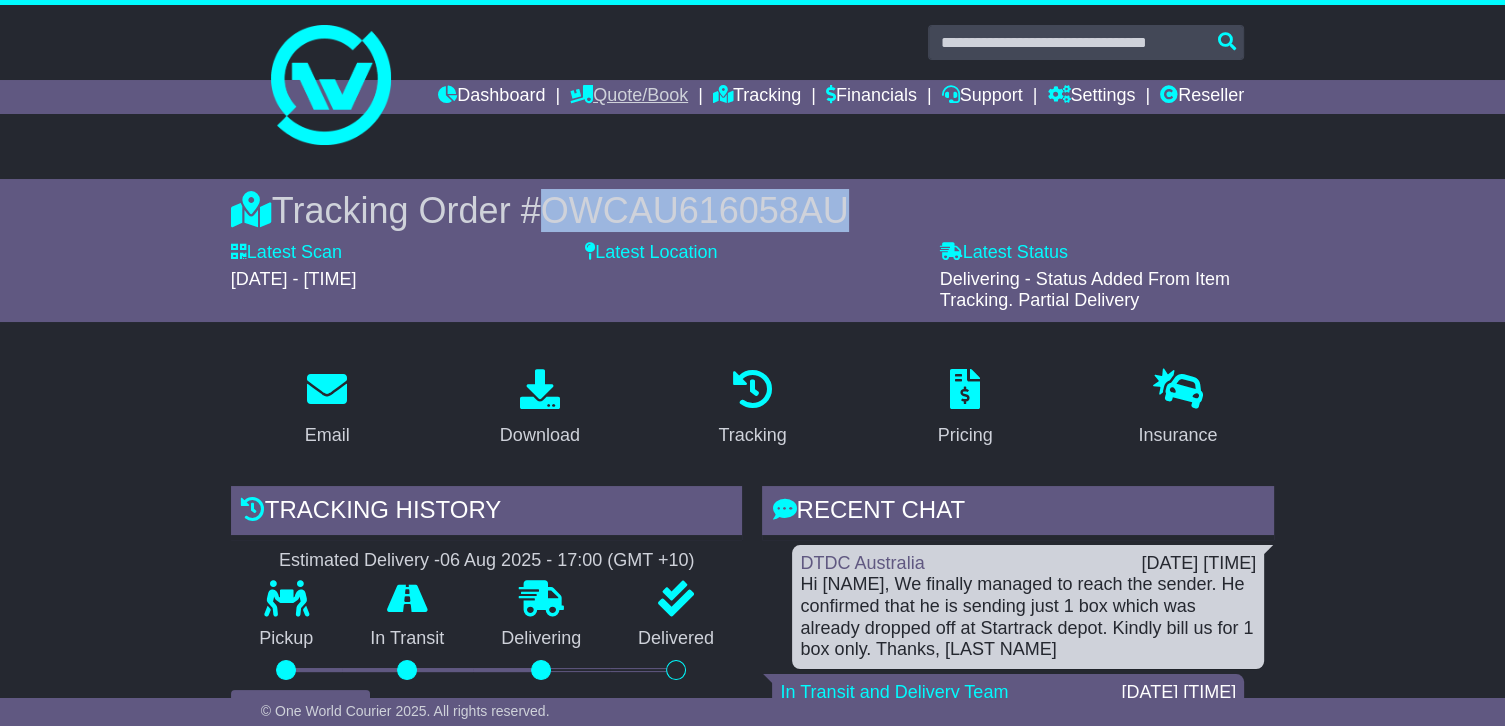 click on "Quote/Book" at bounding box center (629, 97) 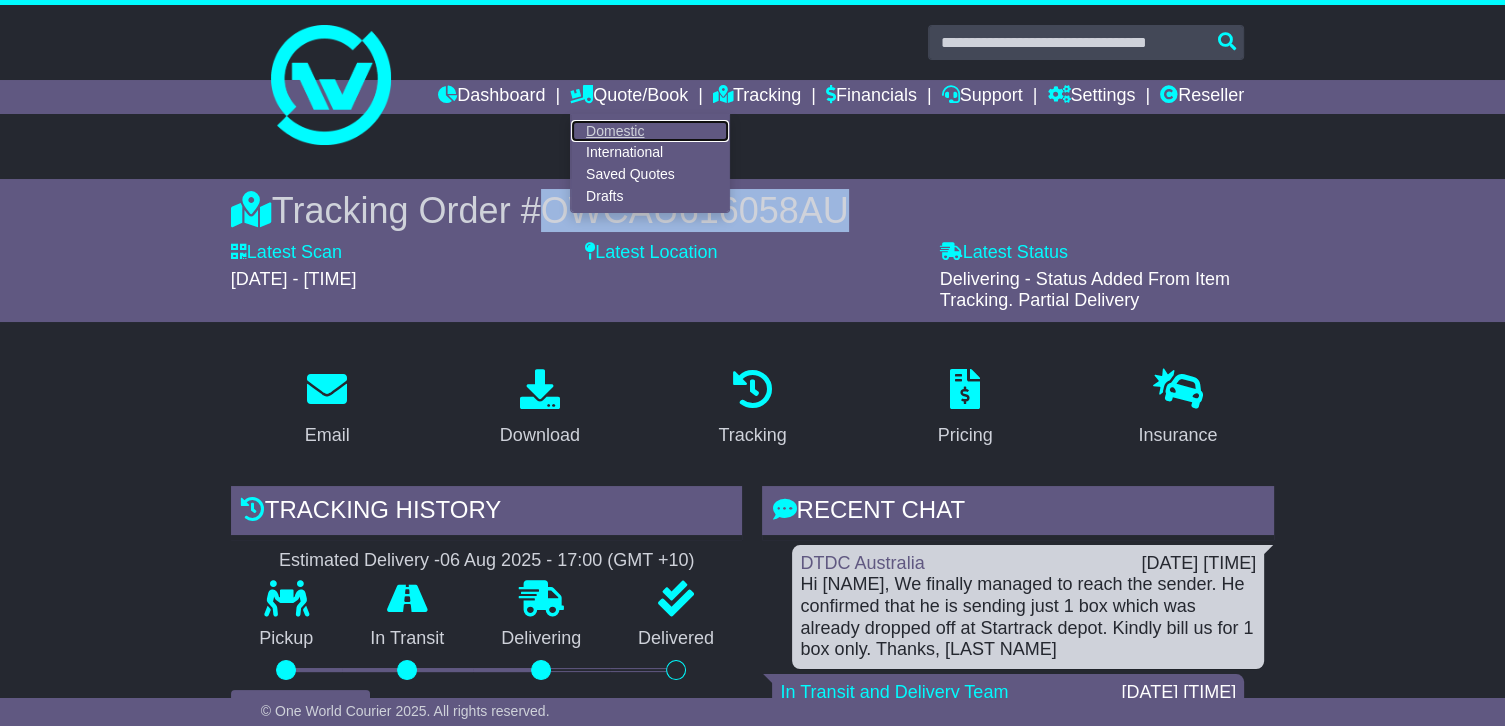 click on "Domestic" at bounding box center (650, 131) 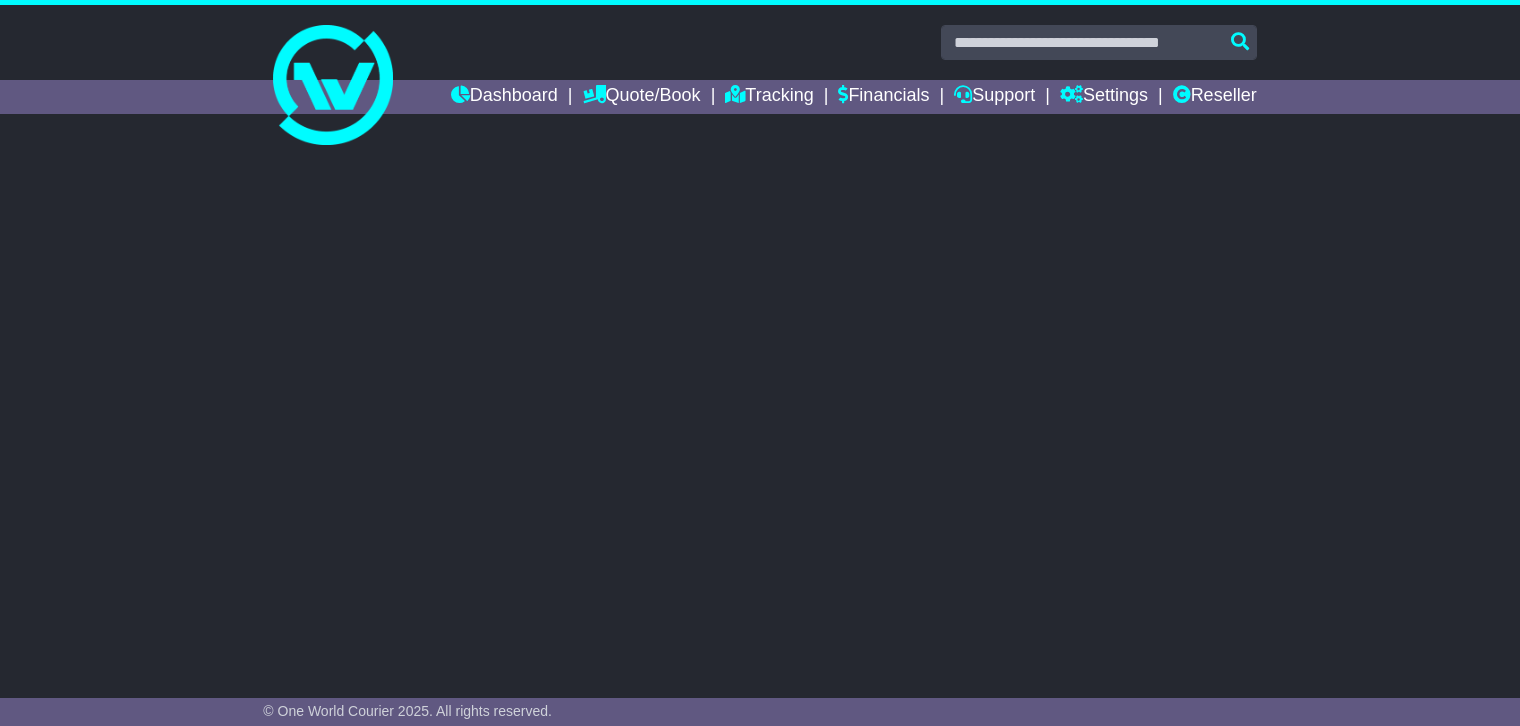 scroll, scrollTop: 0, scrollLeft: 0, axis: both 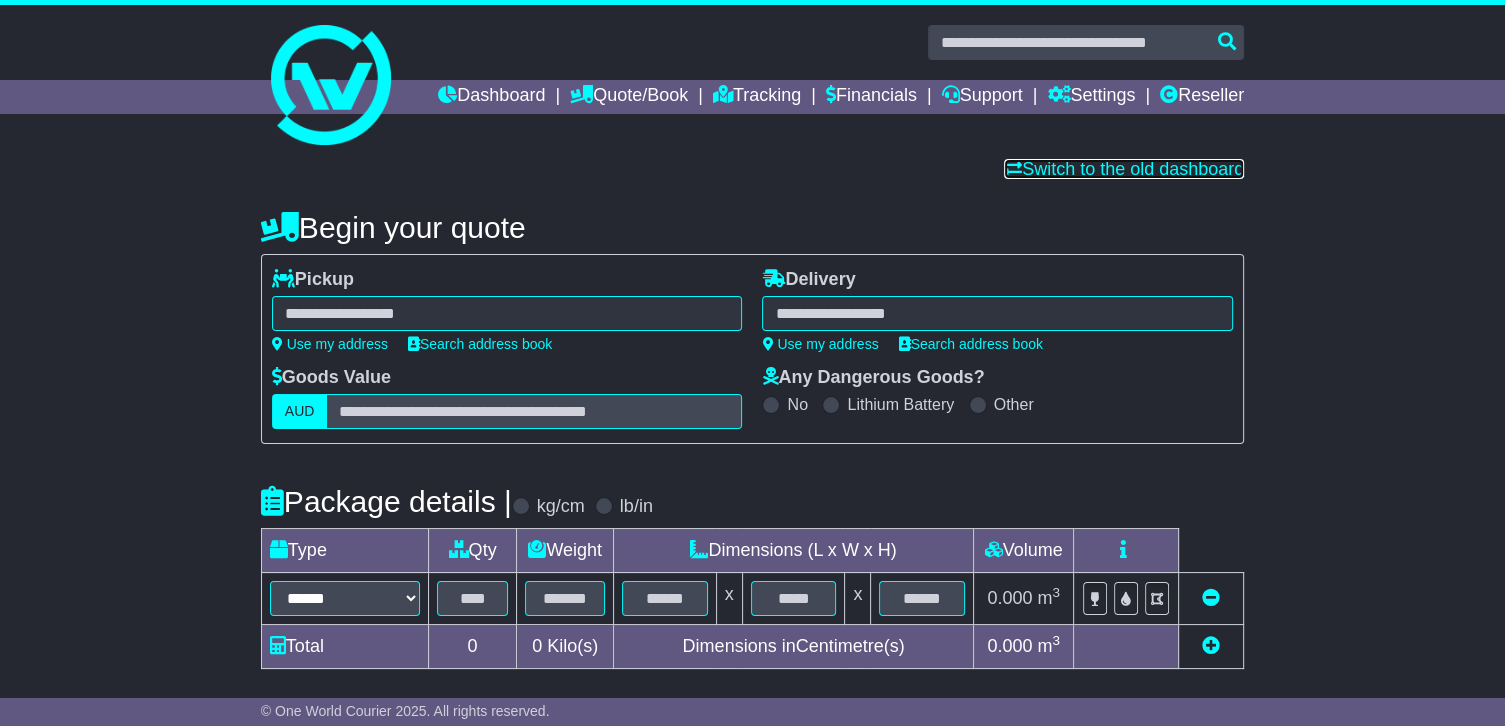 click on "Switch to the old dashboard" at bounding box center [1124, 169] 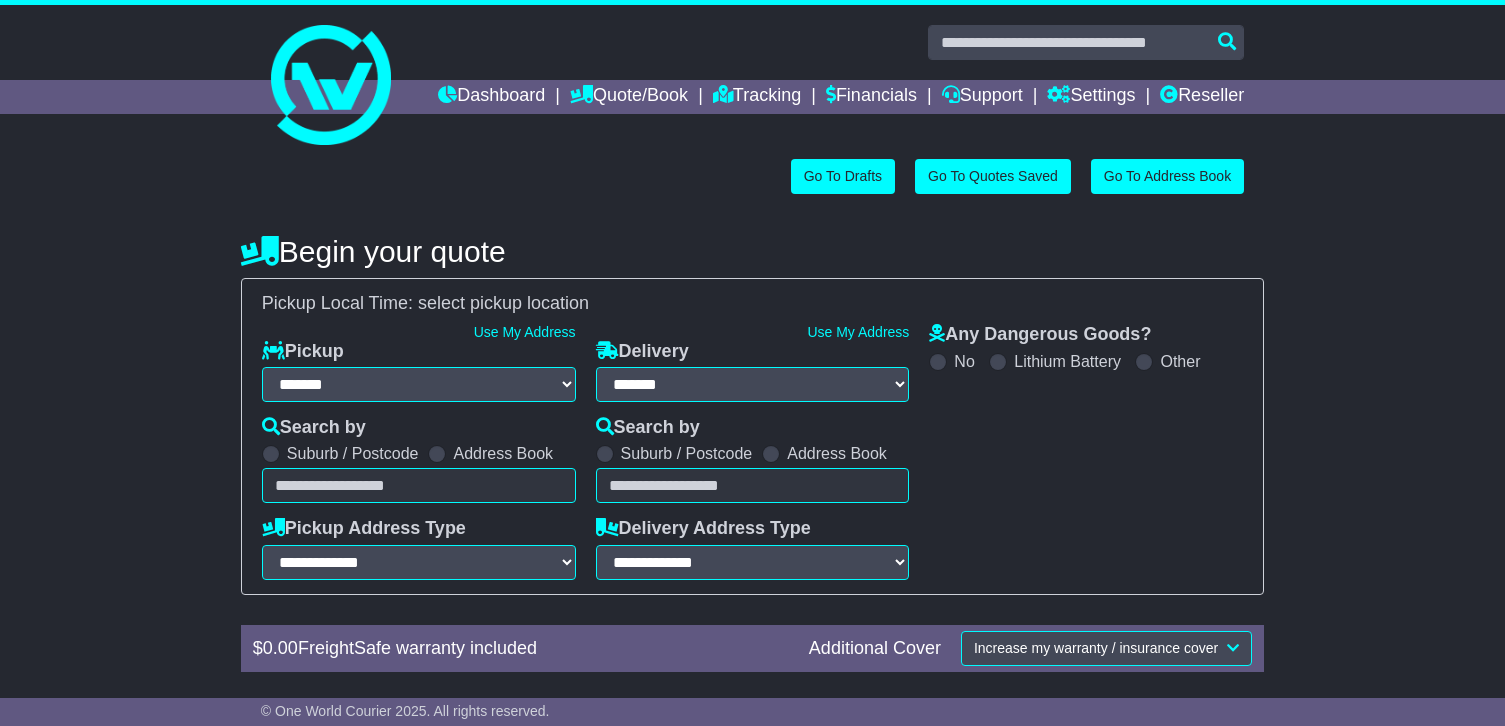 select on "**" 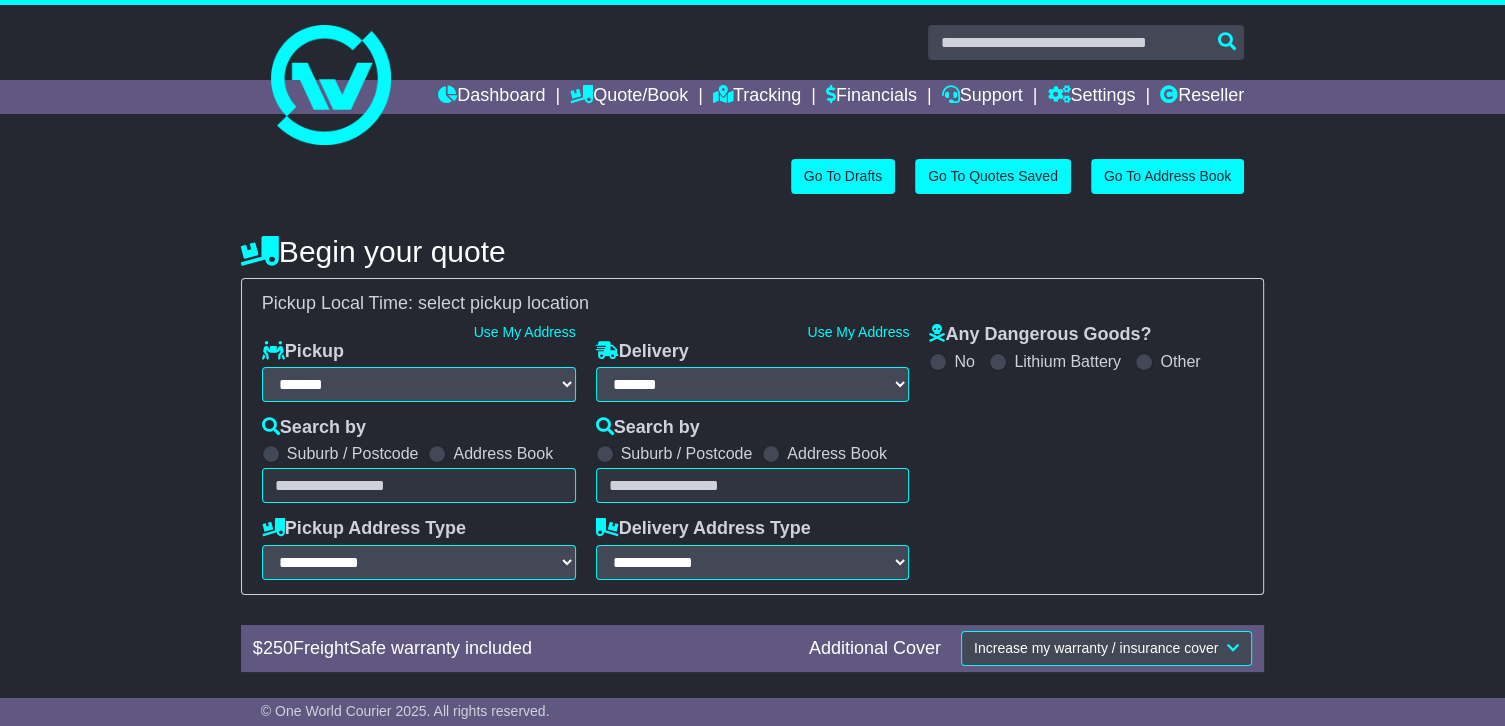 scroll, scrollTop: 0, scrollLeft: 0, axis: both 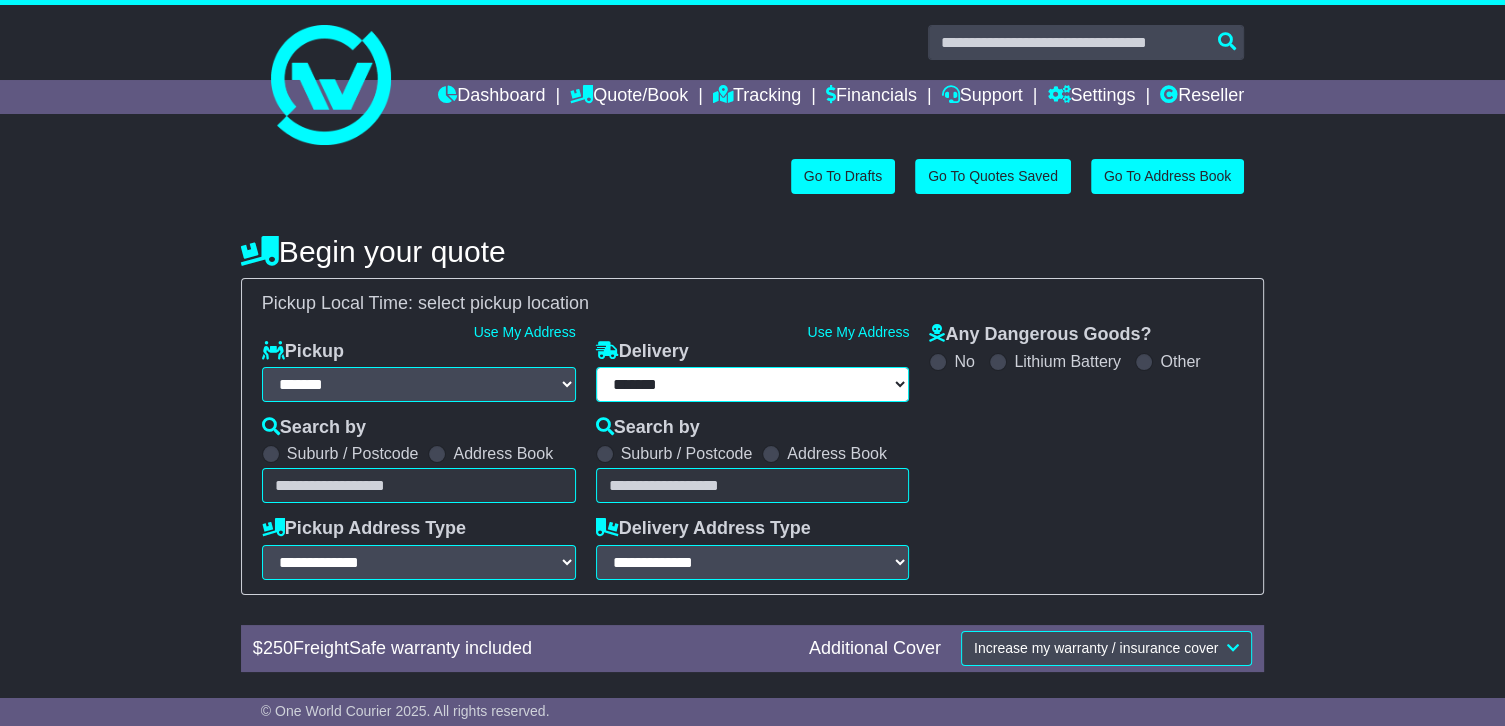select 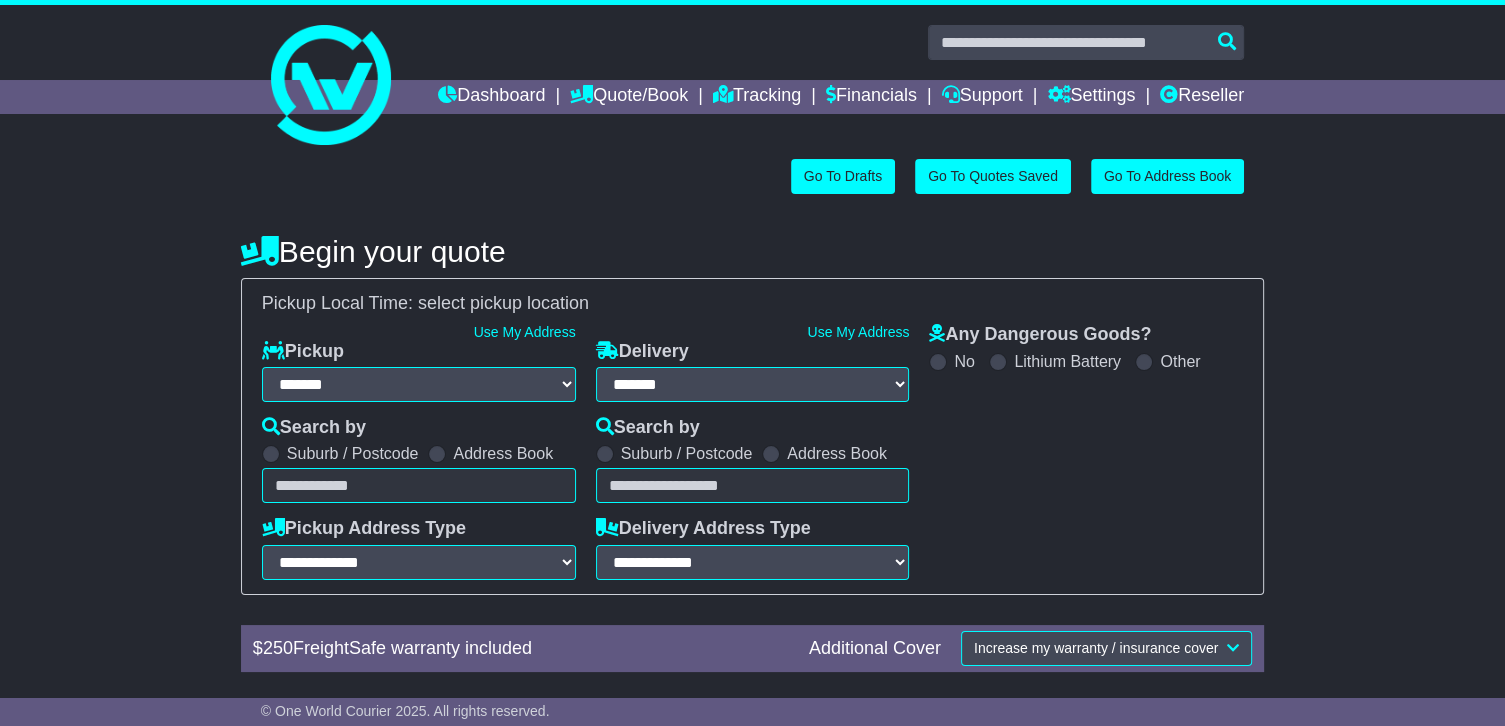 click at bounding box center [419, 485] 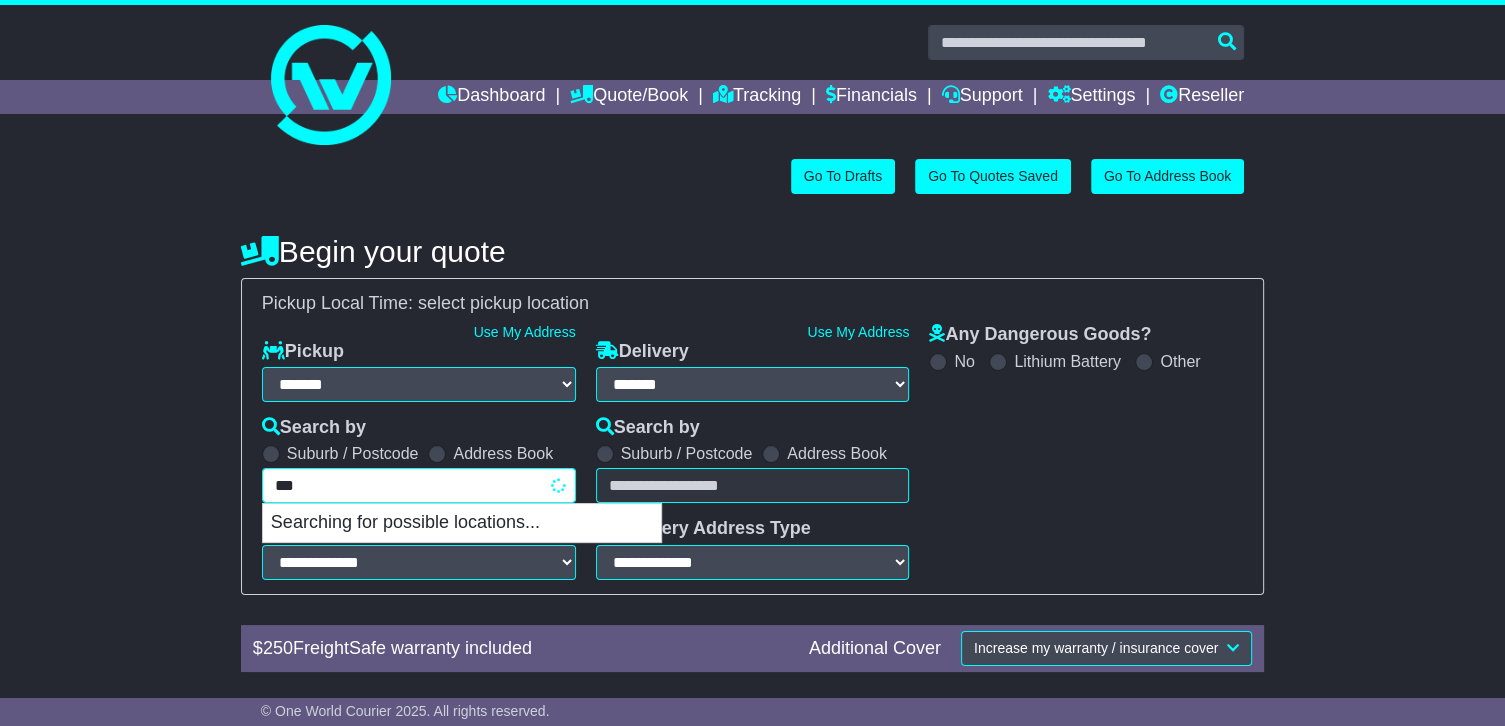 type on "****" 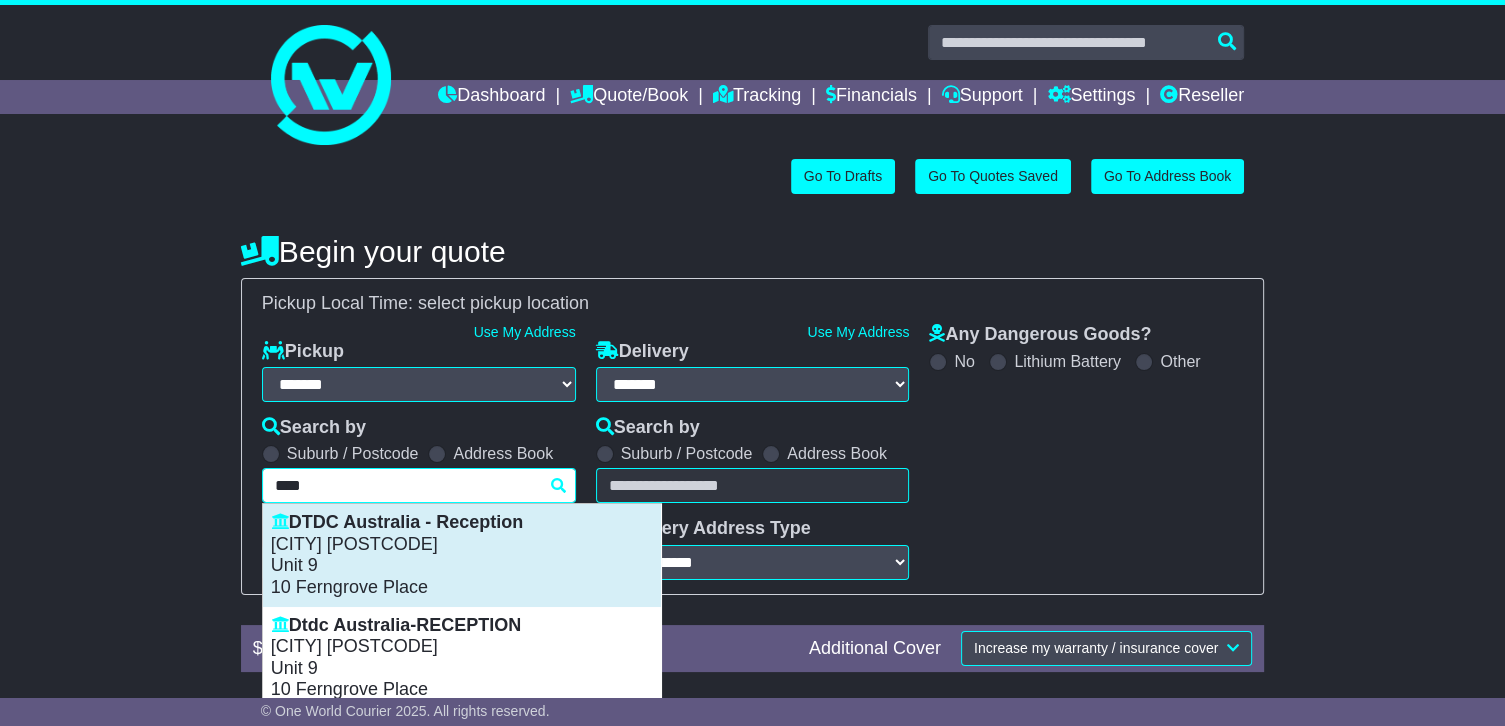 click on "[CITY] [POSTCODE]" at bounding box center (462, 545) 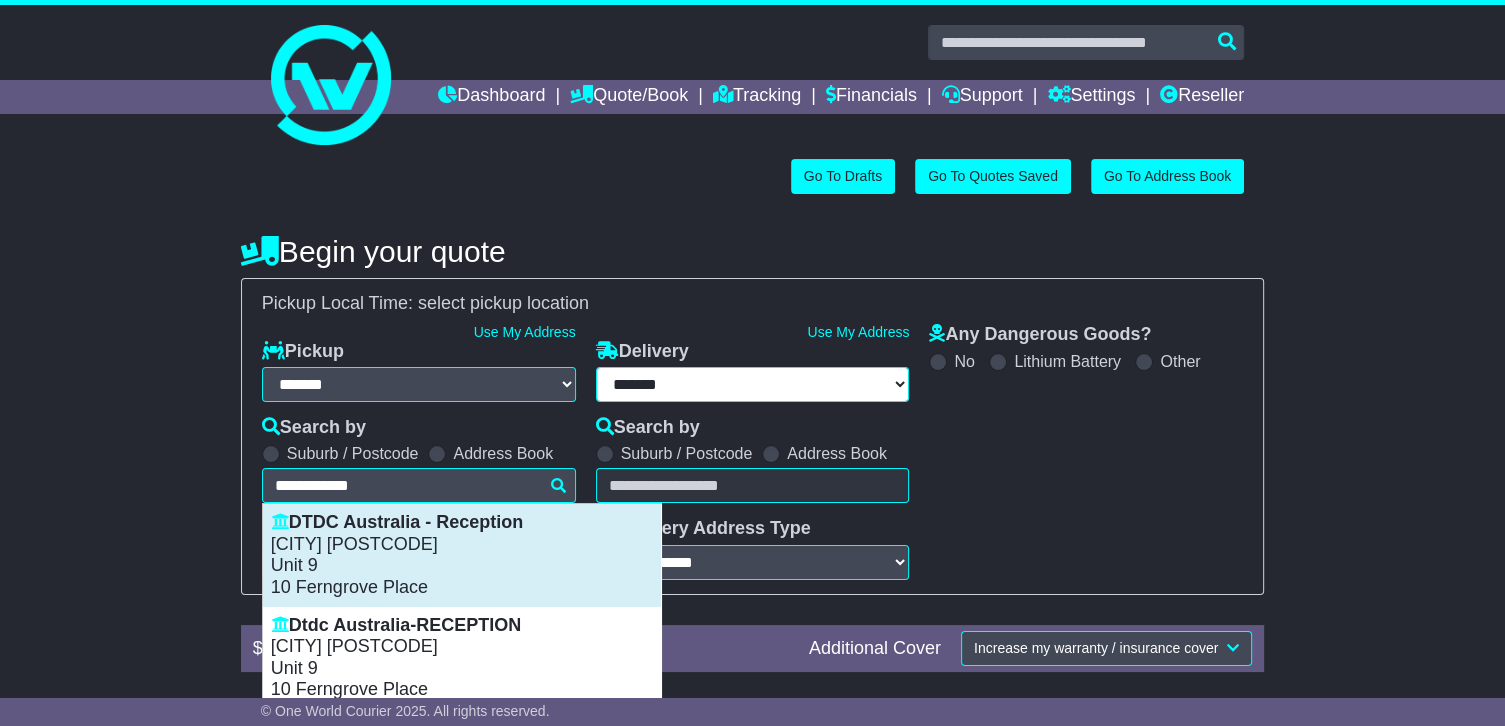 select on "**********" 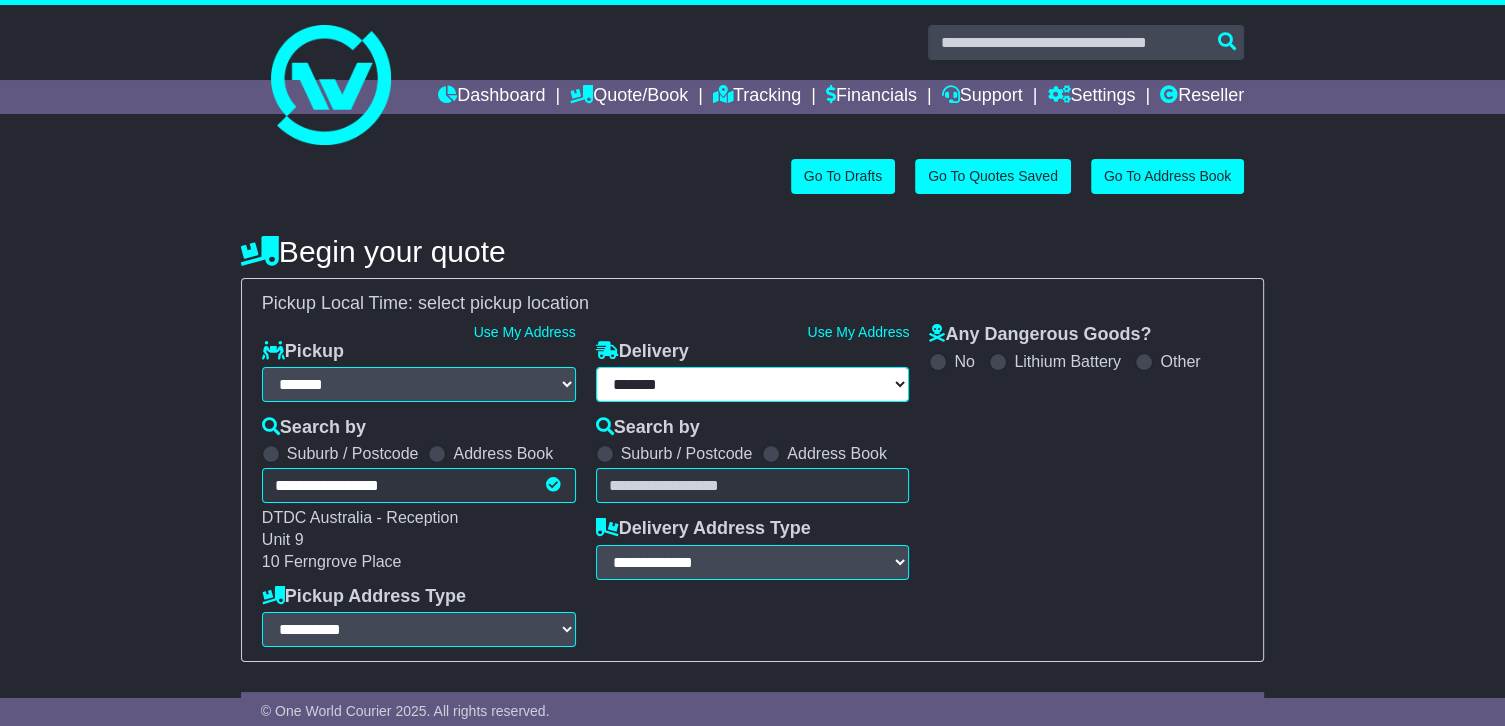 type on "**********" 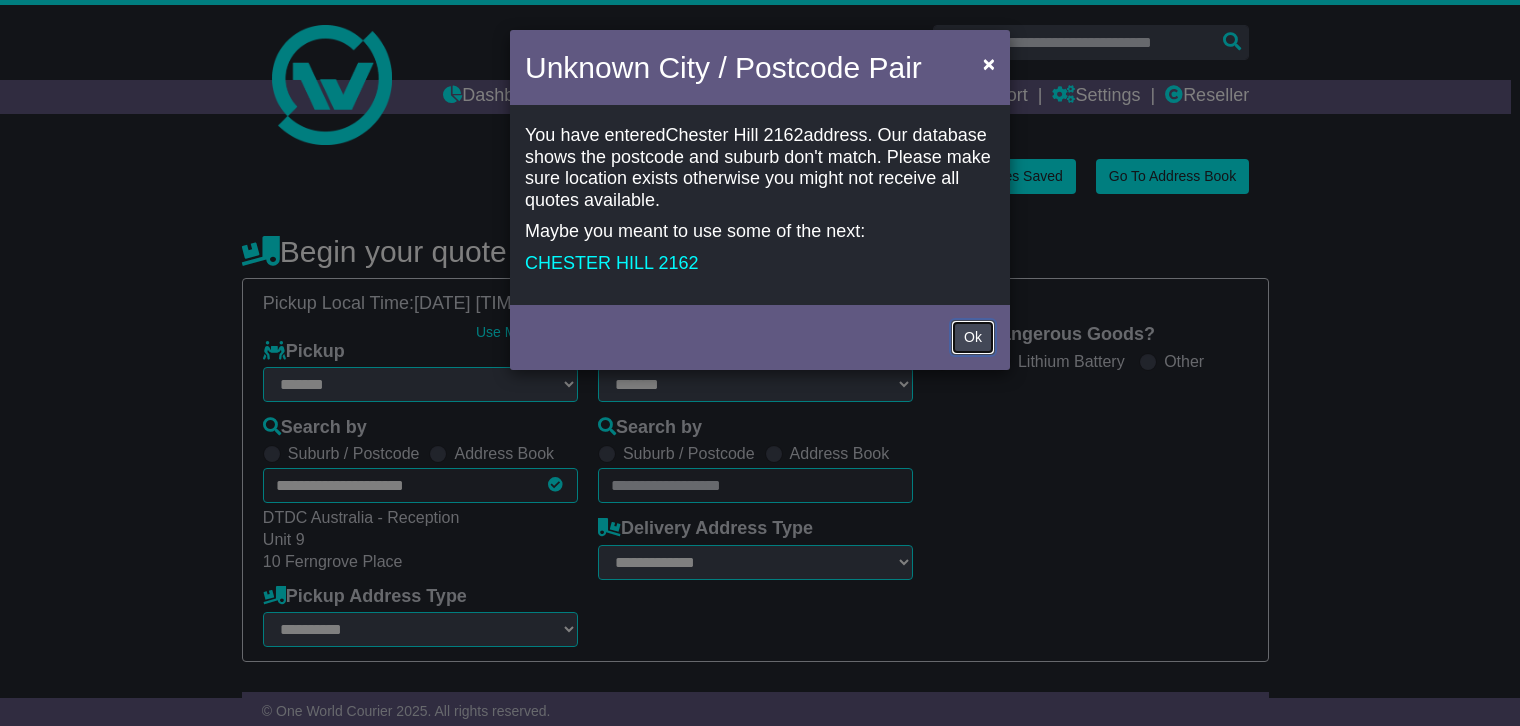 click on "Ok" at bounding box center (973, 337) 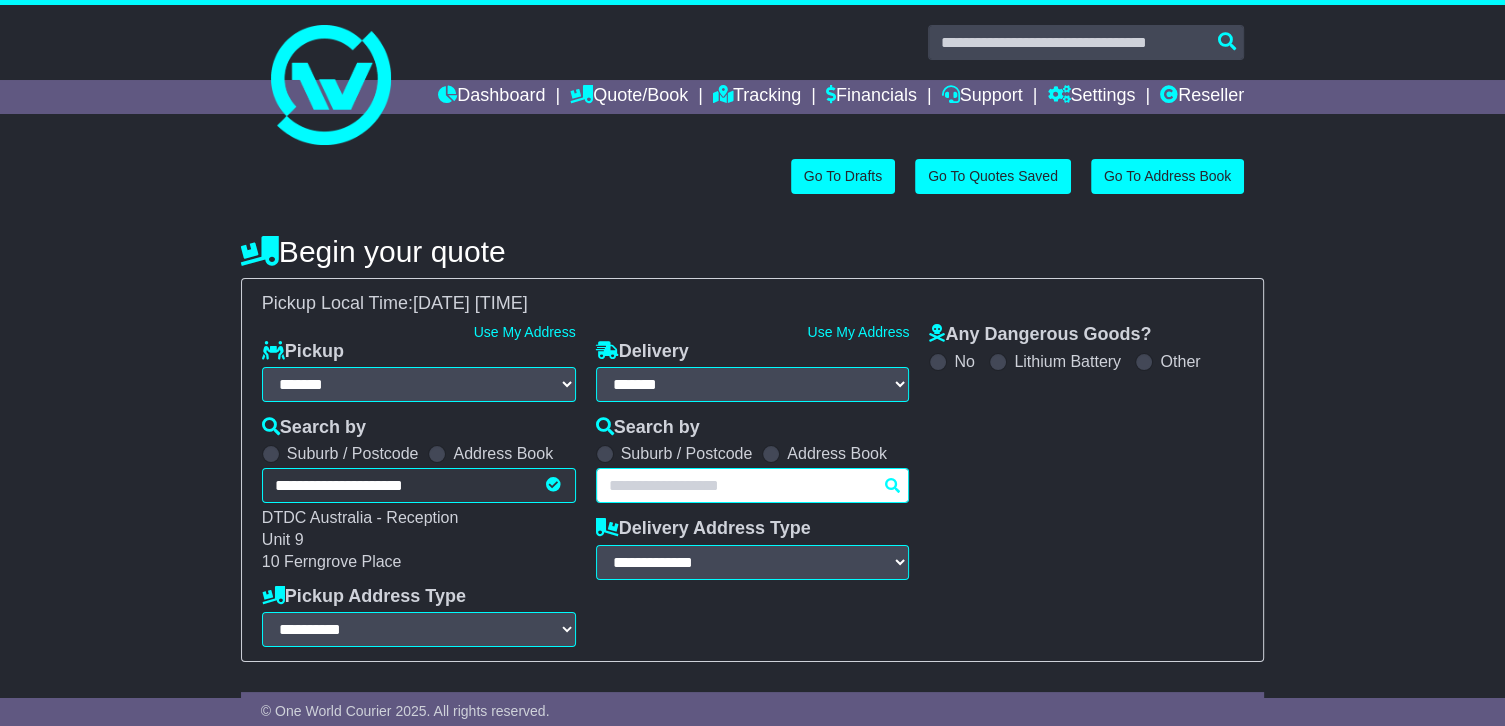 click at bounding box center (753, 485) 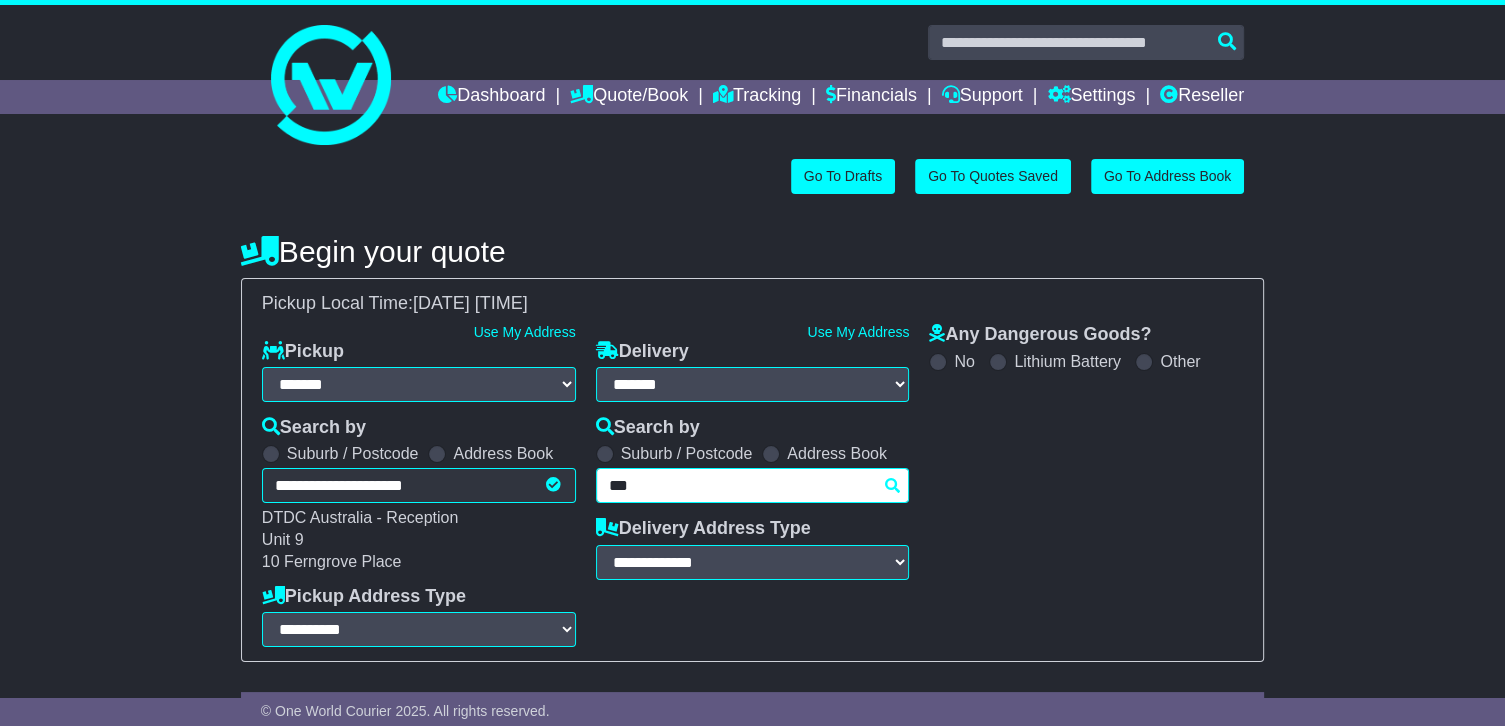 type on "****" 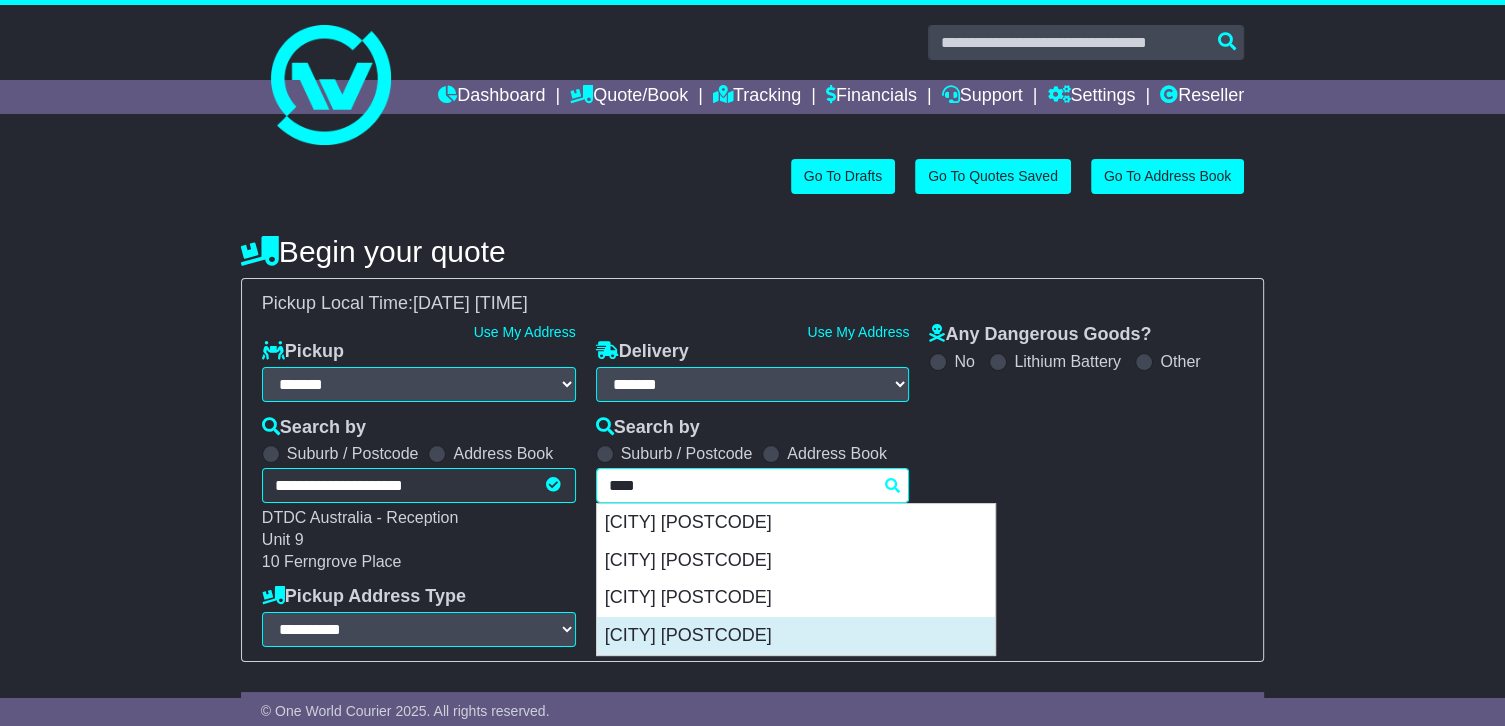click on "WILLAGEE CENTRAL 6156" at bounding box center [796, 636] 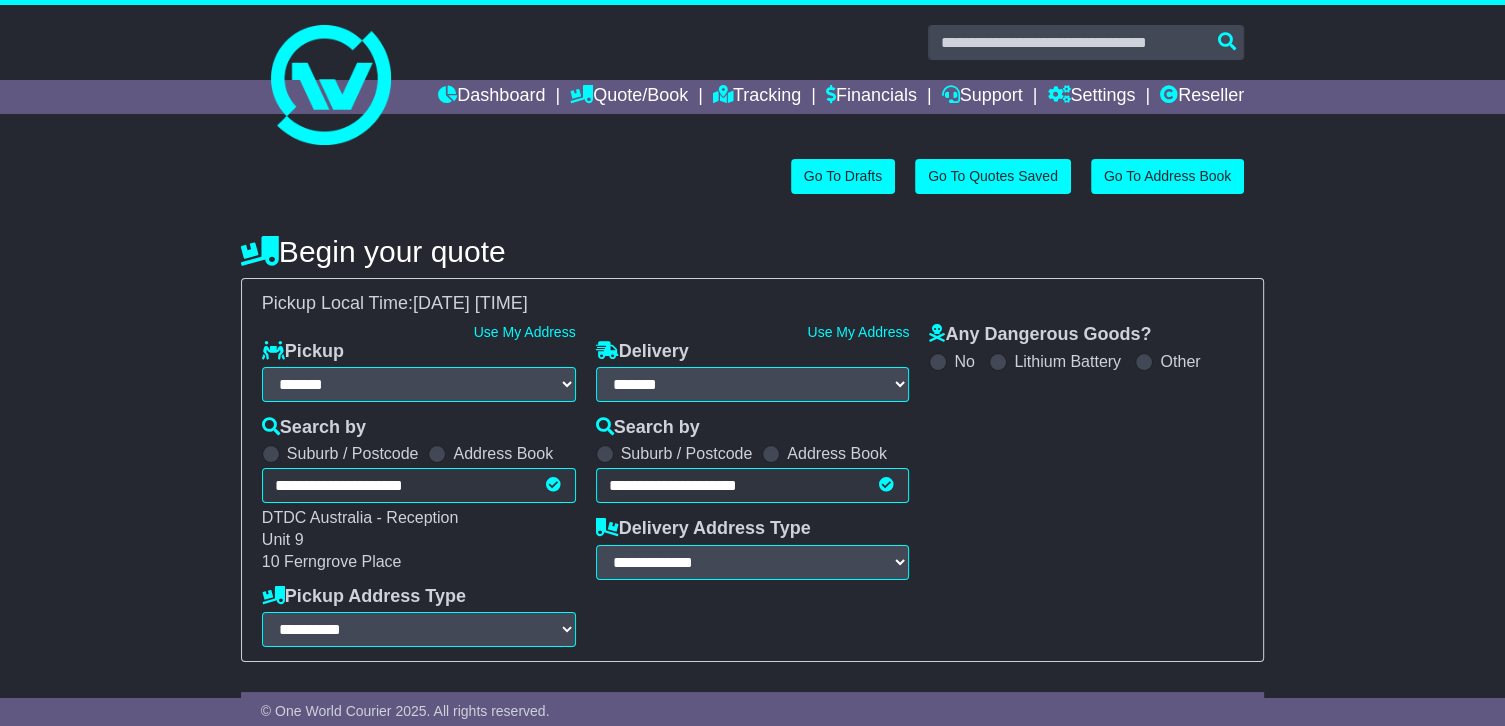 type on "**********" 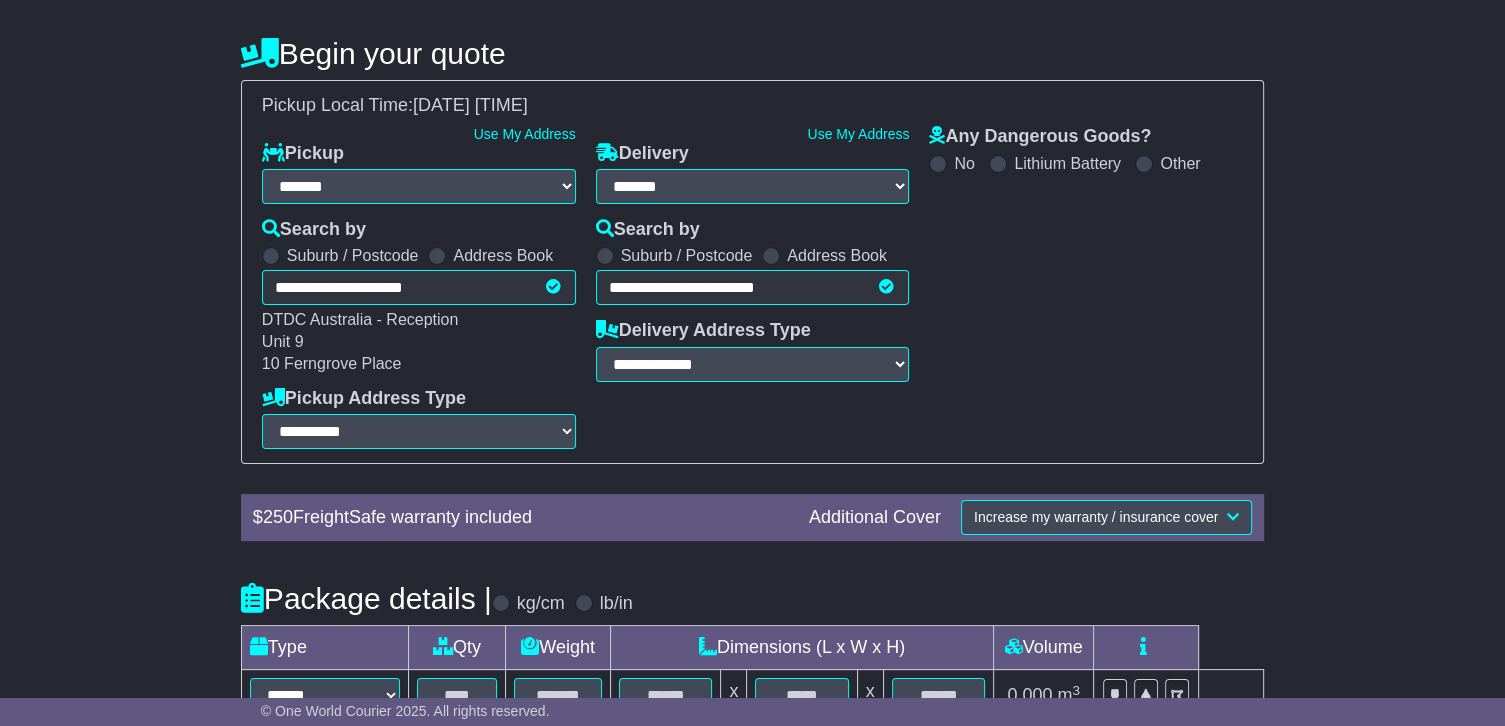 scroll, scrollTop: 200, scrollLeft: 0, axis: vertical 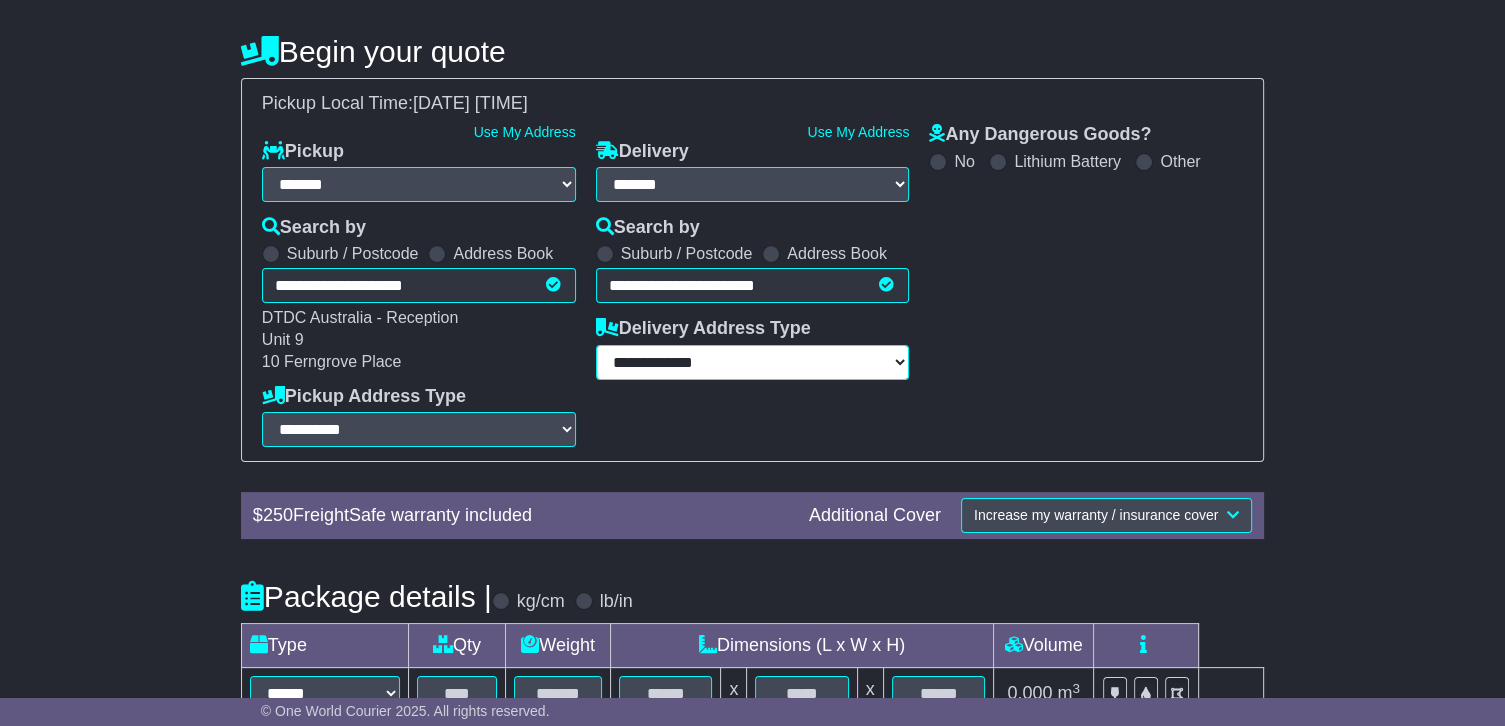 click on "**********" at bounding box center (753, 362) 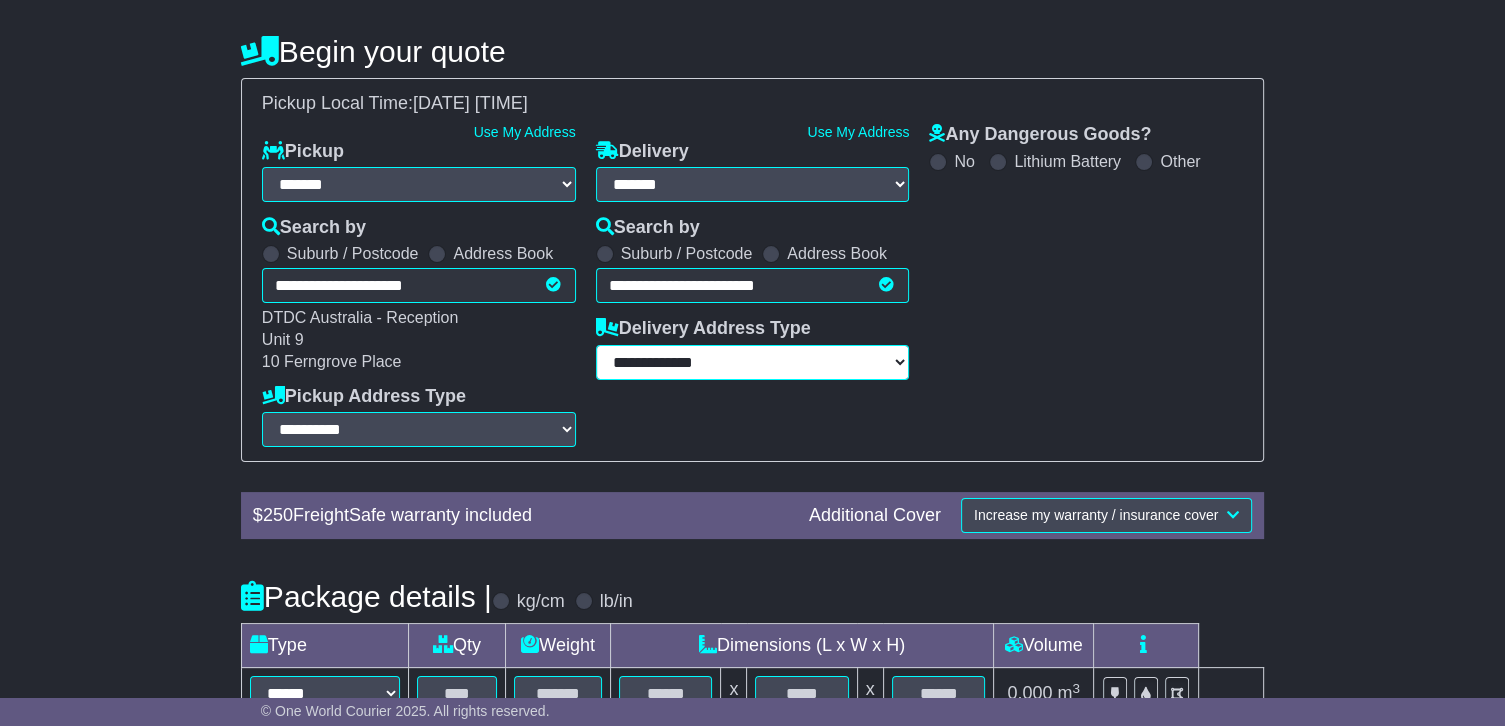 select on "**********" 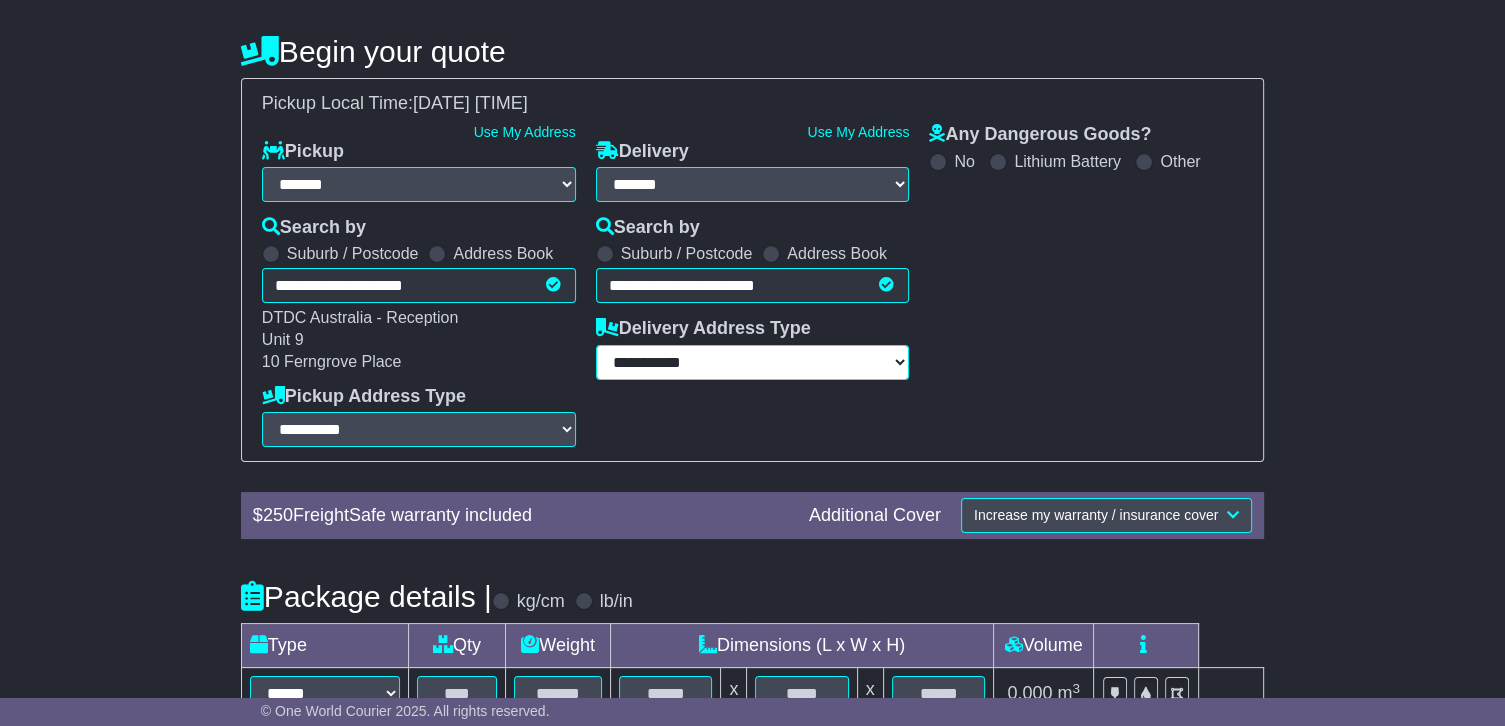 click on "**********" at bounding box center (753, 362) 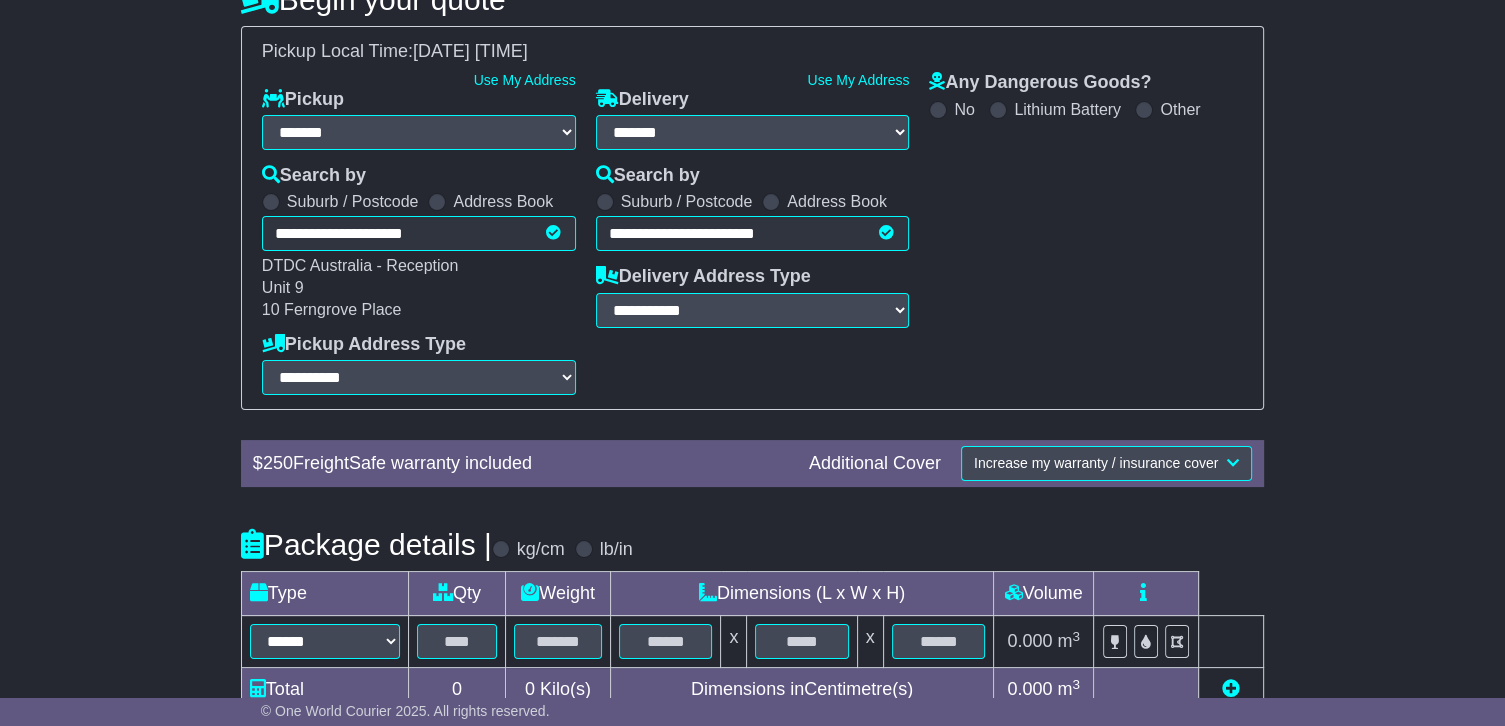 scroll, scrollTop: 351, scrollLeft: 0, axis: vertical 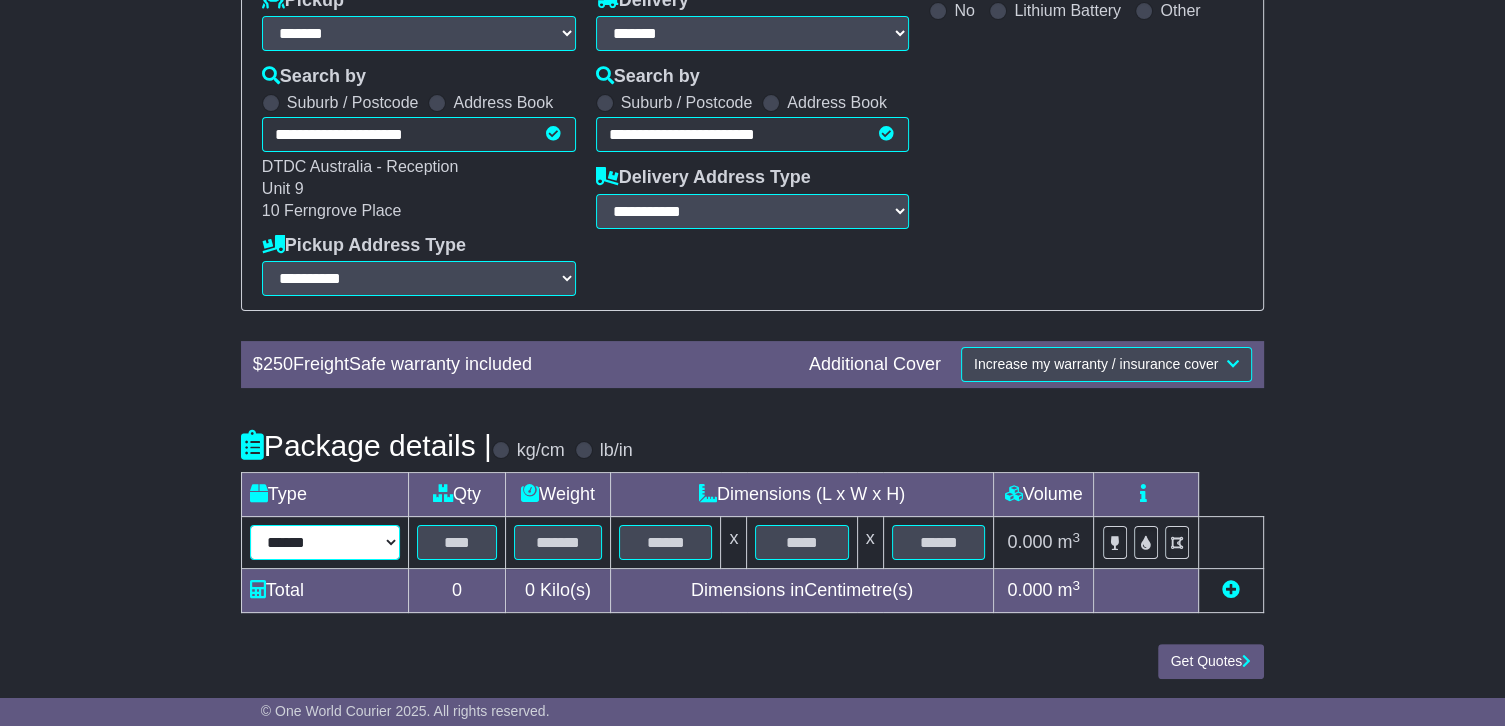 click on "****** ****** *** ******** ***** **** **** ****** *** *******" at bounding box center [325, 542] 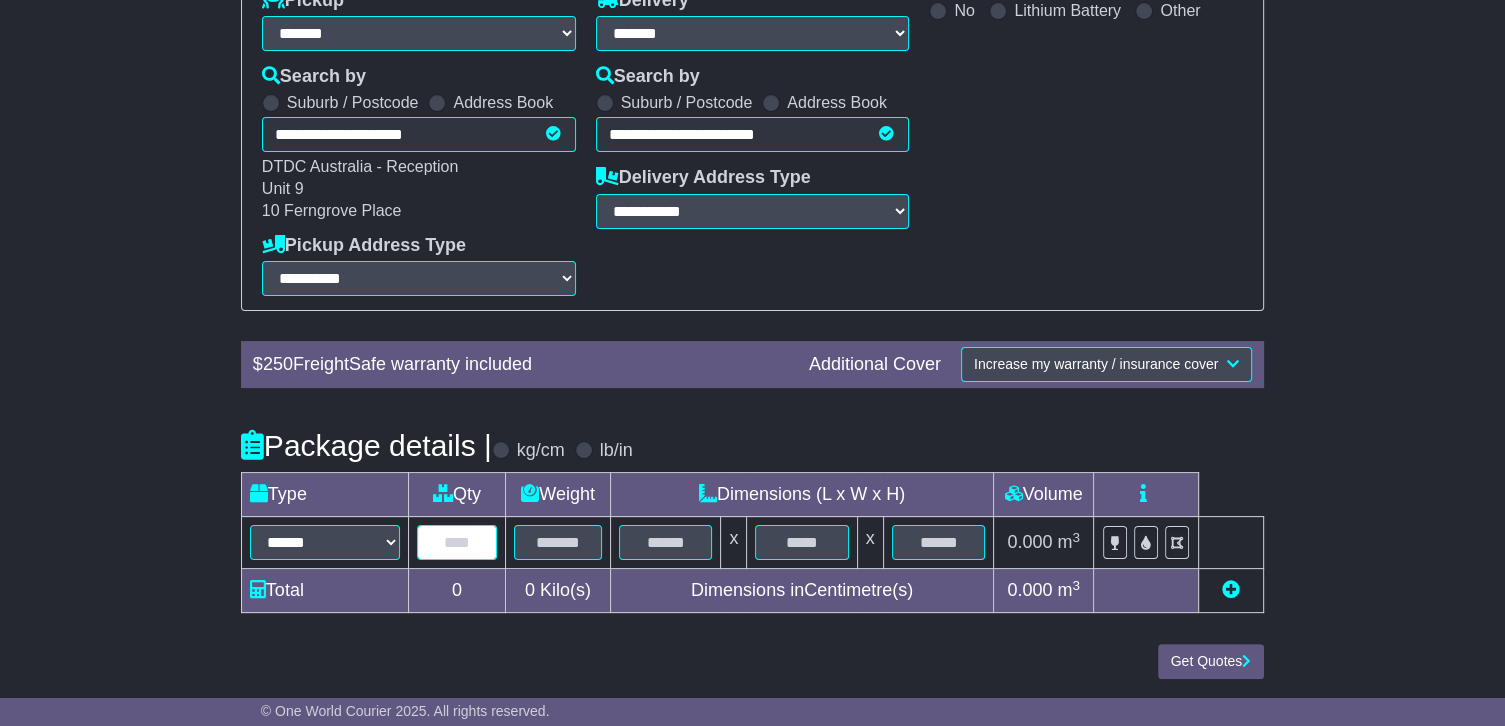 click at bounding box center [457, 542] 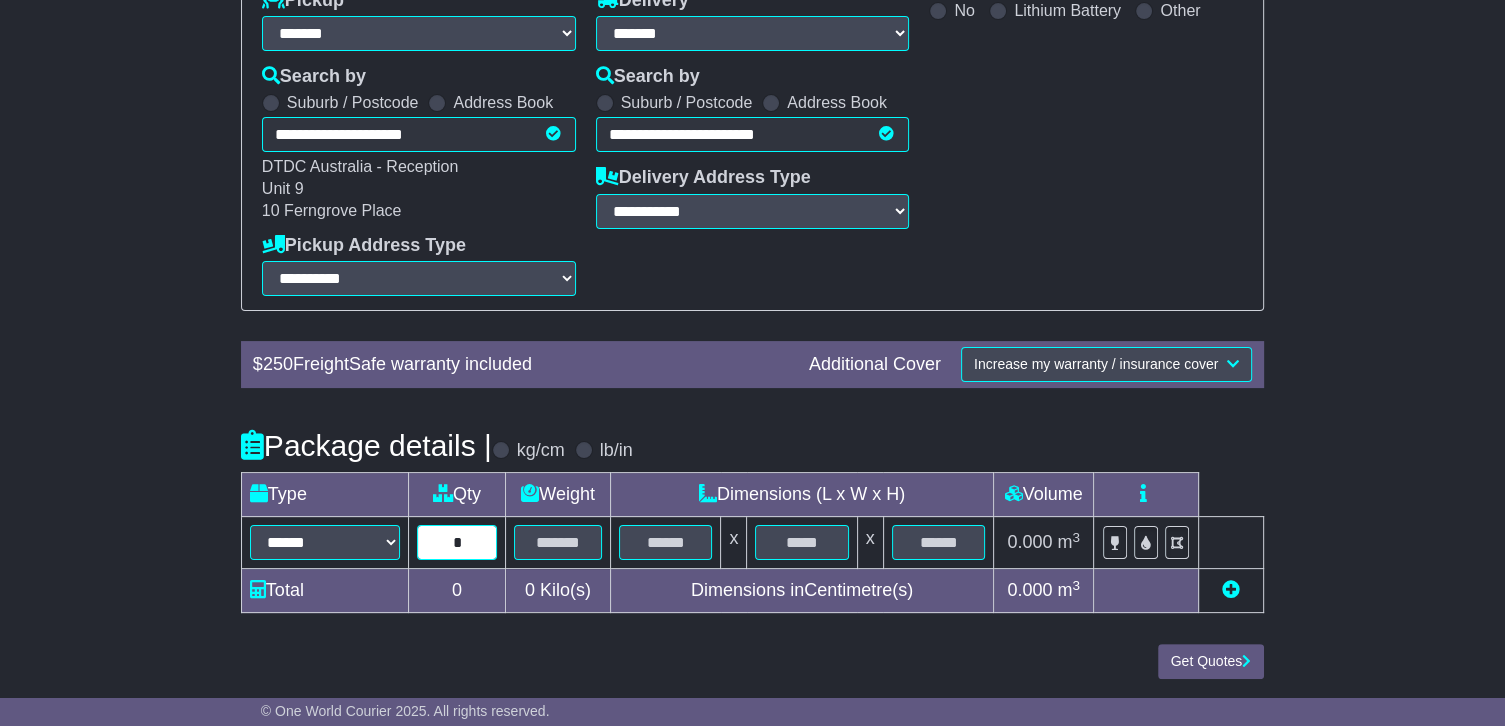 type on "*" 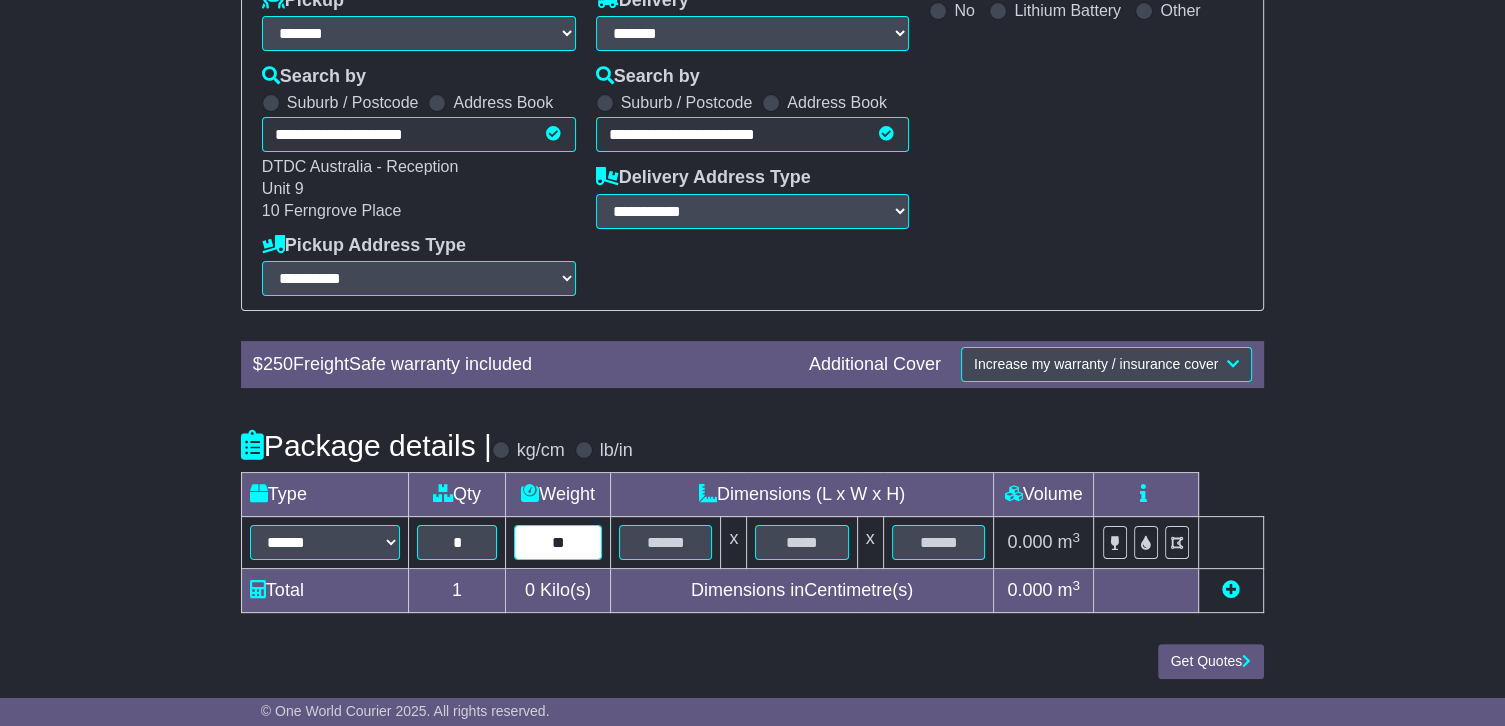 type on "**" 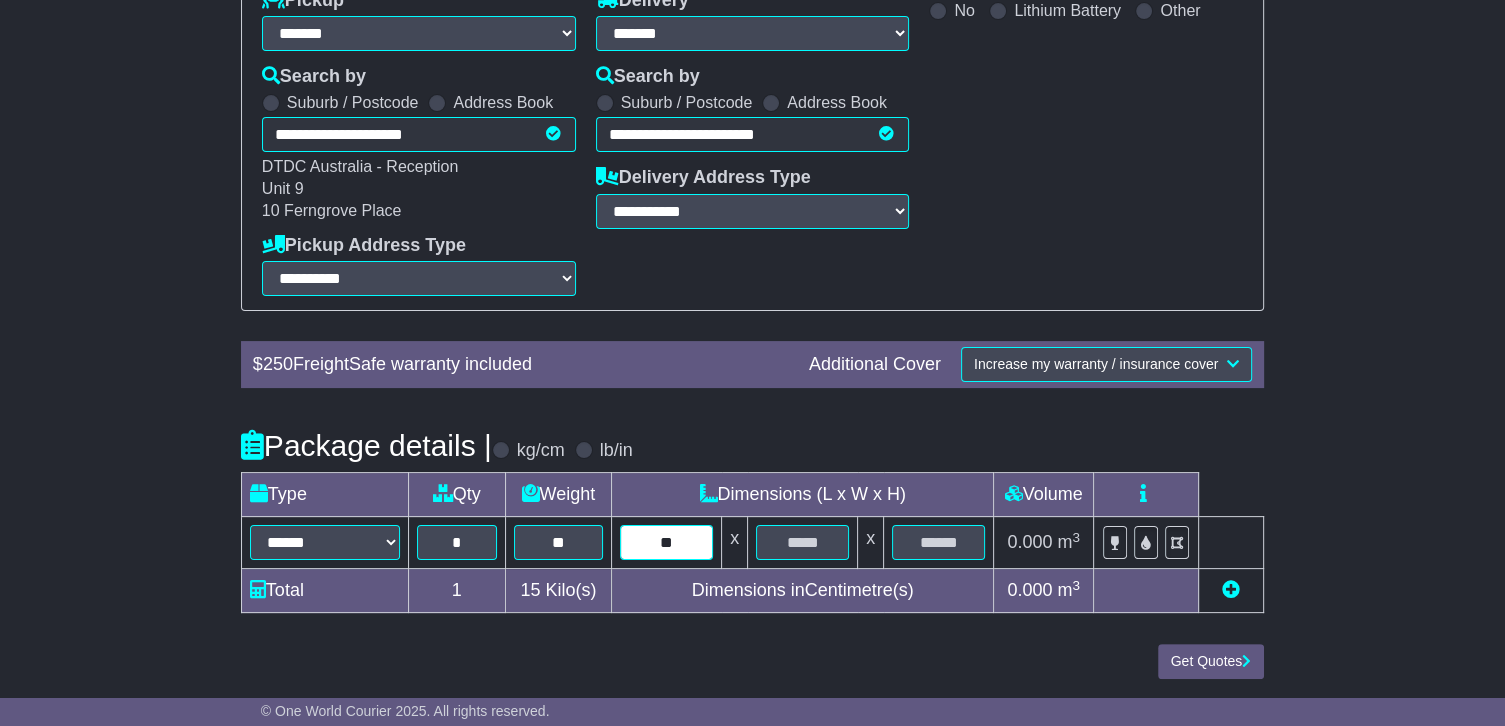 type on "**" 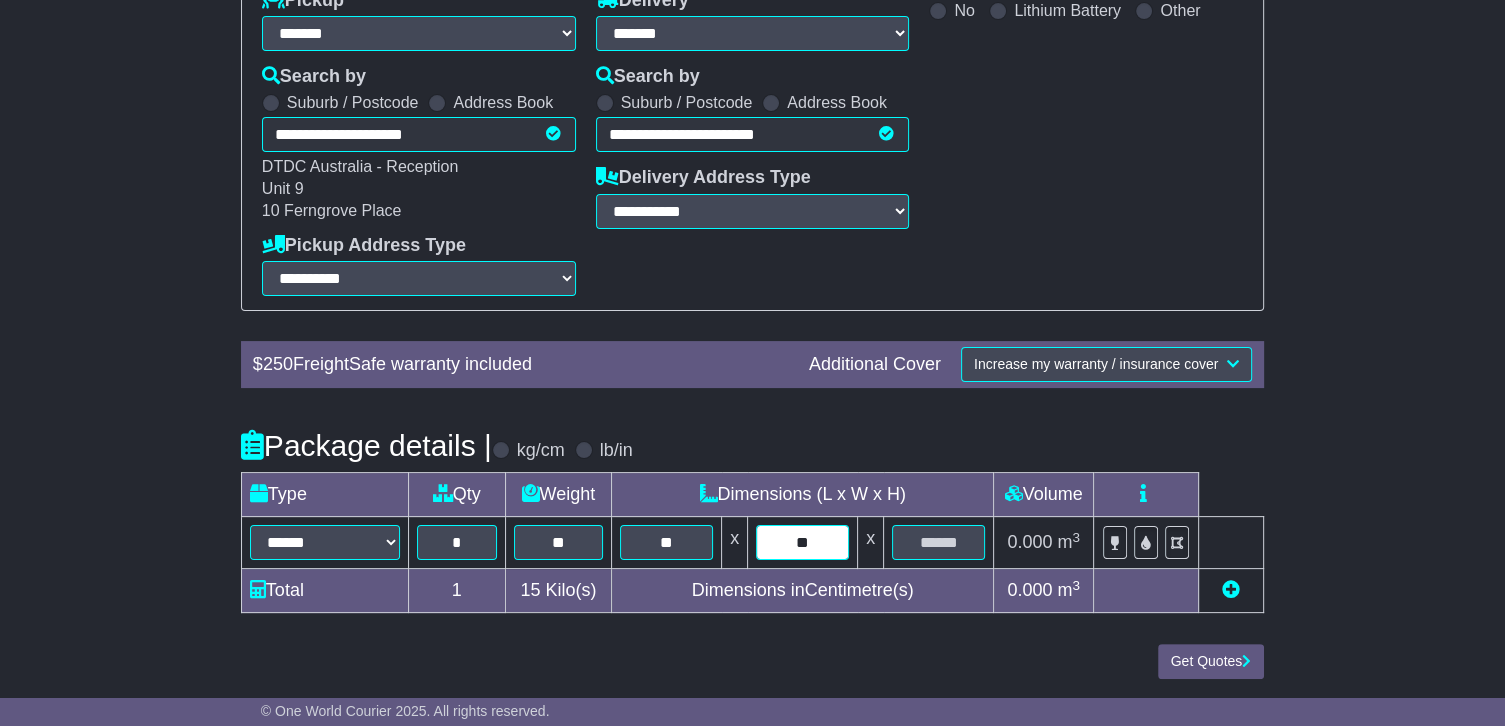 type on "**" 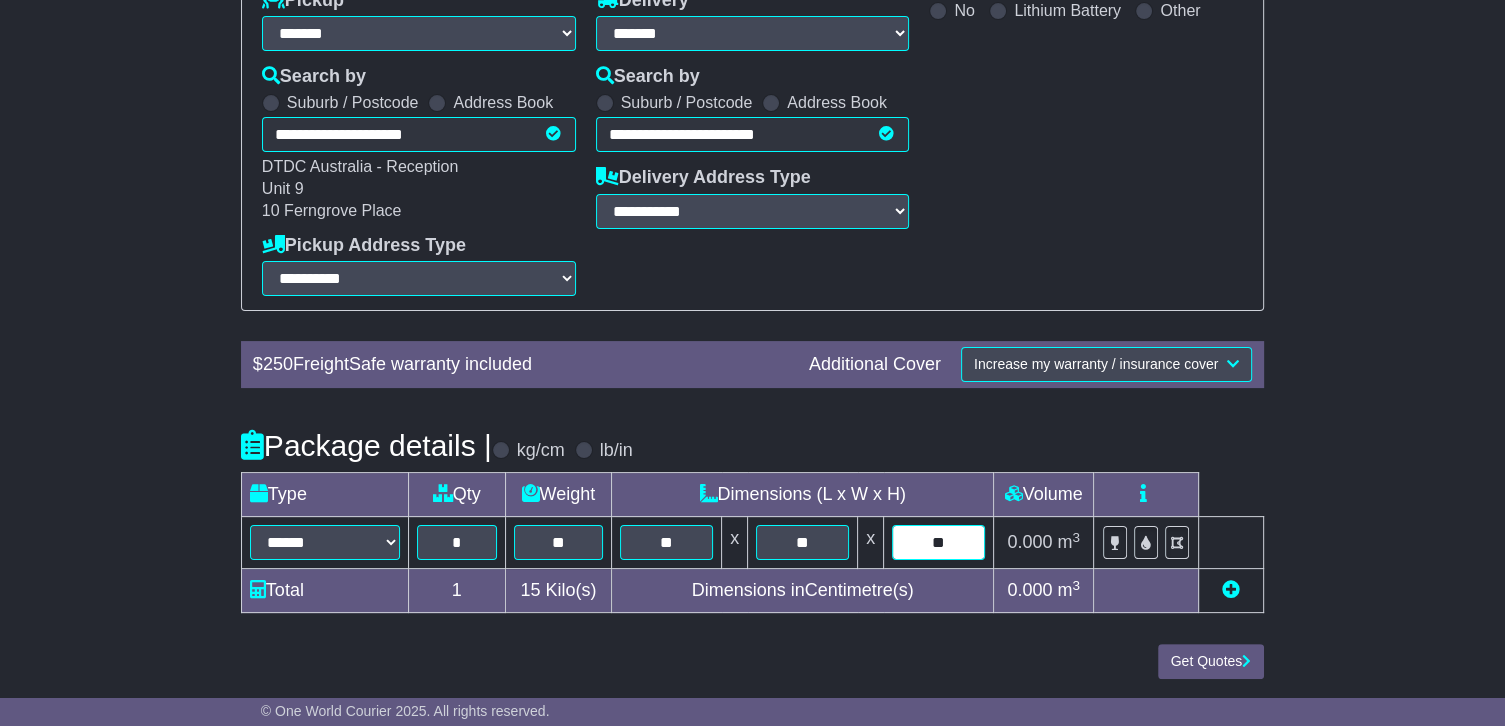 type on "**" 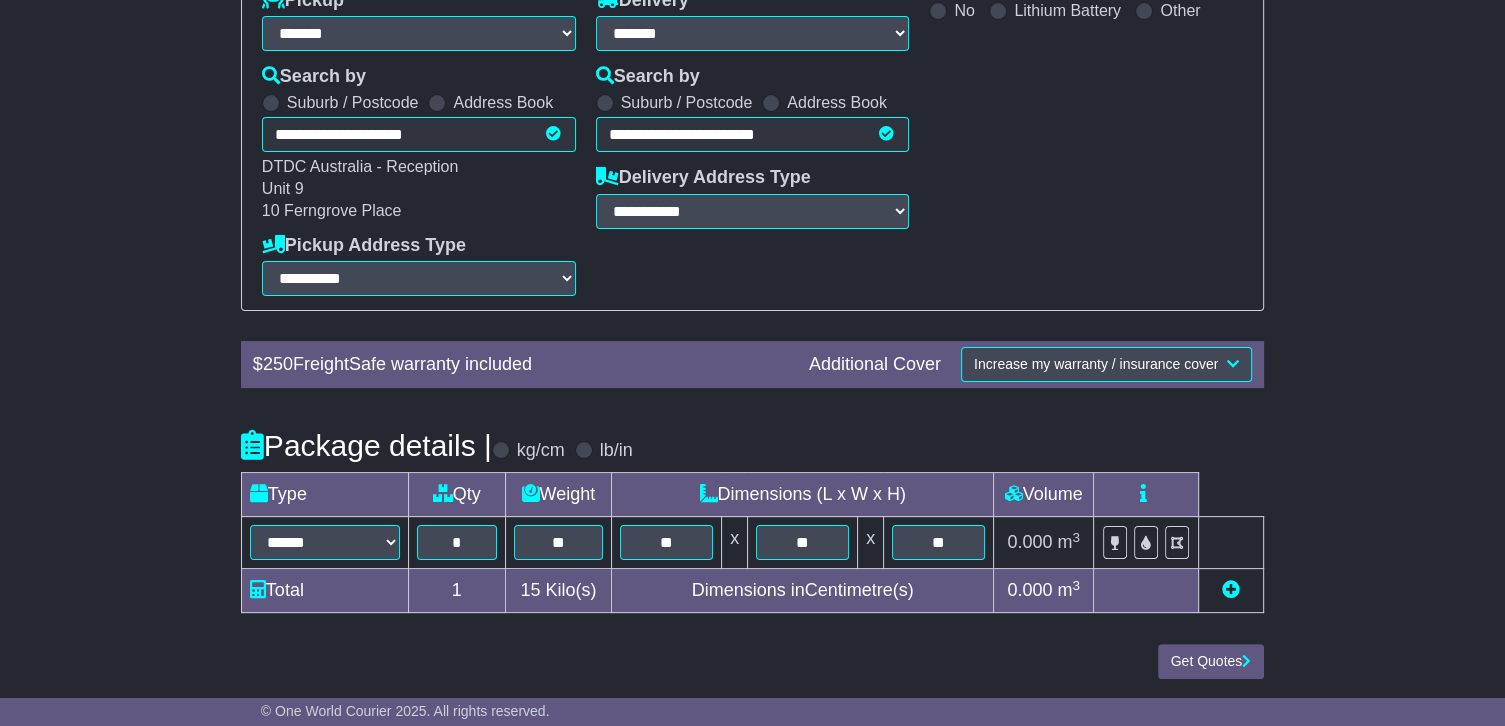 click at bounding box center [1231, 589] 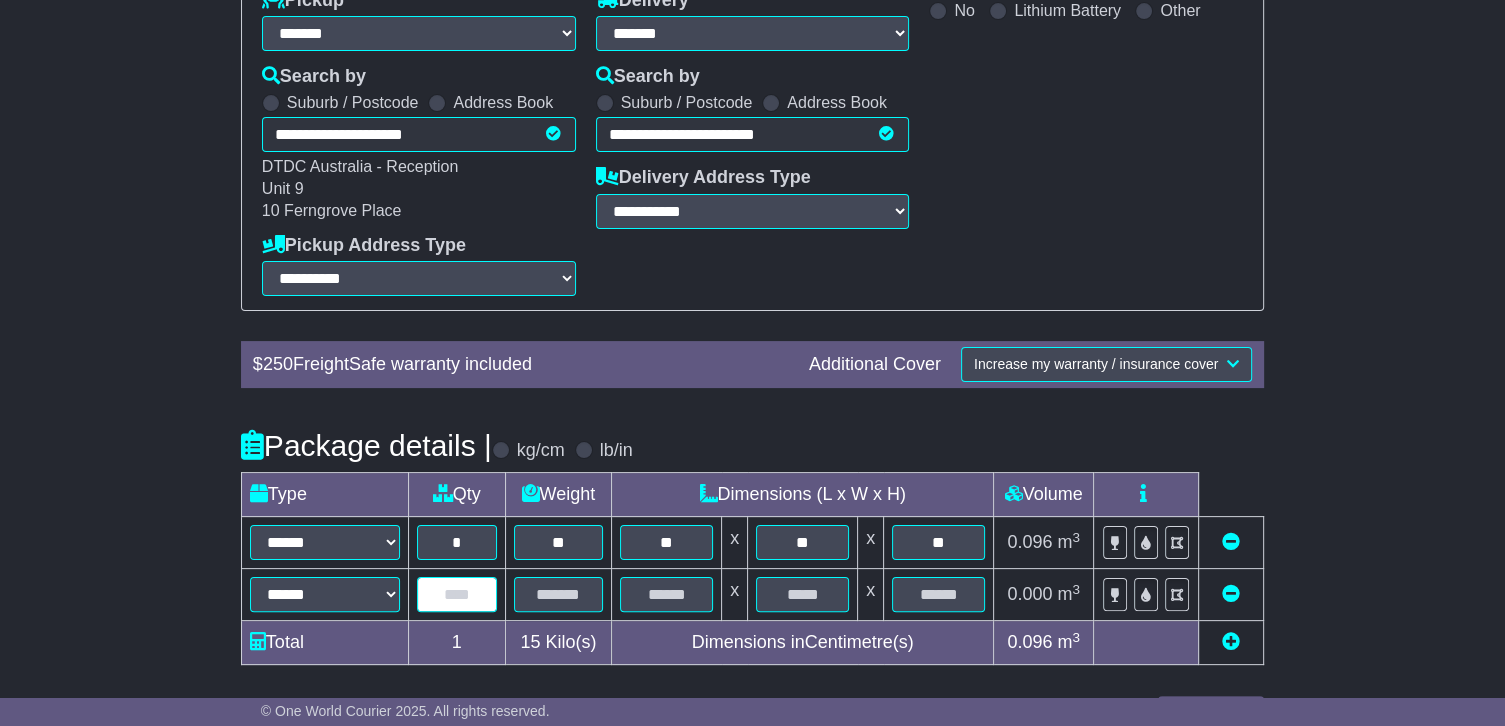 click at bounding box center (457, 594) 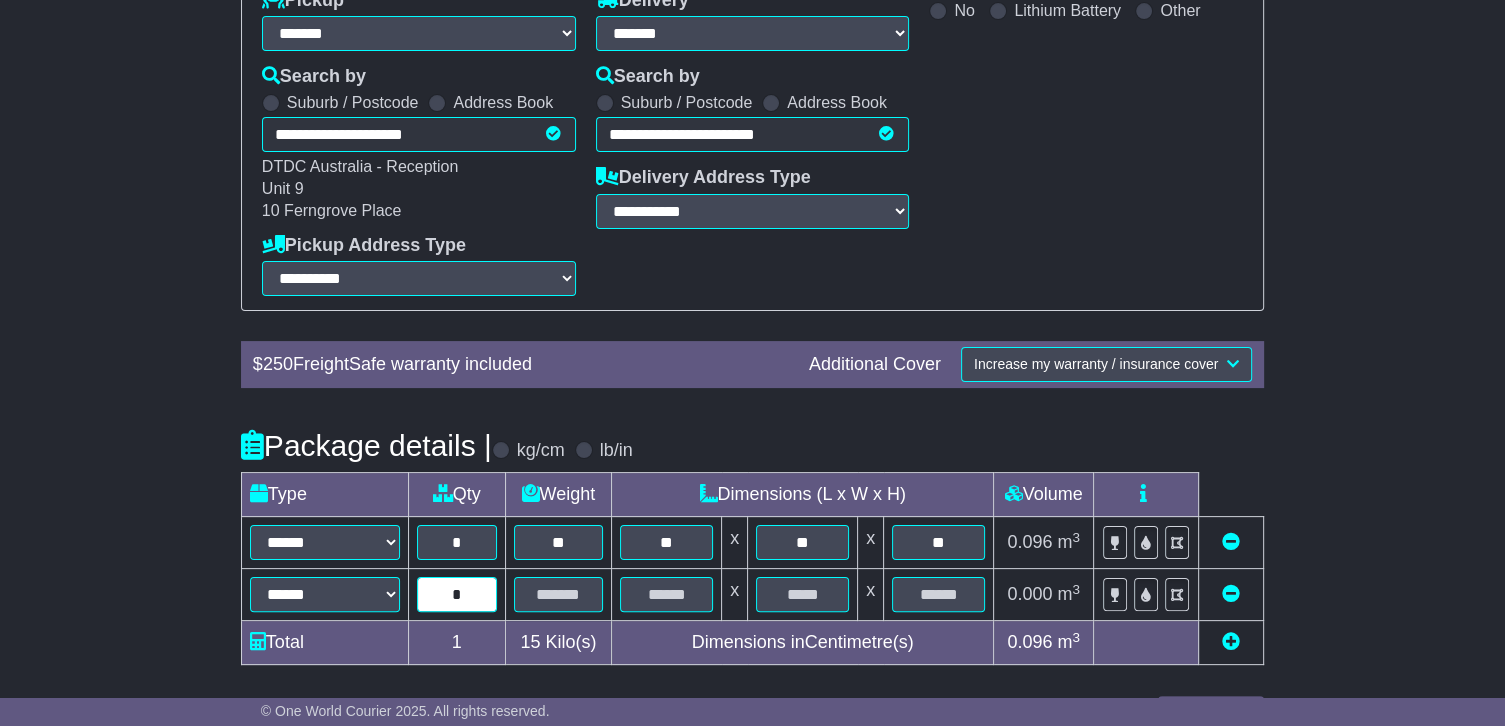 type on "*" 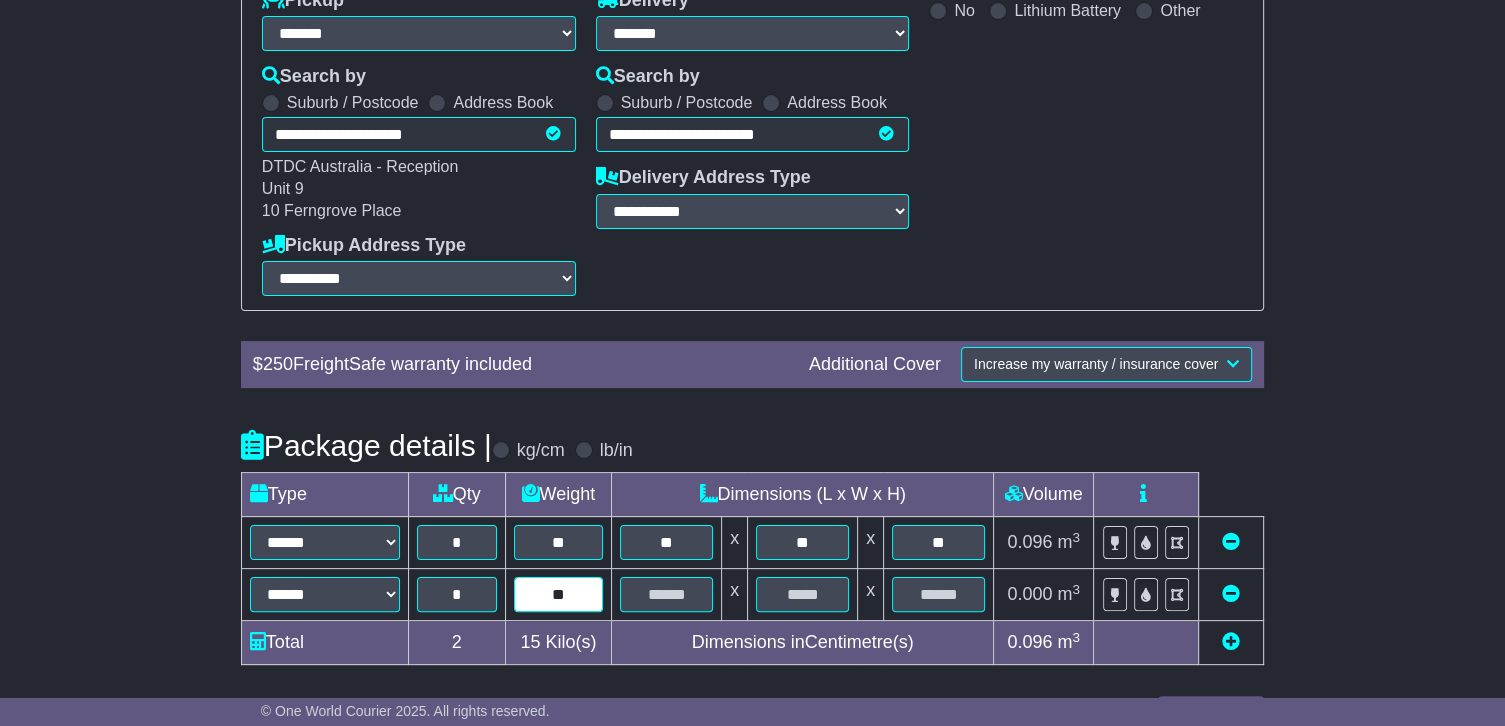 type on "**" 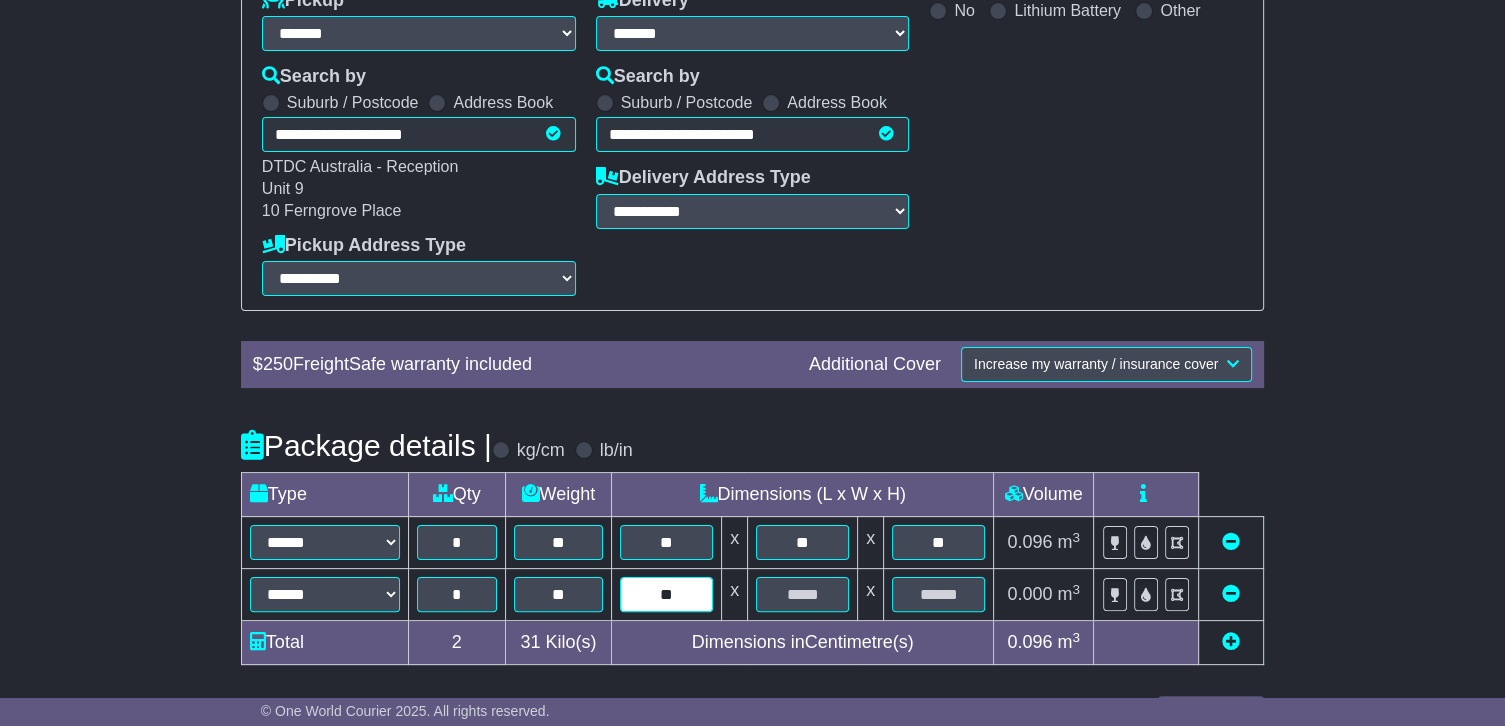 type on "**" 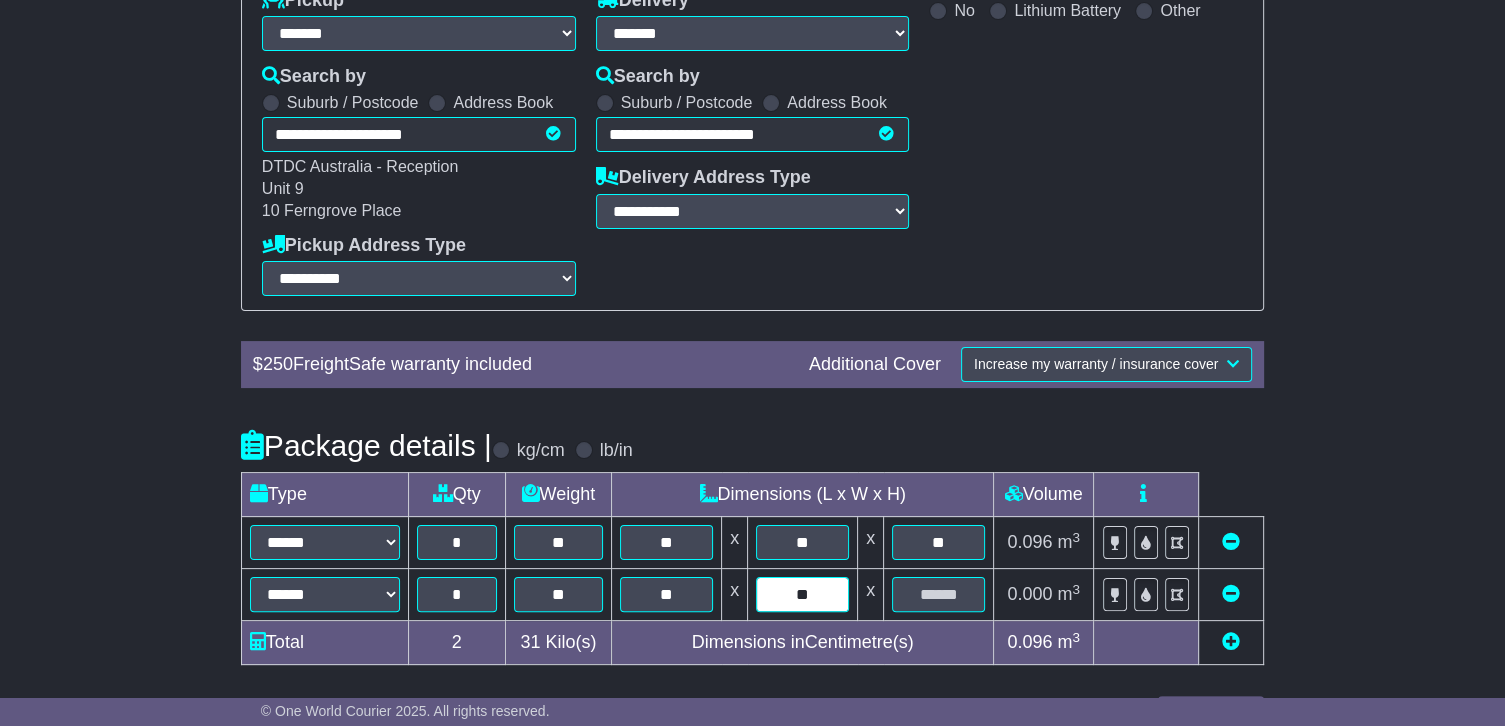 type on "**" 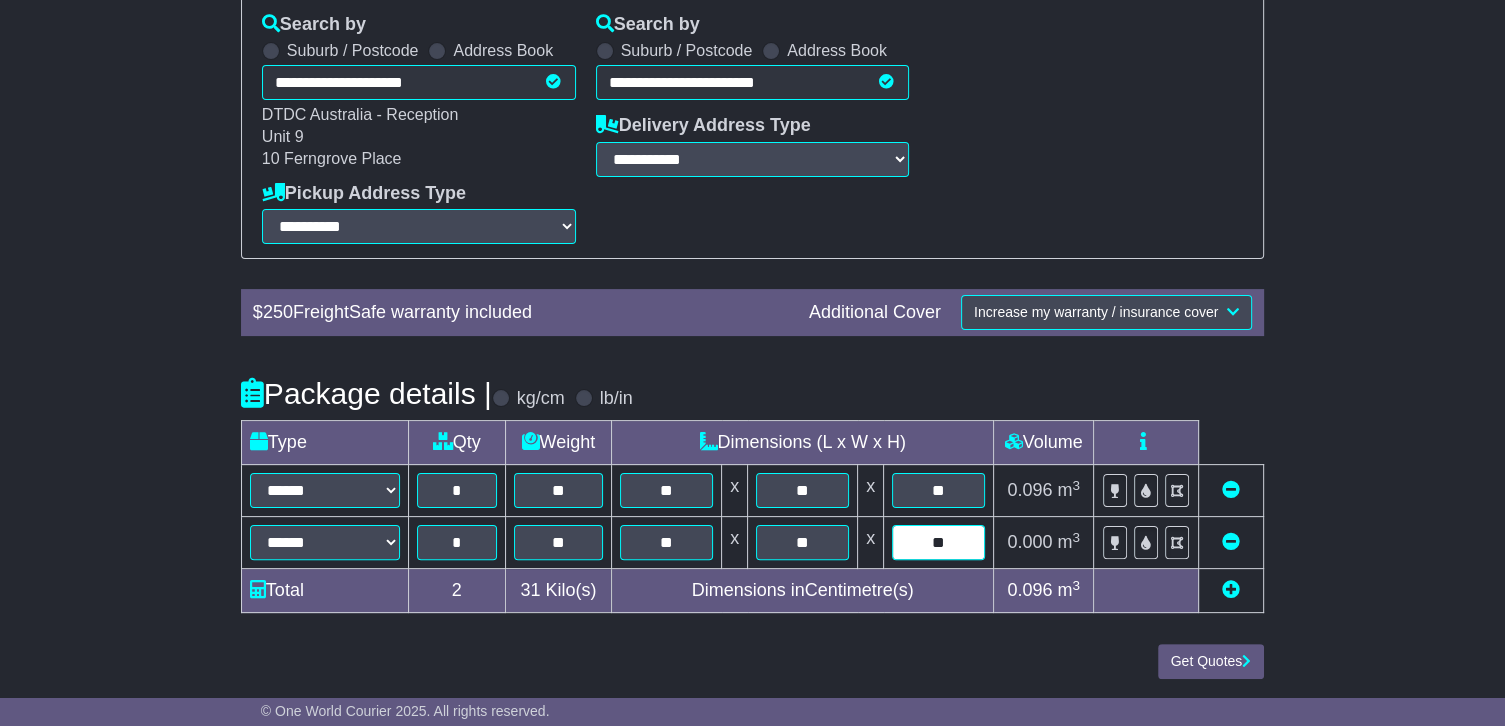 type on "**" 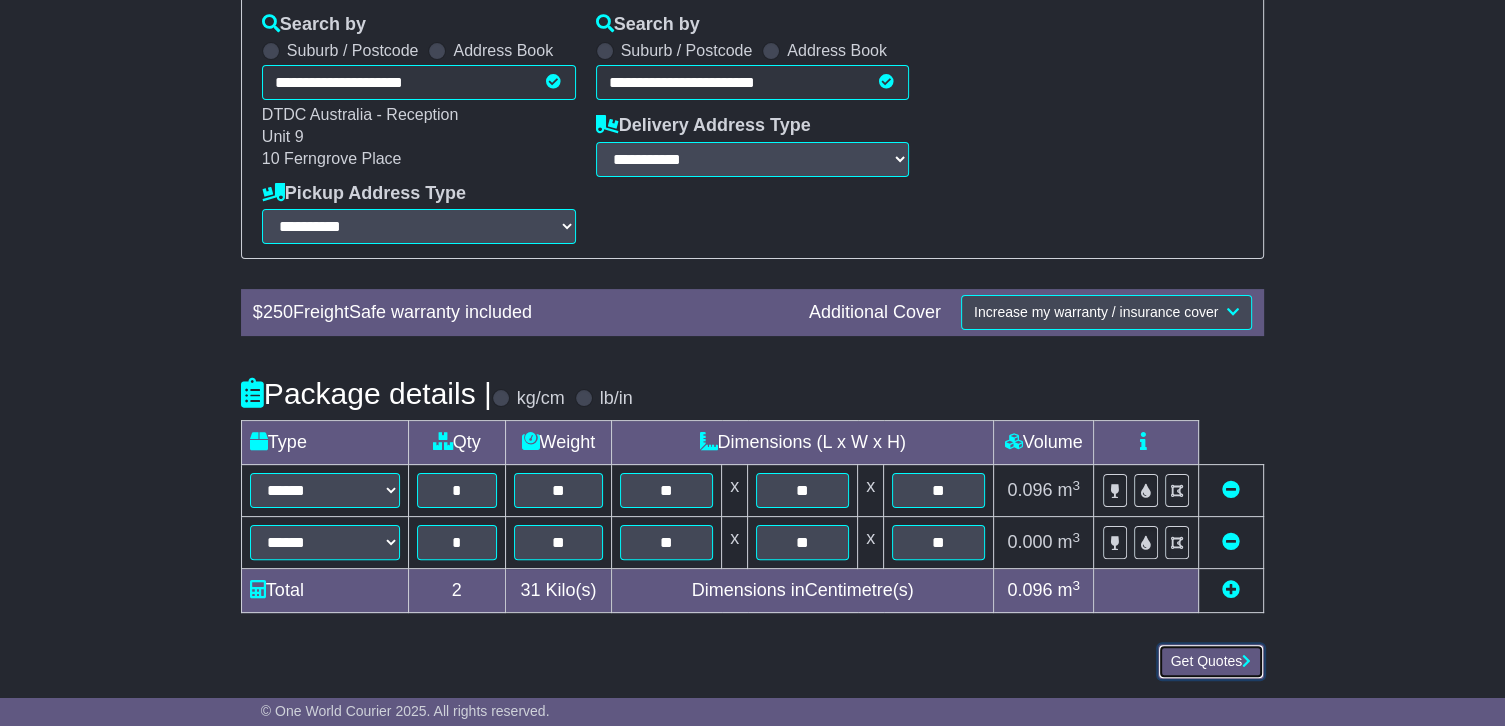 click on "Get Quotes" at bounding box center (1211, 661) 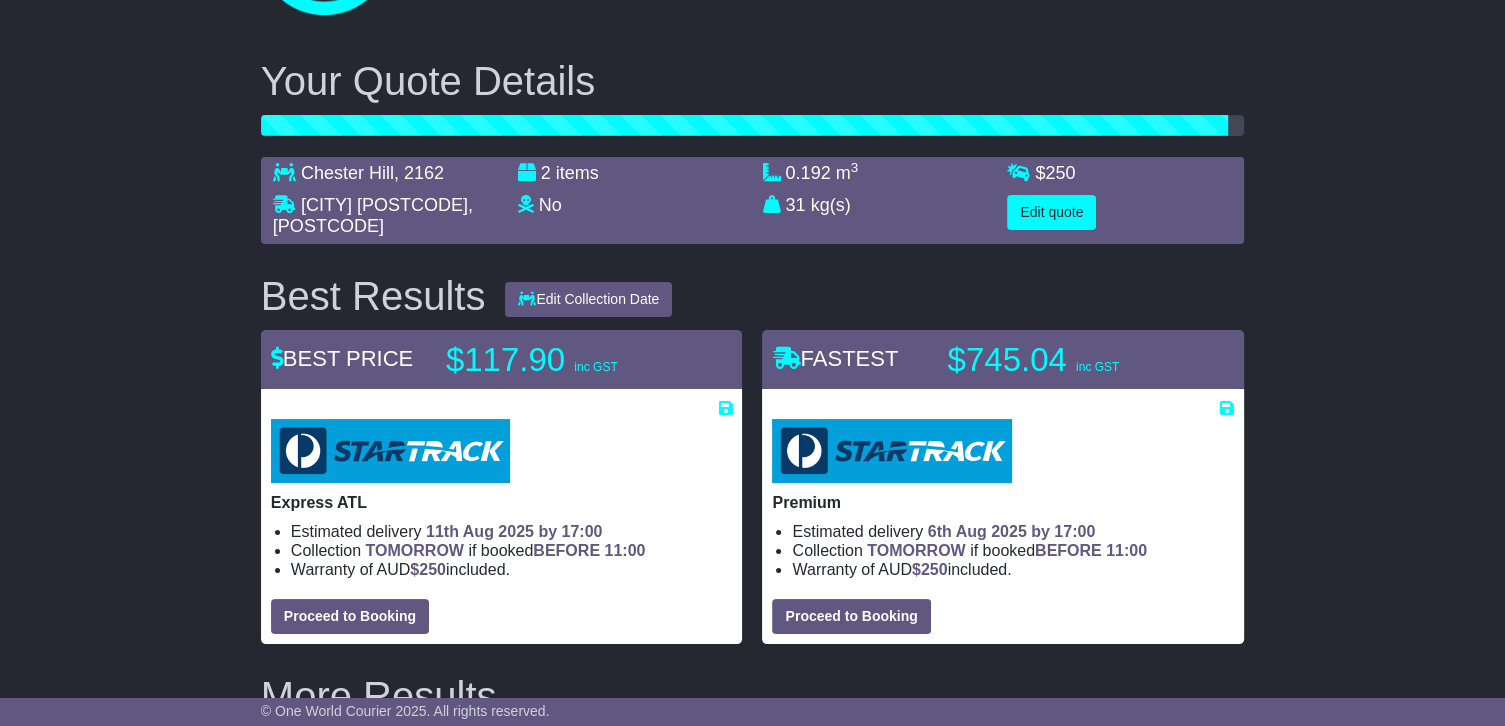 scroll, scrollTop: 0, scrollLeft: 0, axis: both 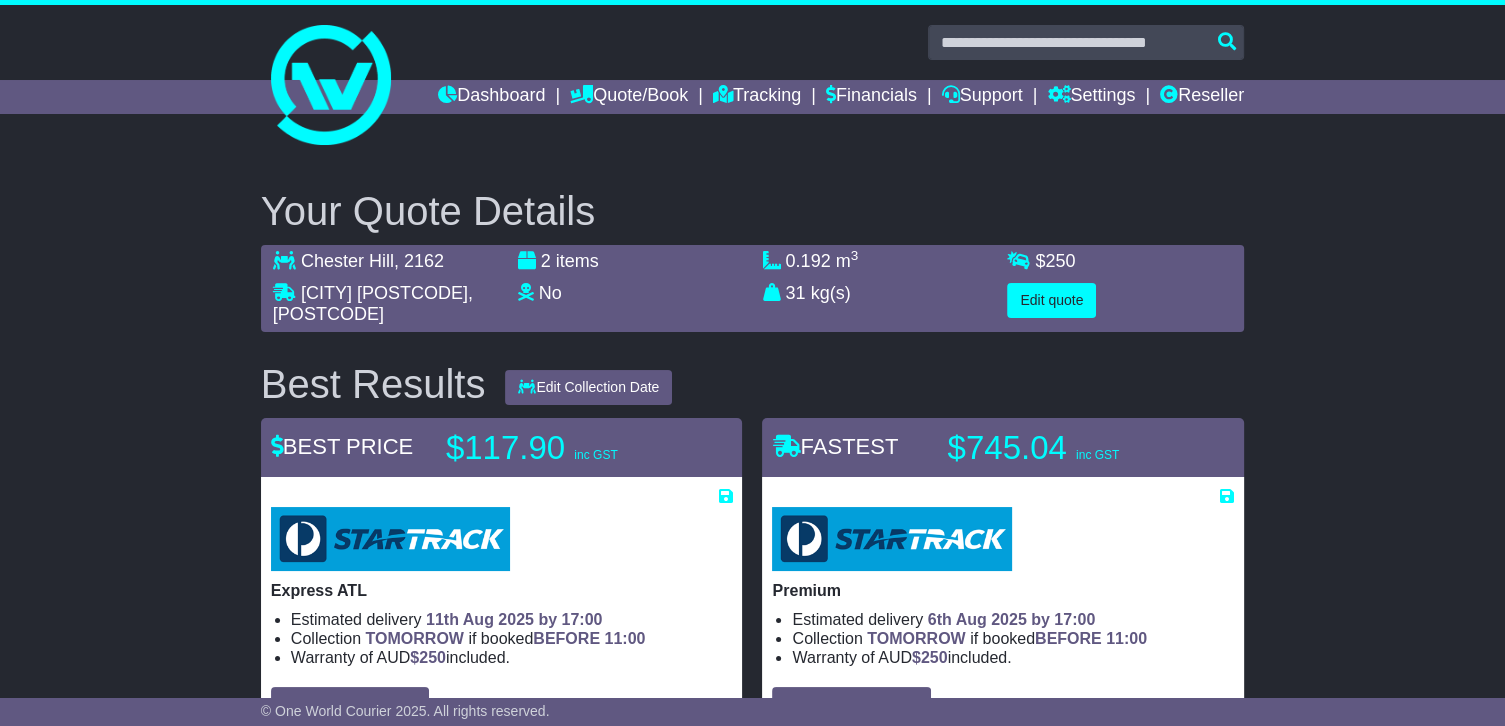 click on "WILLAGEE CENTRAL" at bounding box center [384, 293] 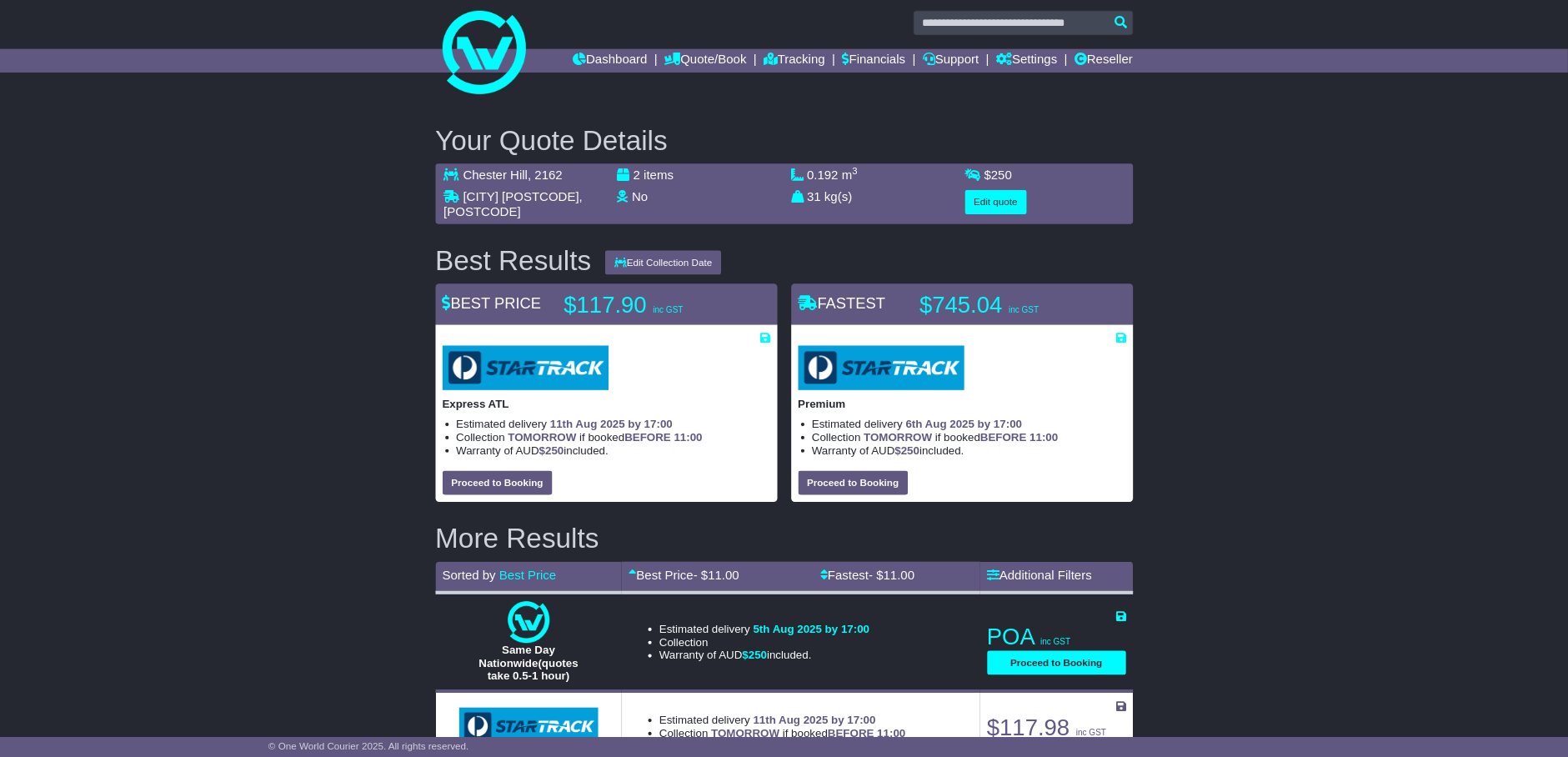 scroll, scrollTop: 0, scrollLeft: 0, axis: both 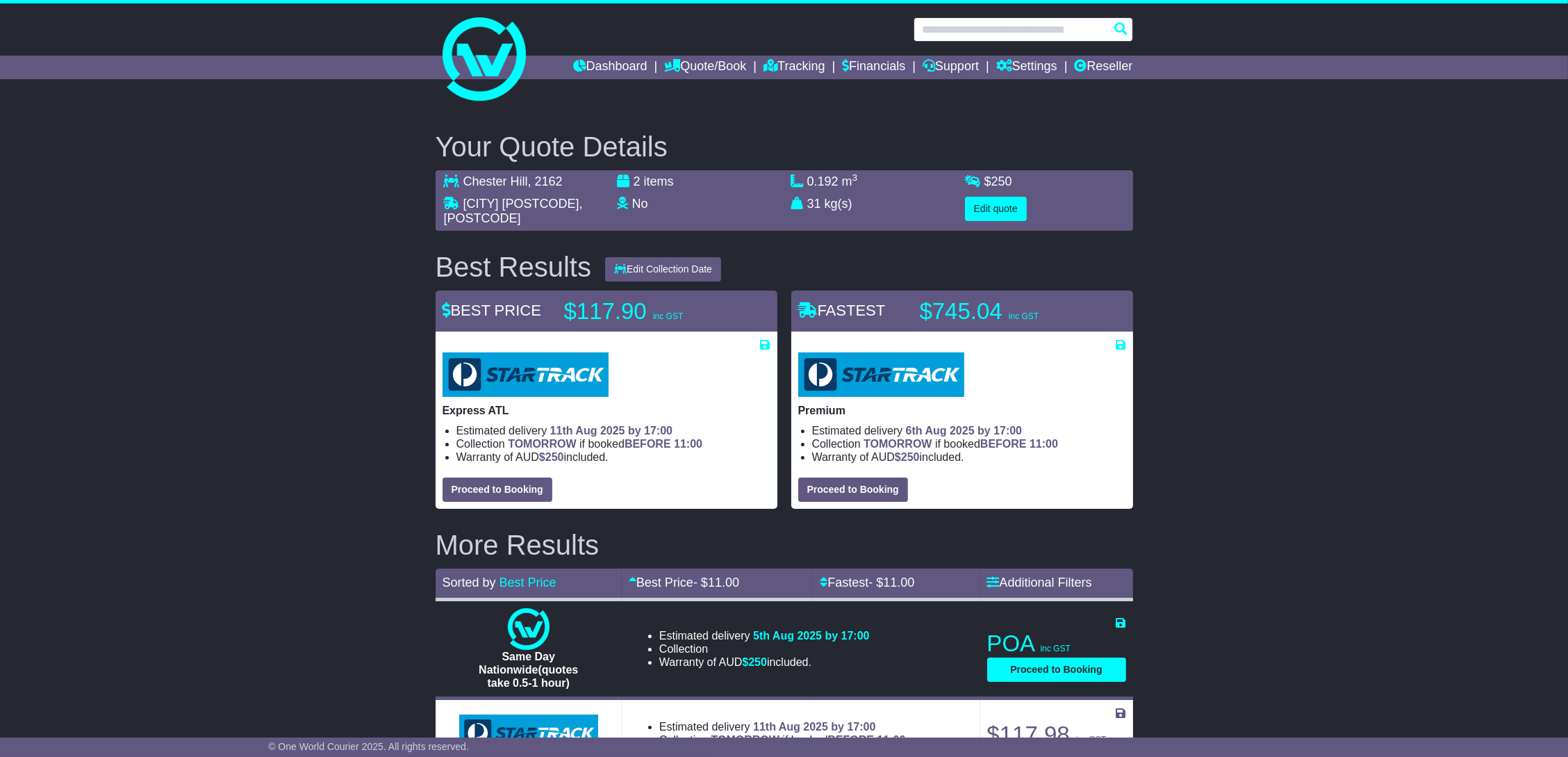 click at bounding box center (1023, 29) 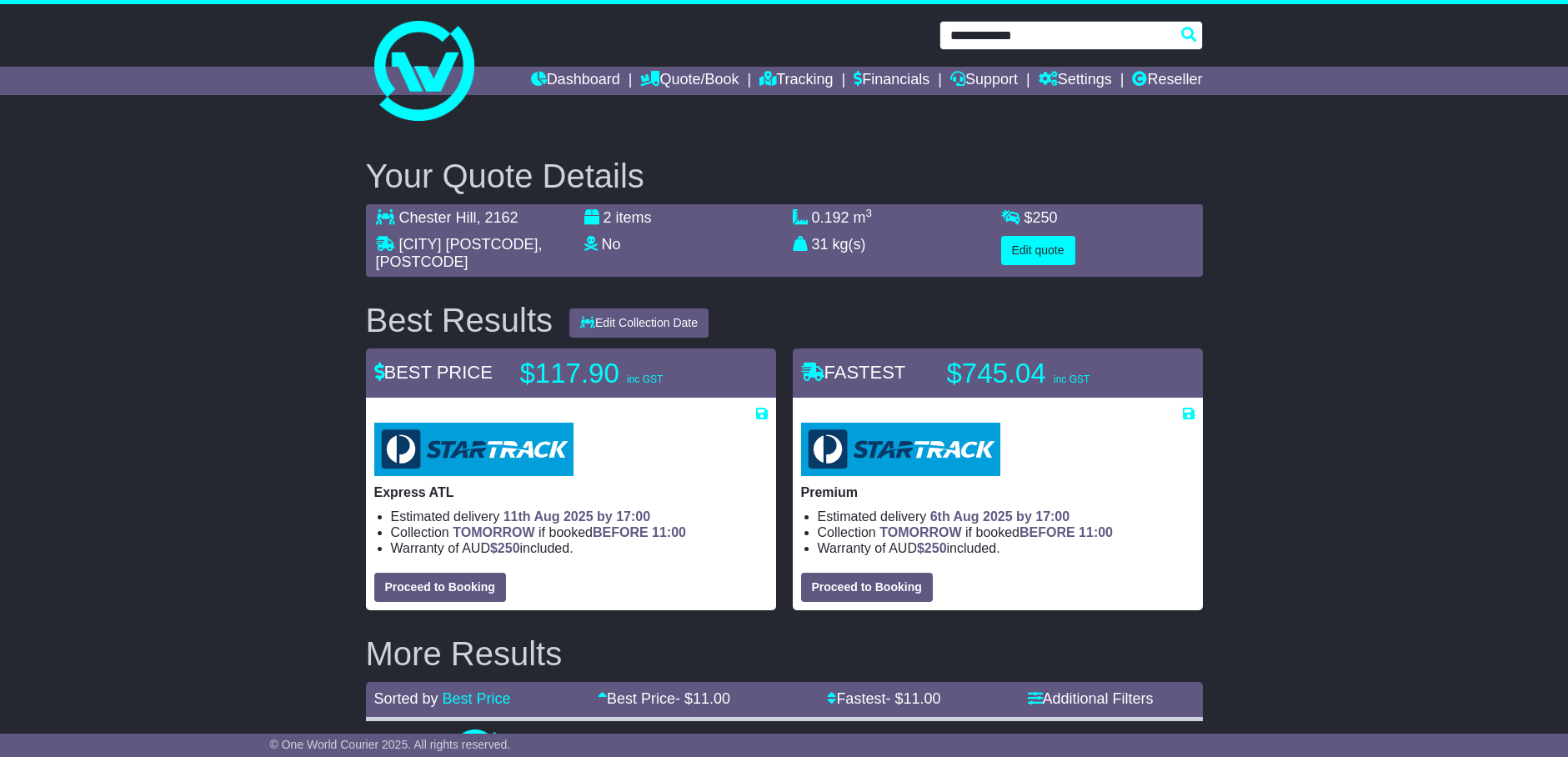 click on "**********" at bounding box center (1071, 35) 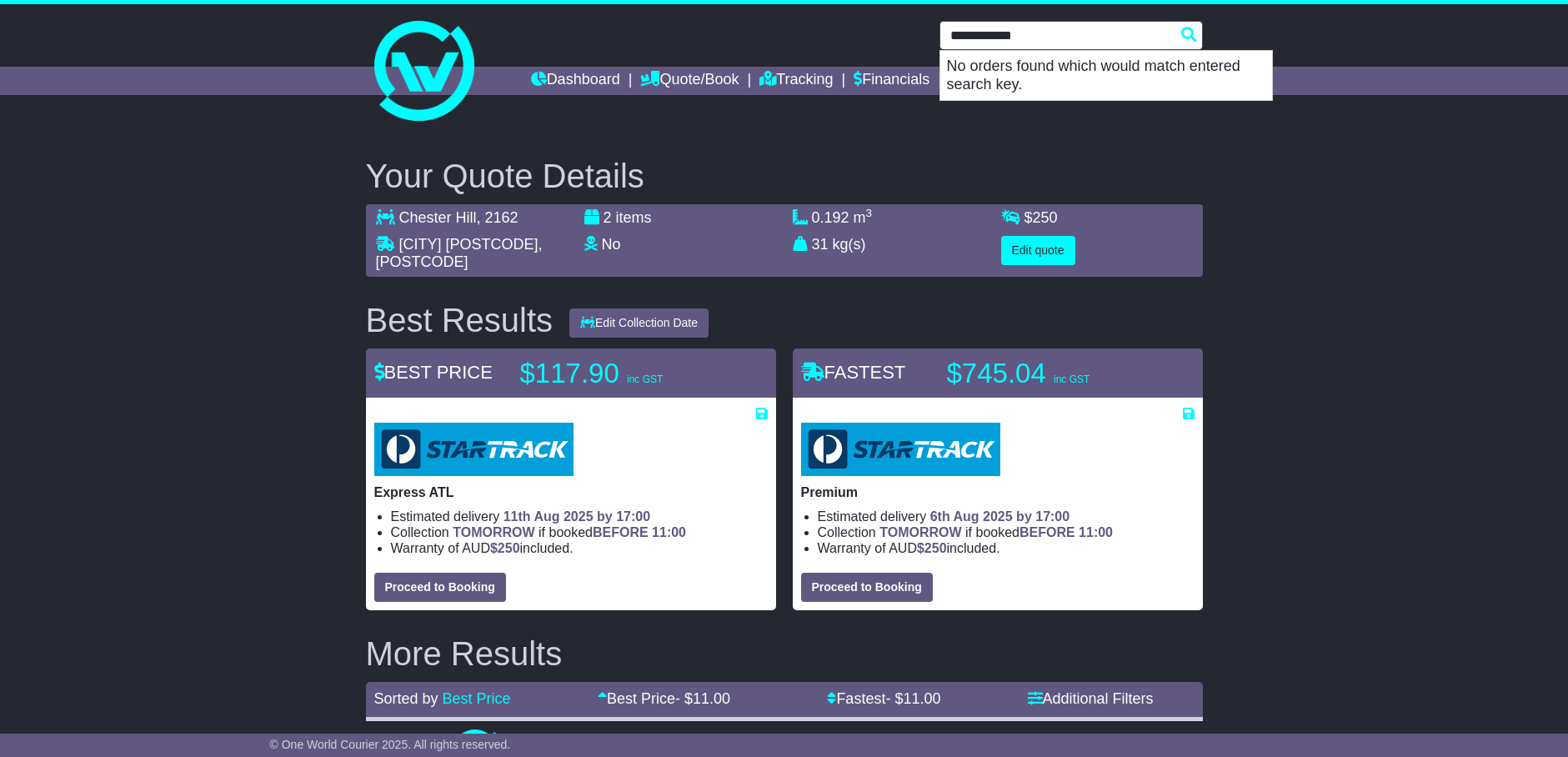 click on "**********" at bounding box center (1071, 35) 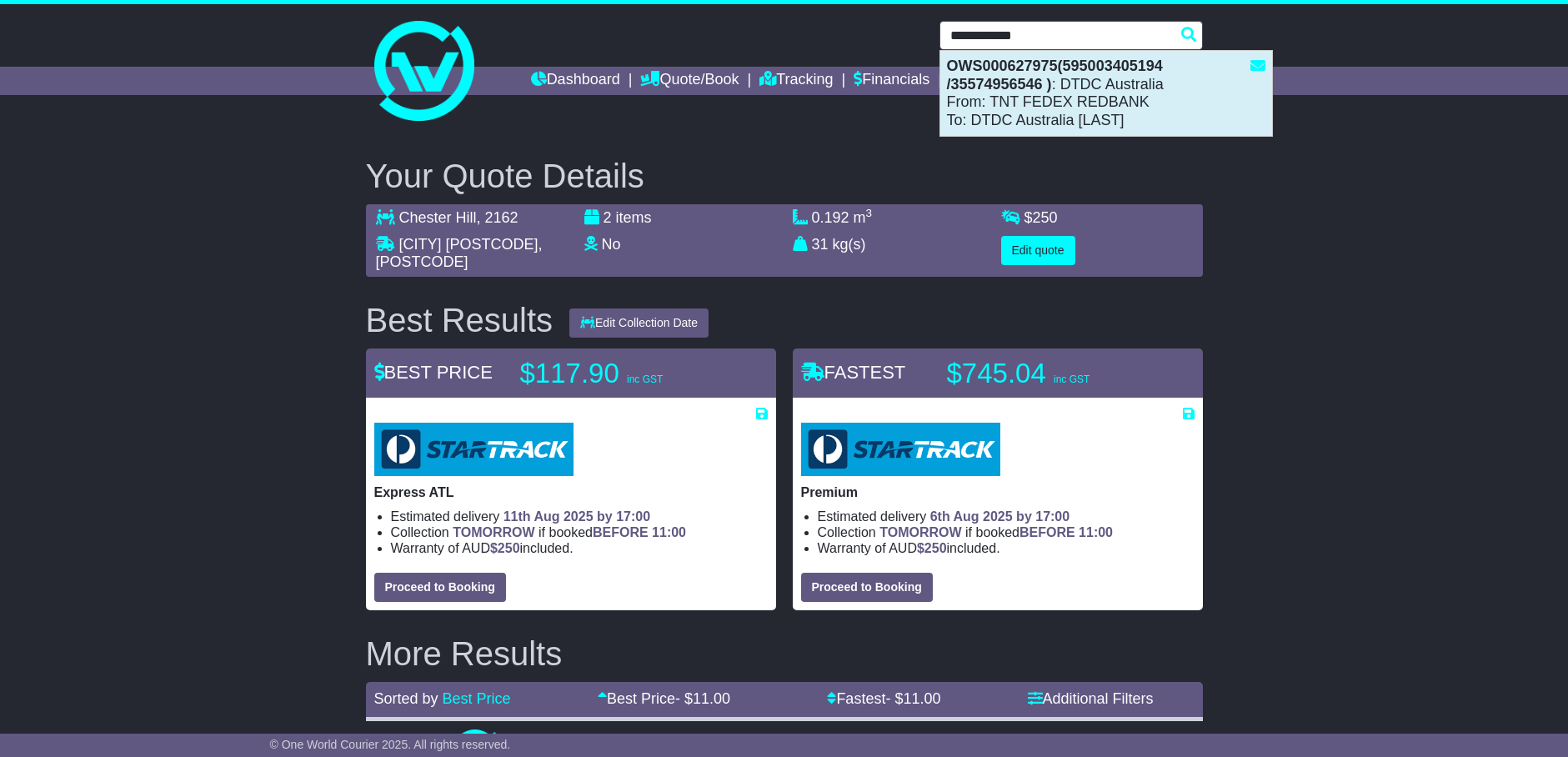 click on "OWS000627975(595003405194 /35574956546 )" at bounding box center [1055, 75] 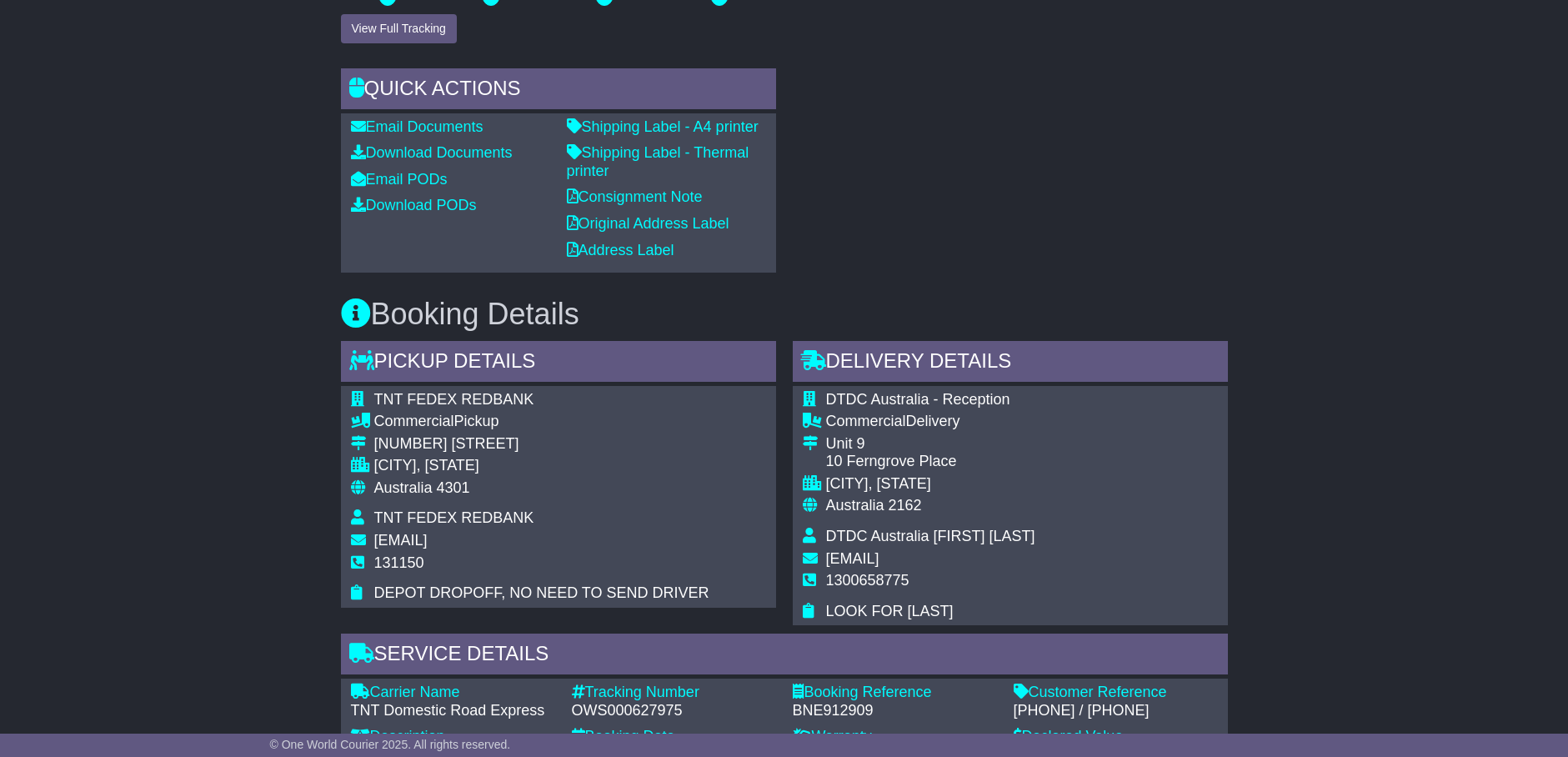 scroll, scrollTop: 0, scrollLeft: 0, axis: both 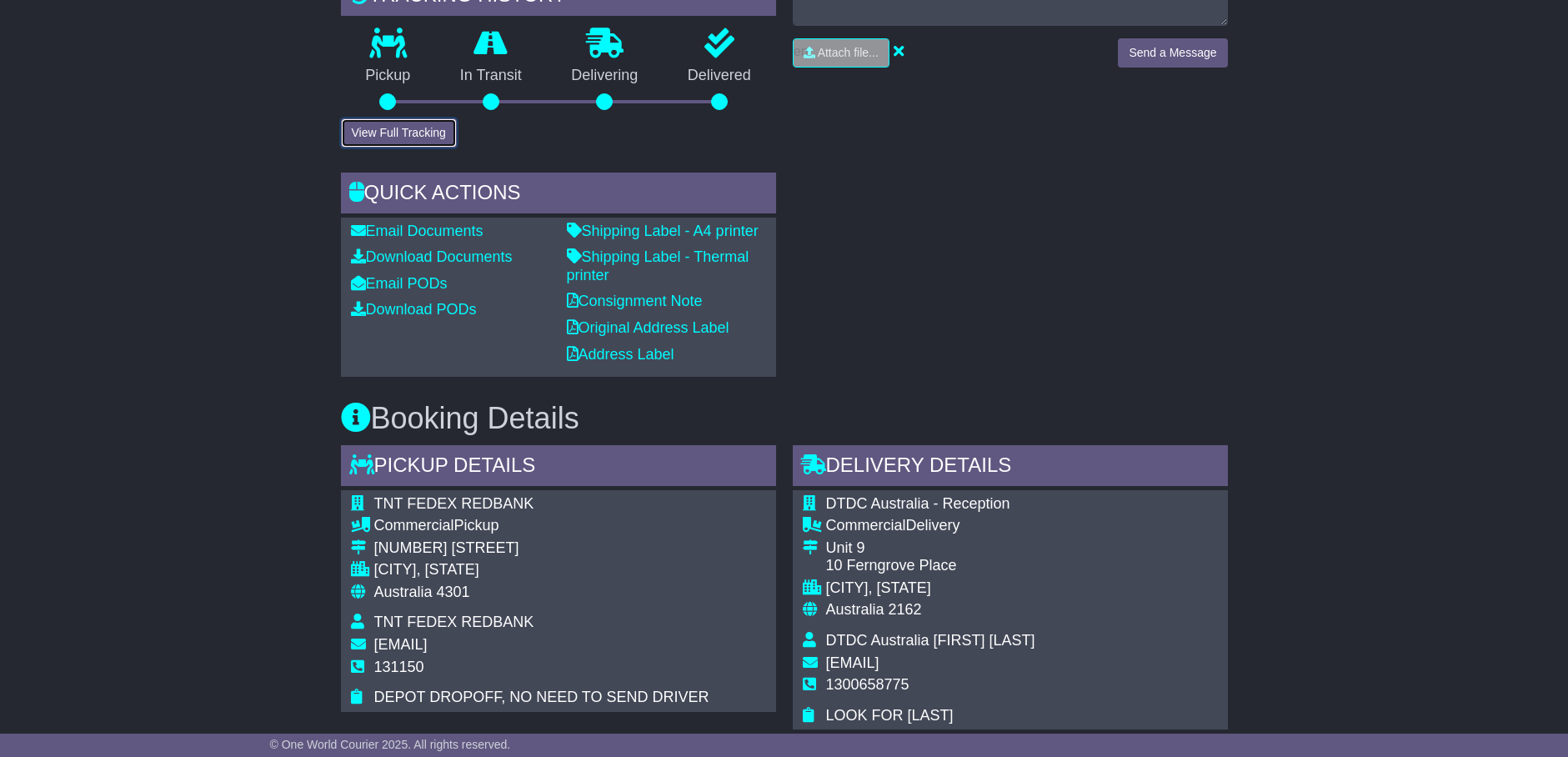 click on "View Full Tracking" at bounding box center (398, 133) 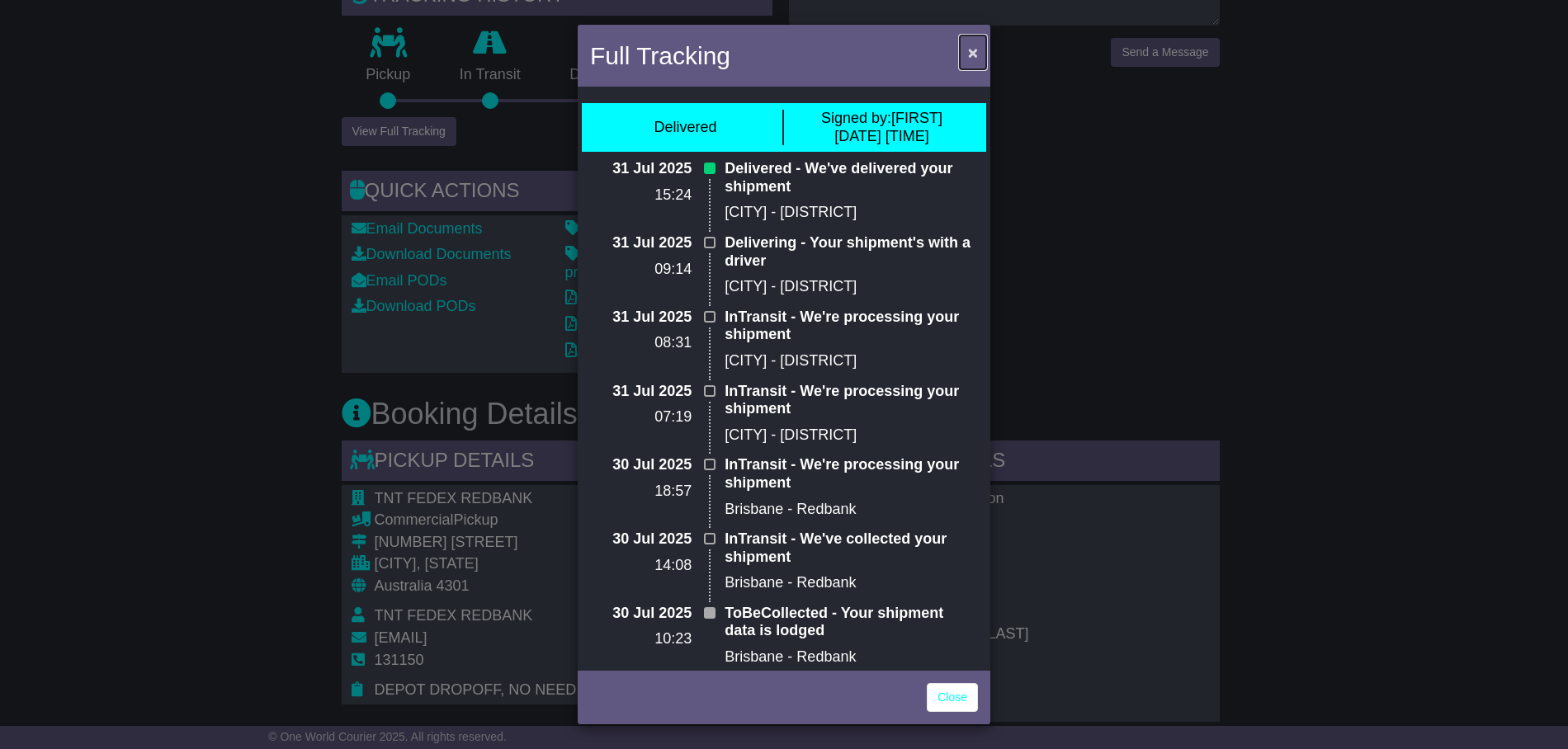 click on "×" at bounding box center [973, 52] 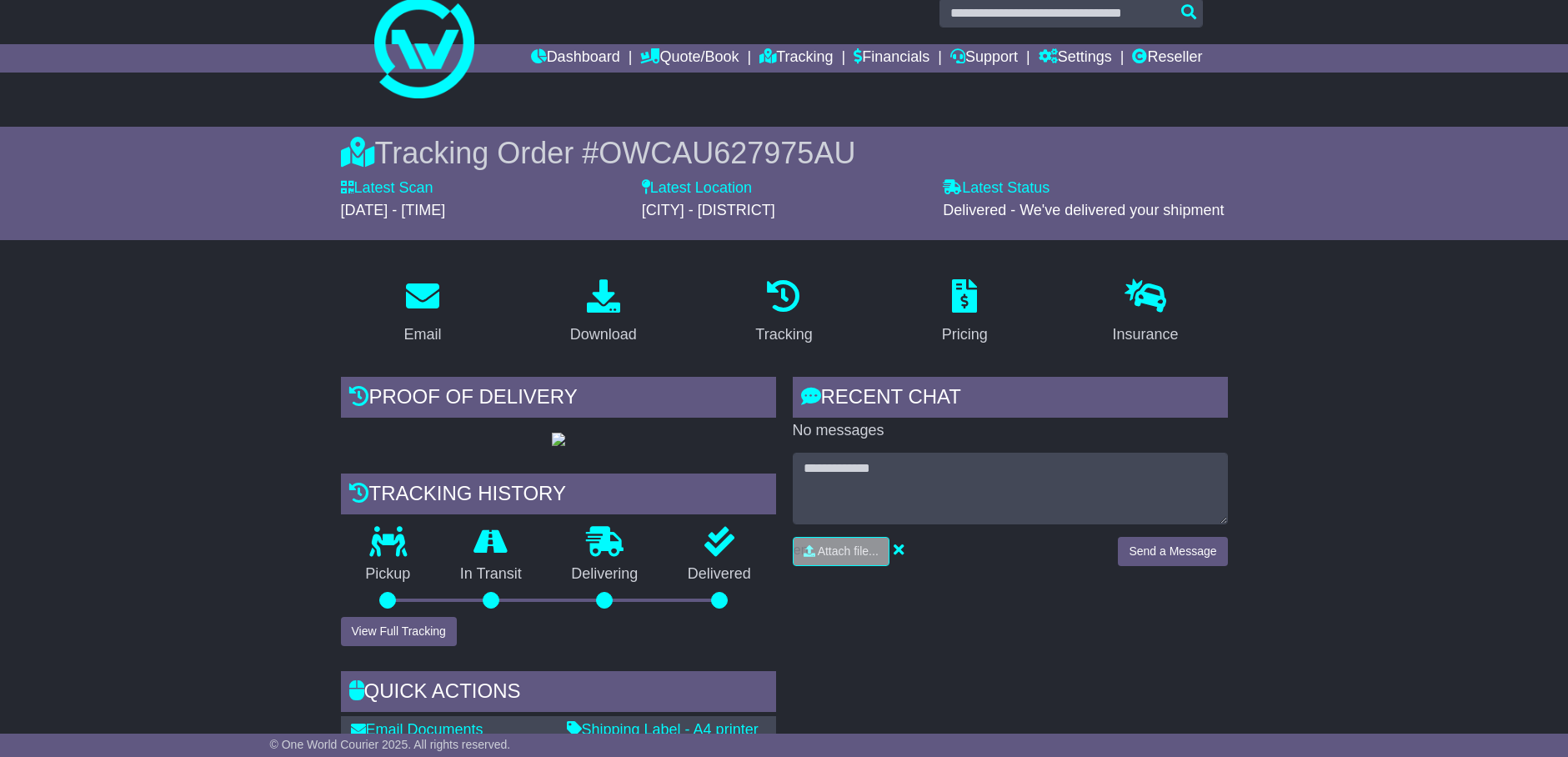 scroll, scrollTop: 0, scrollLeft: 0, axis: both 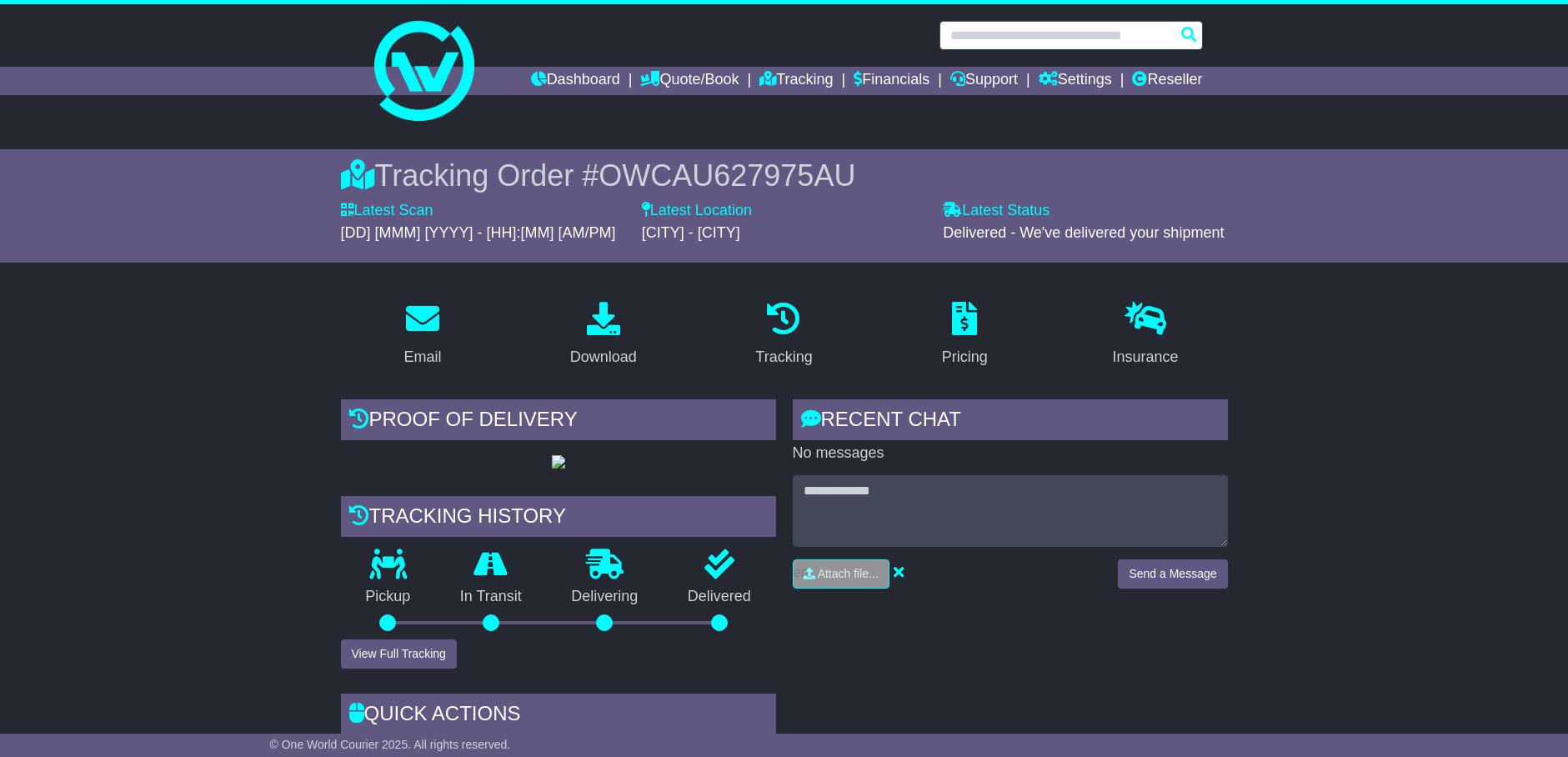 click at bounding box center [1071, 35] 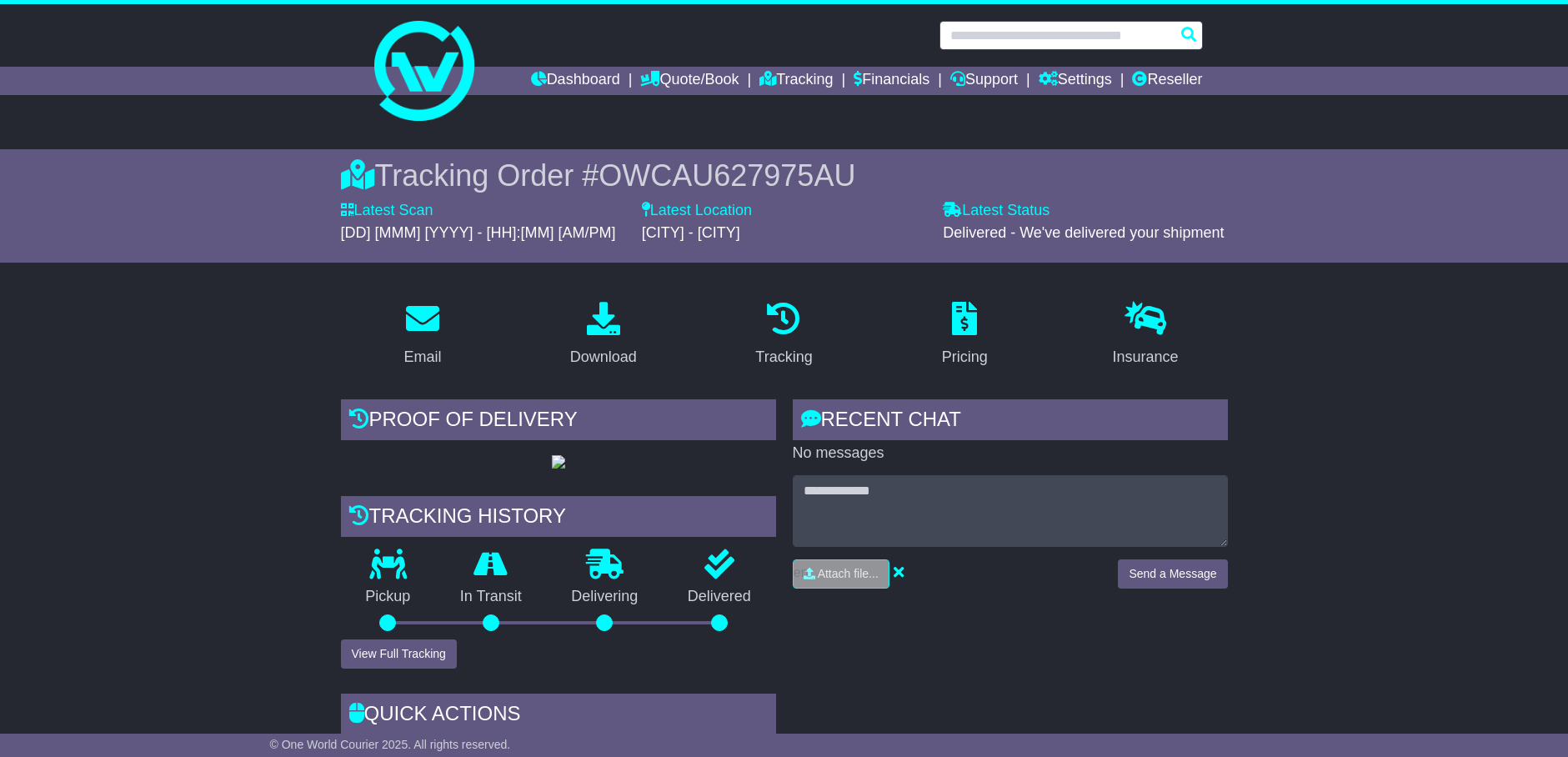 paste on "**********" 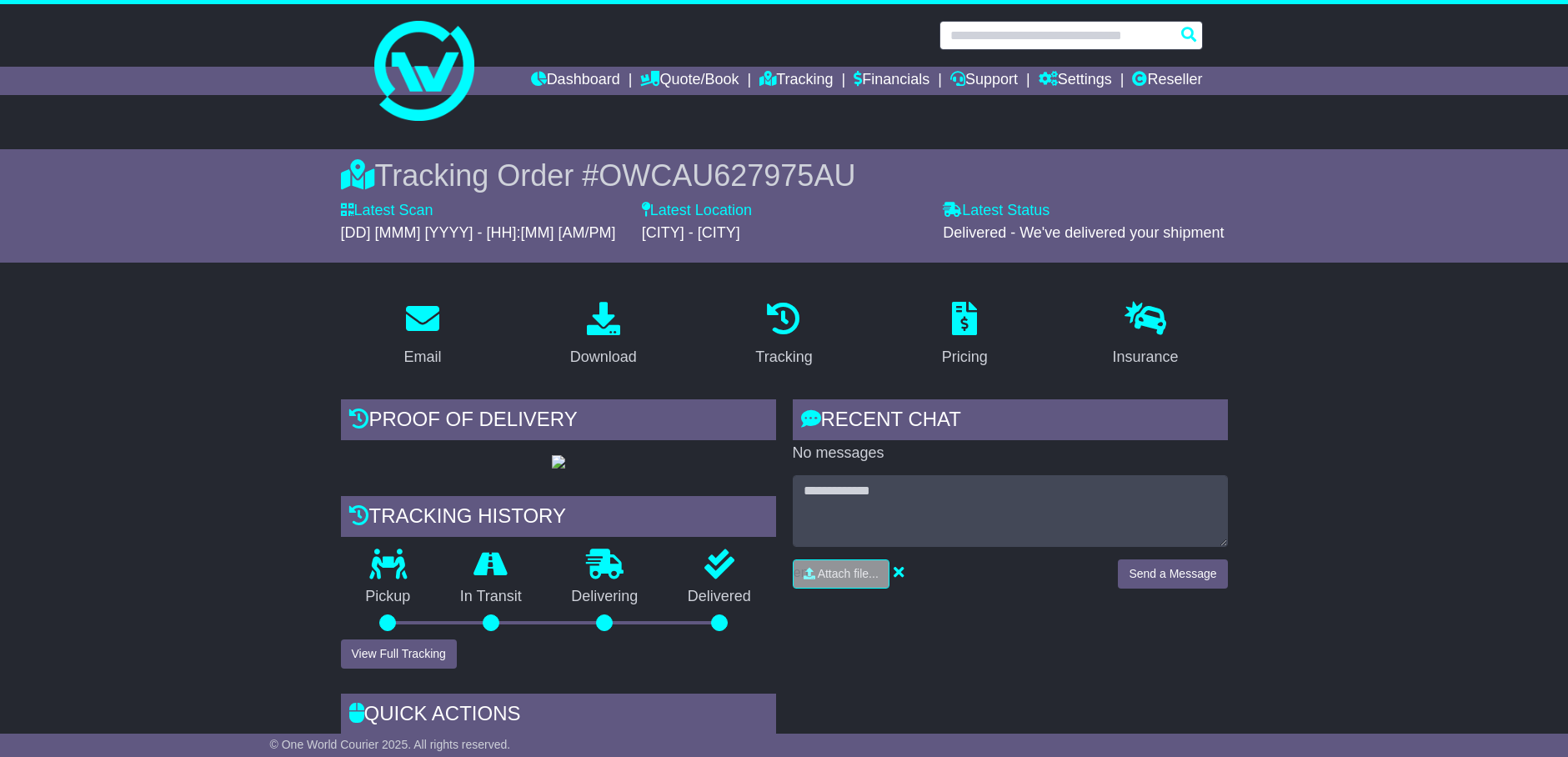 type on "**********" 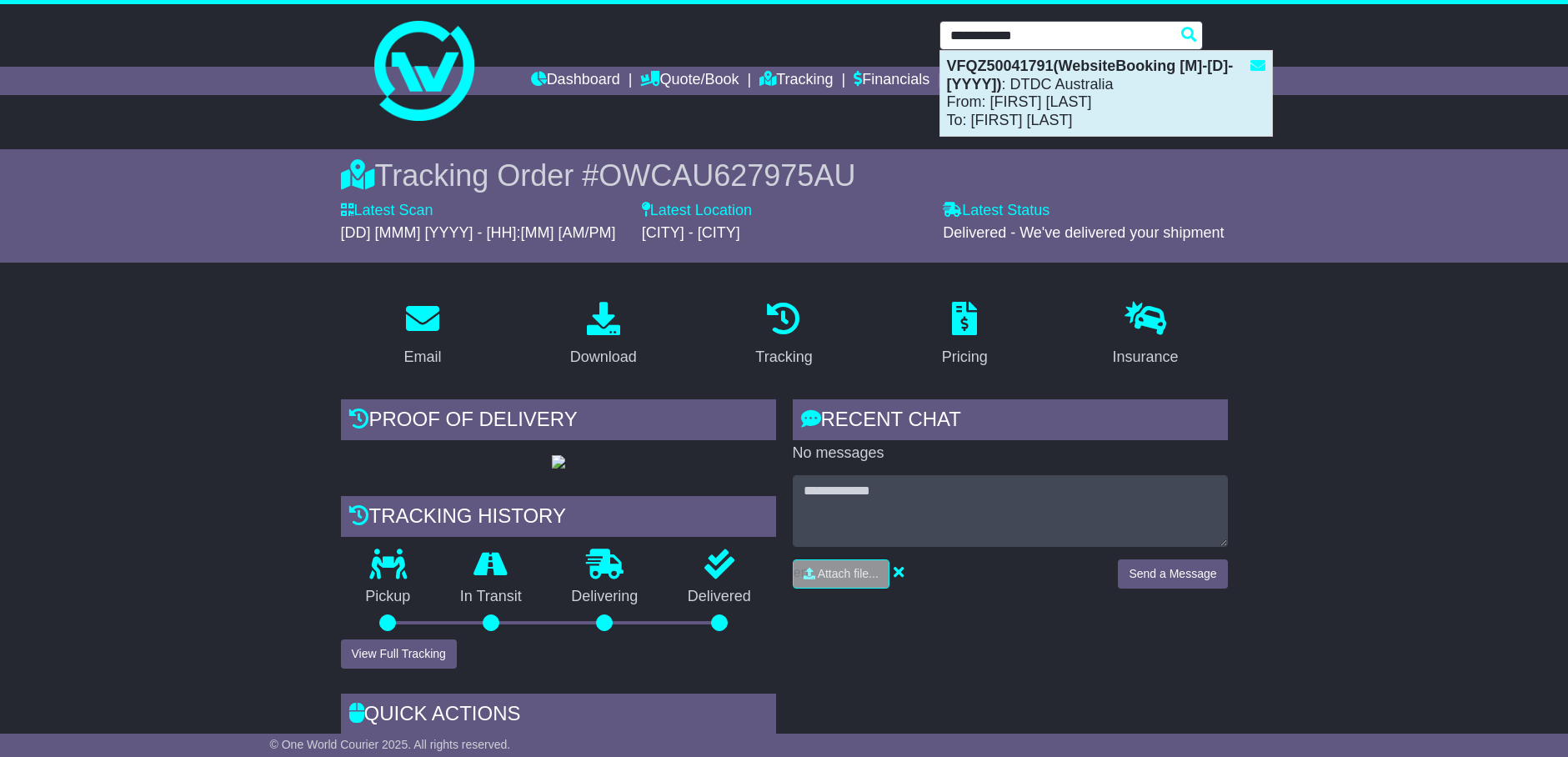 click on "VFQZ50041791(WebsiteBooking 4-8-2025) : DTDC Australia From: ASMAHAN MATOOQ S AL SAFWAN To: ASMAHAN MATOOQ S AL SAFWAN" at bounding box center [1106, 93] 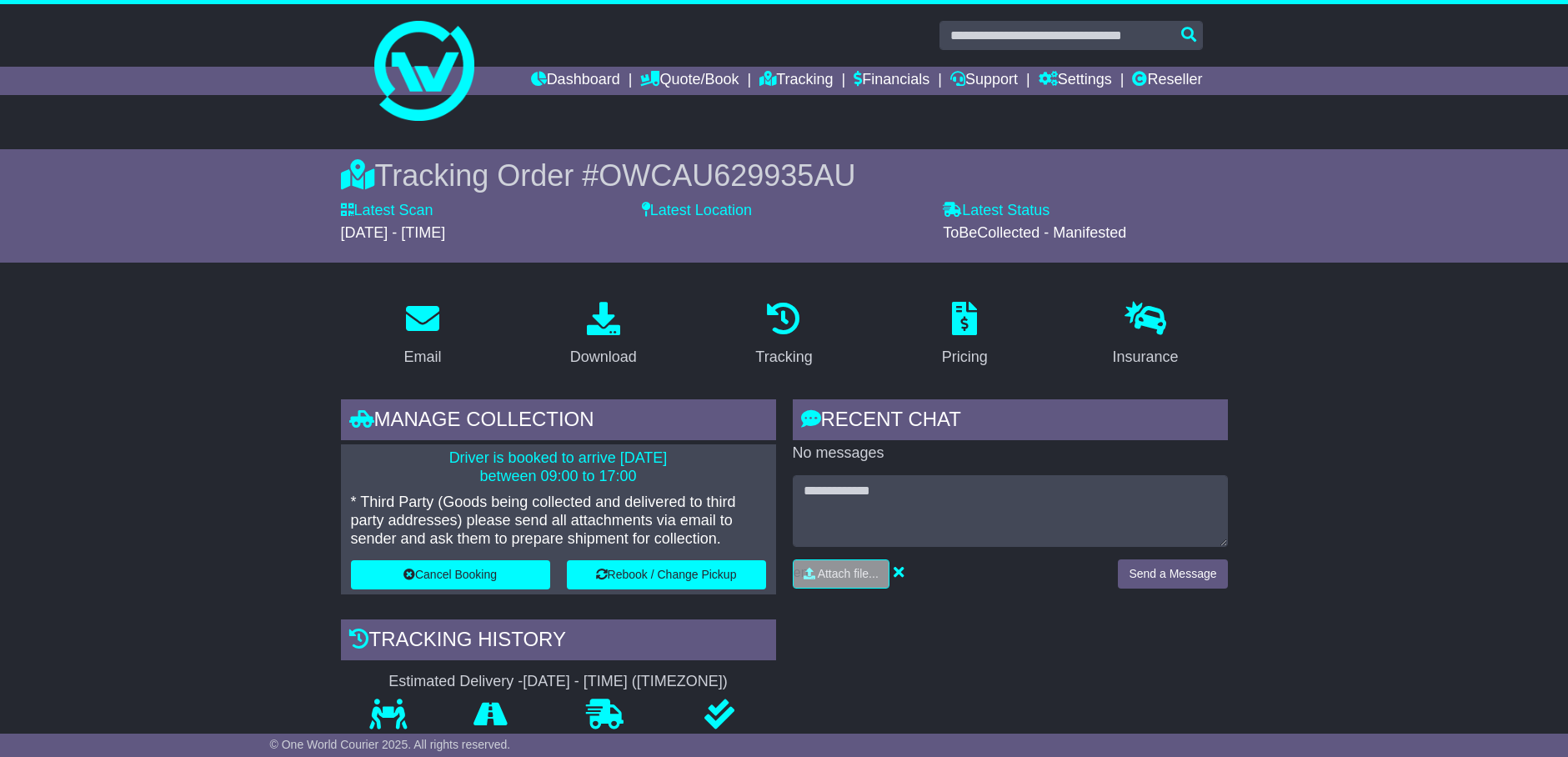 scroll, scrollTop: 0, scrollLeft: 0, axis: both 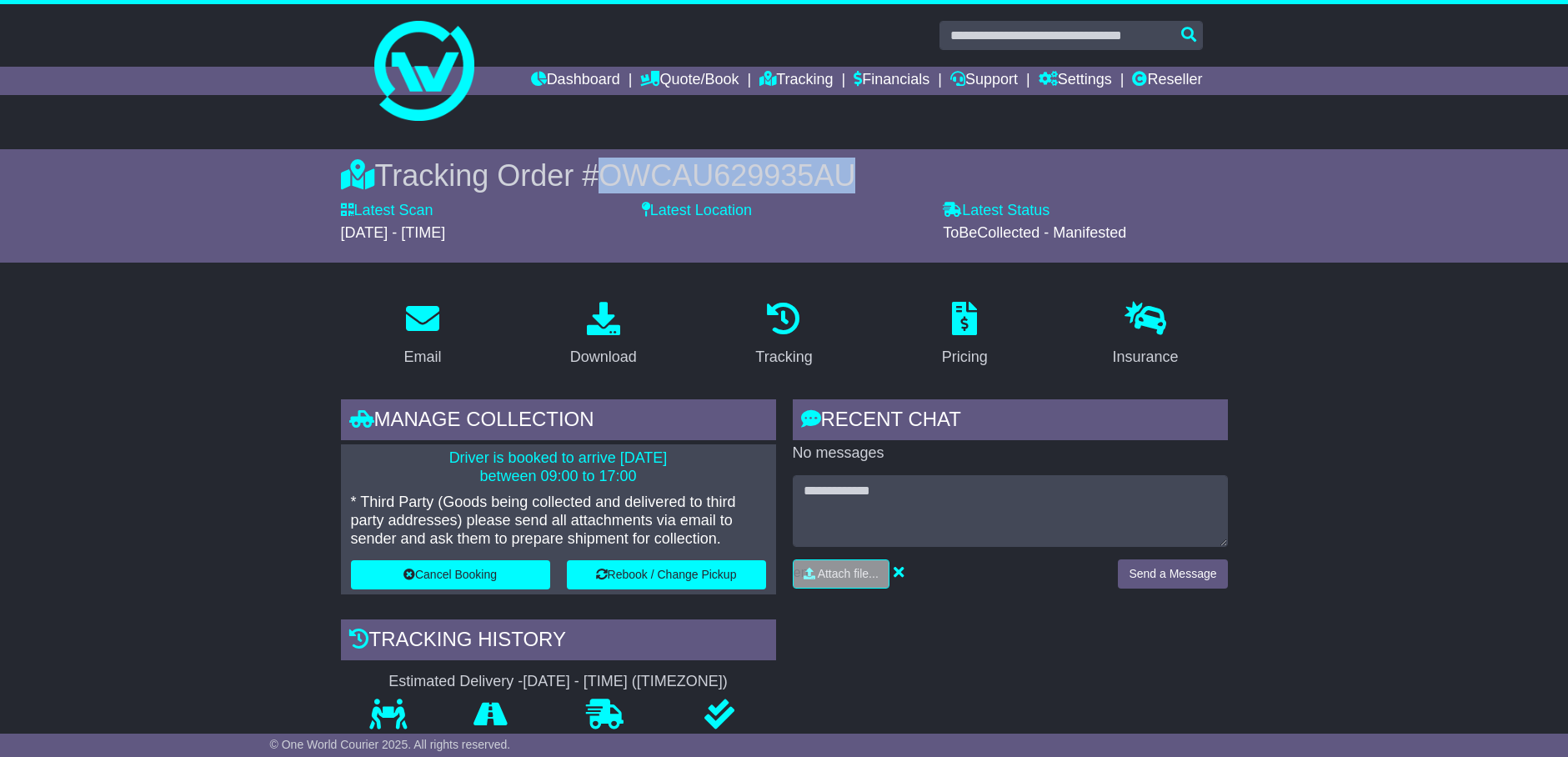 click on "OWCAU629935AU" at bounding box center (727, 175) 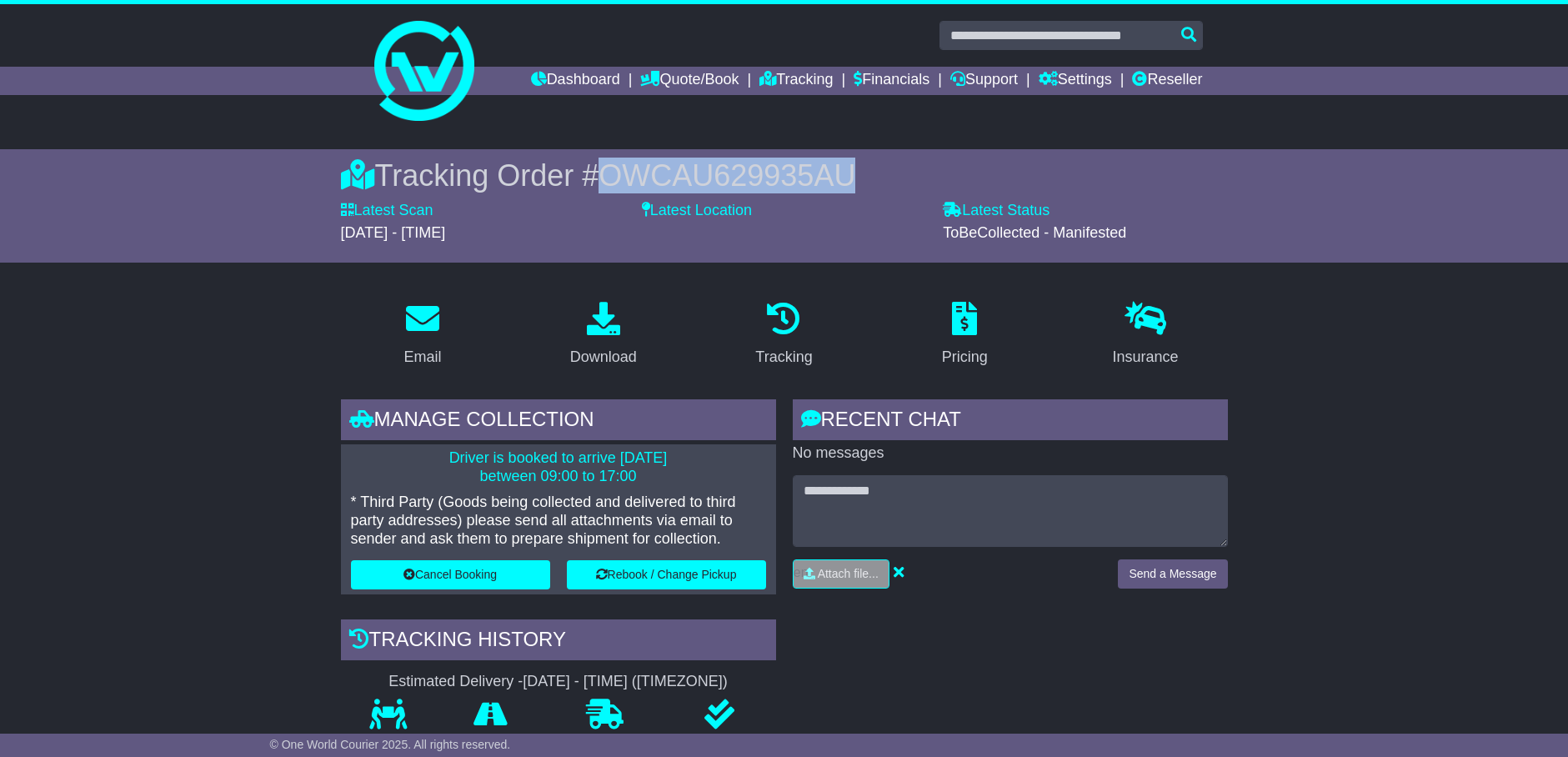 copy on "OWCAU629935AU" 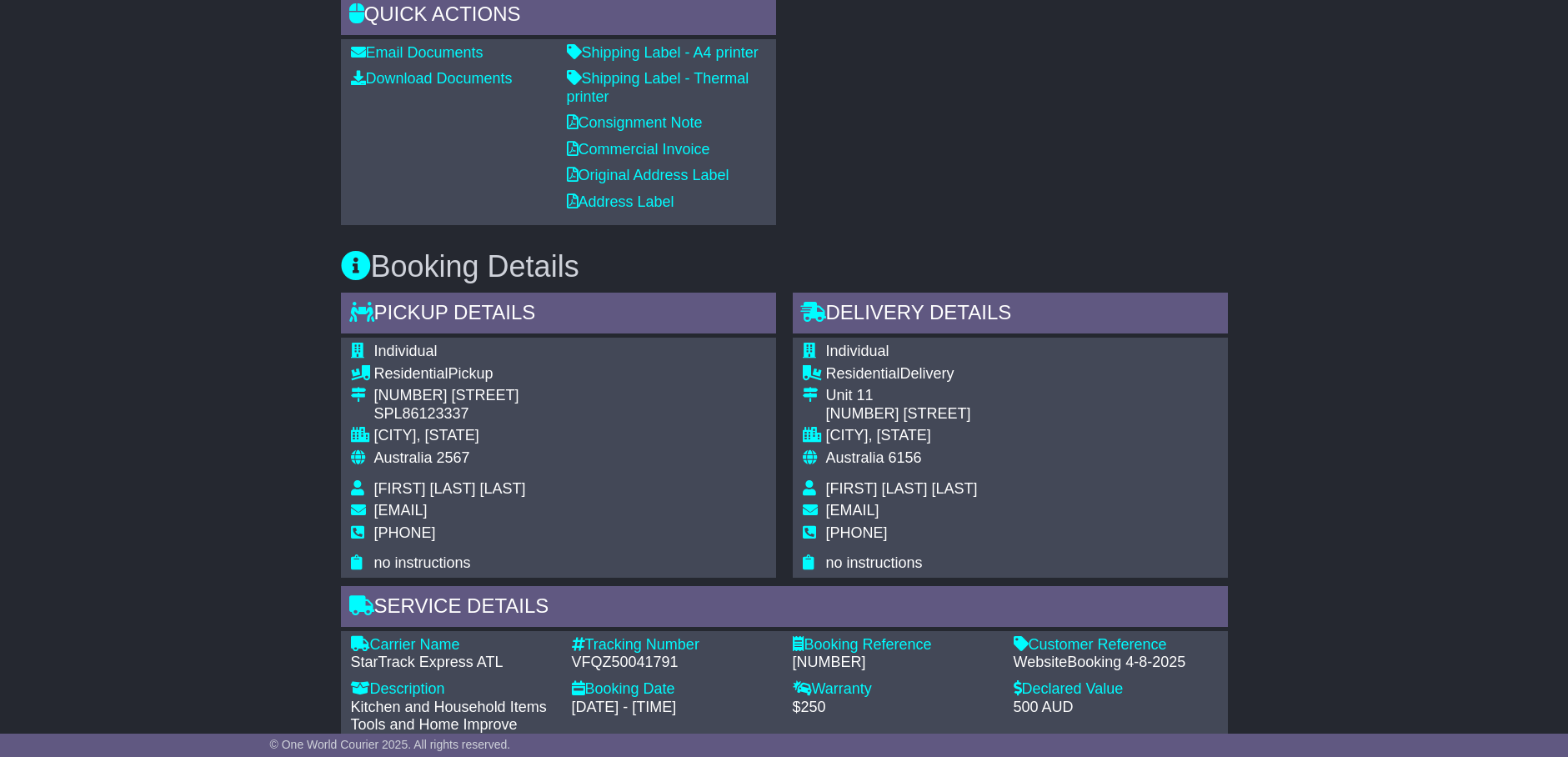 scroll, scrollTop: 1042, scrollLeft: 0, axis: vertical 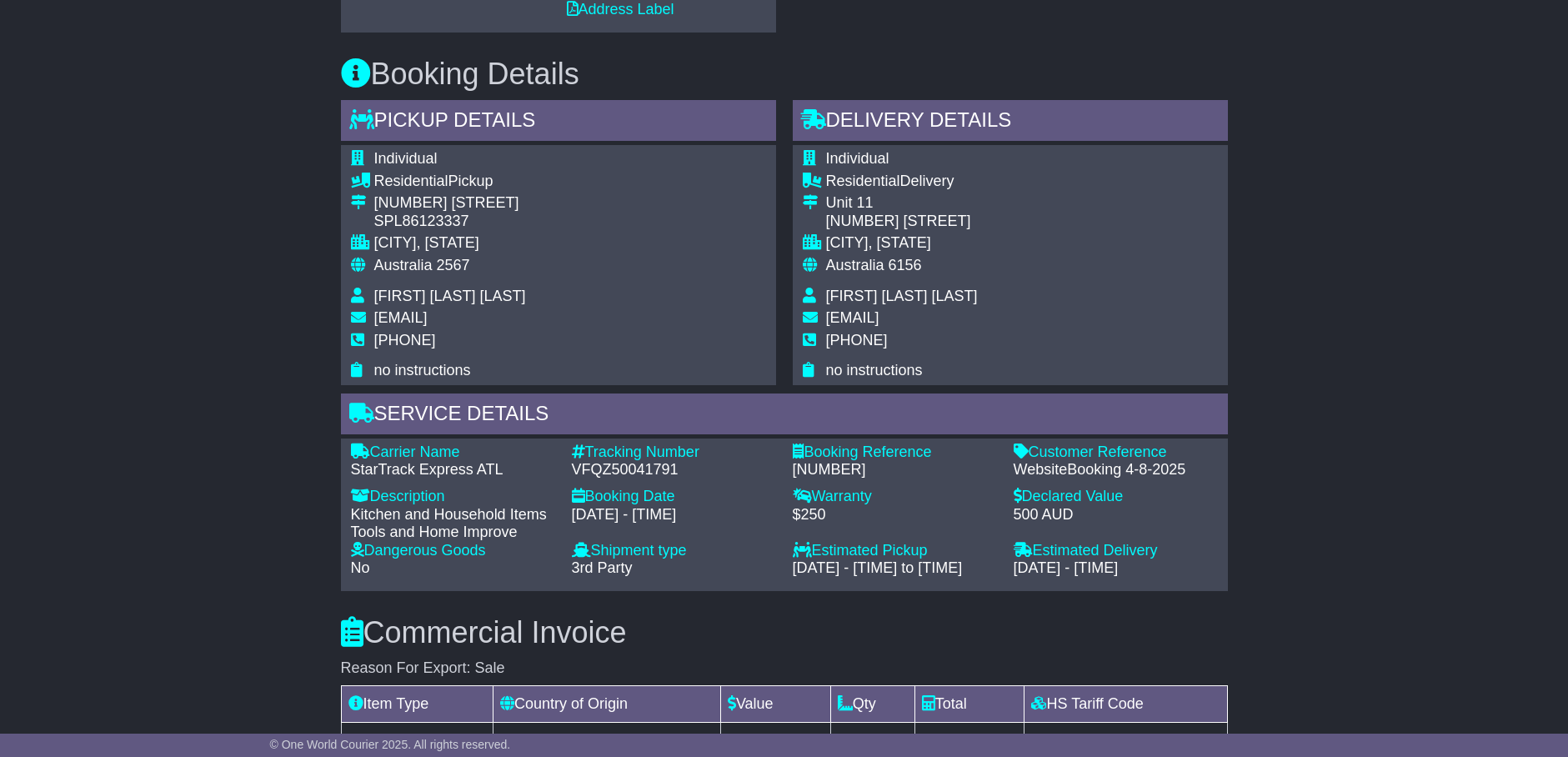 click on "VFQZ50041791" at bounding box center (674, 470) 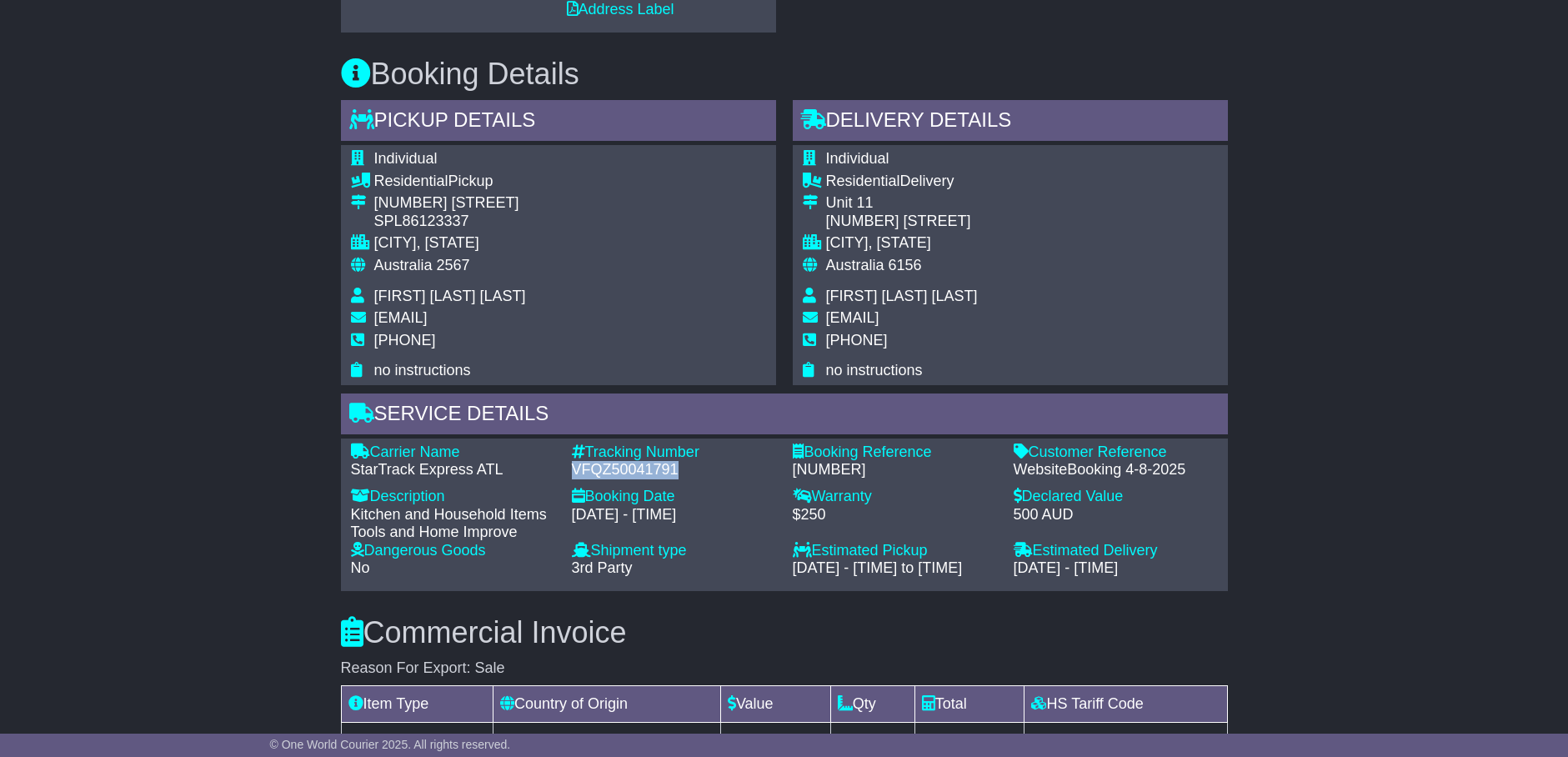 click on "VFQZ50041791" at bounding box center (674, 470) 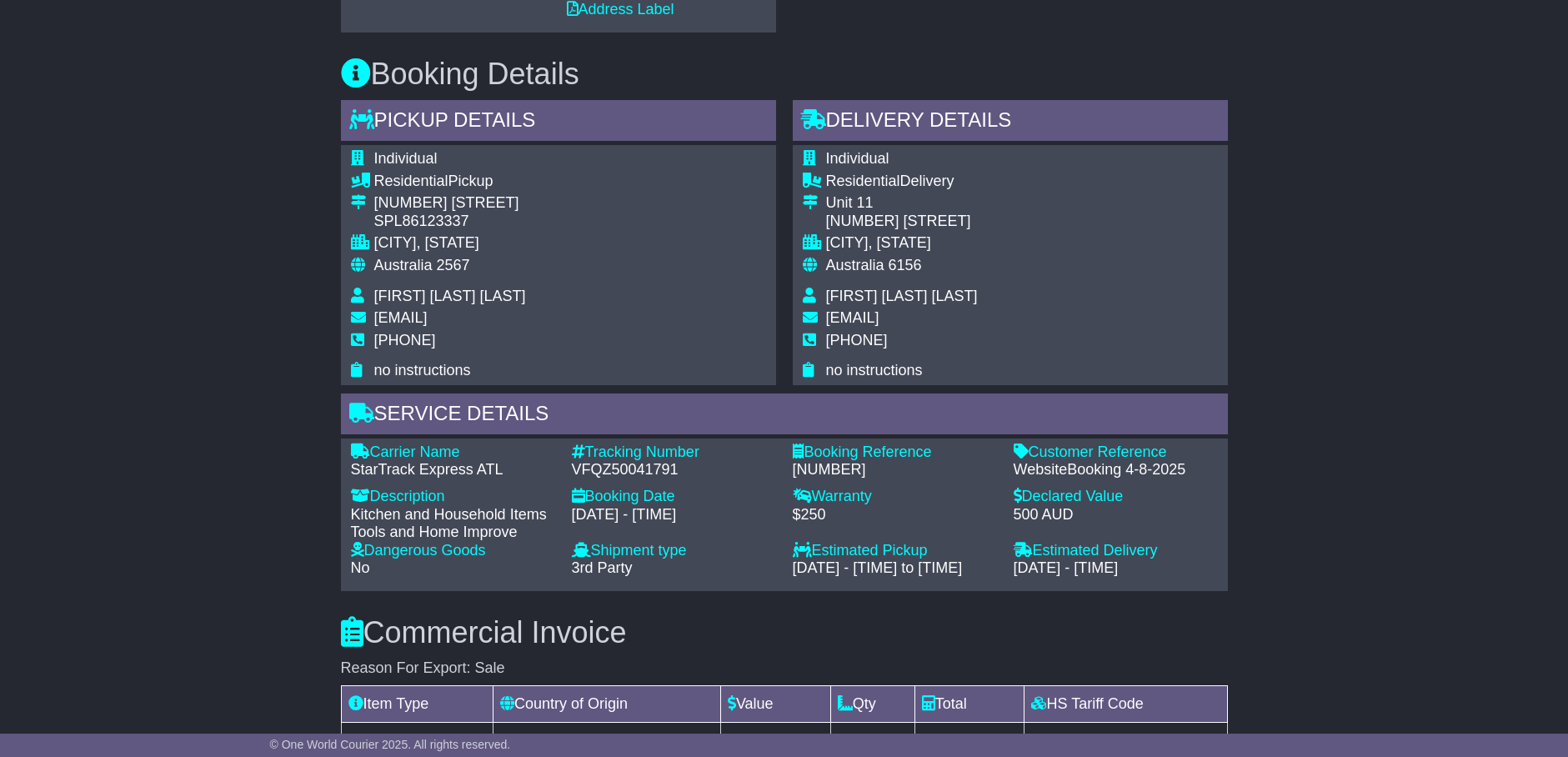 click on "[NUMBER]" at bounding box center (894, 470) 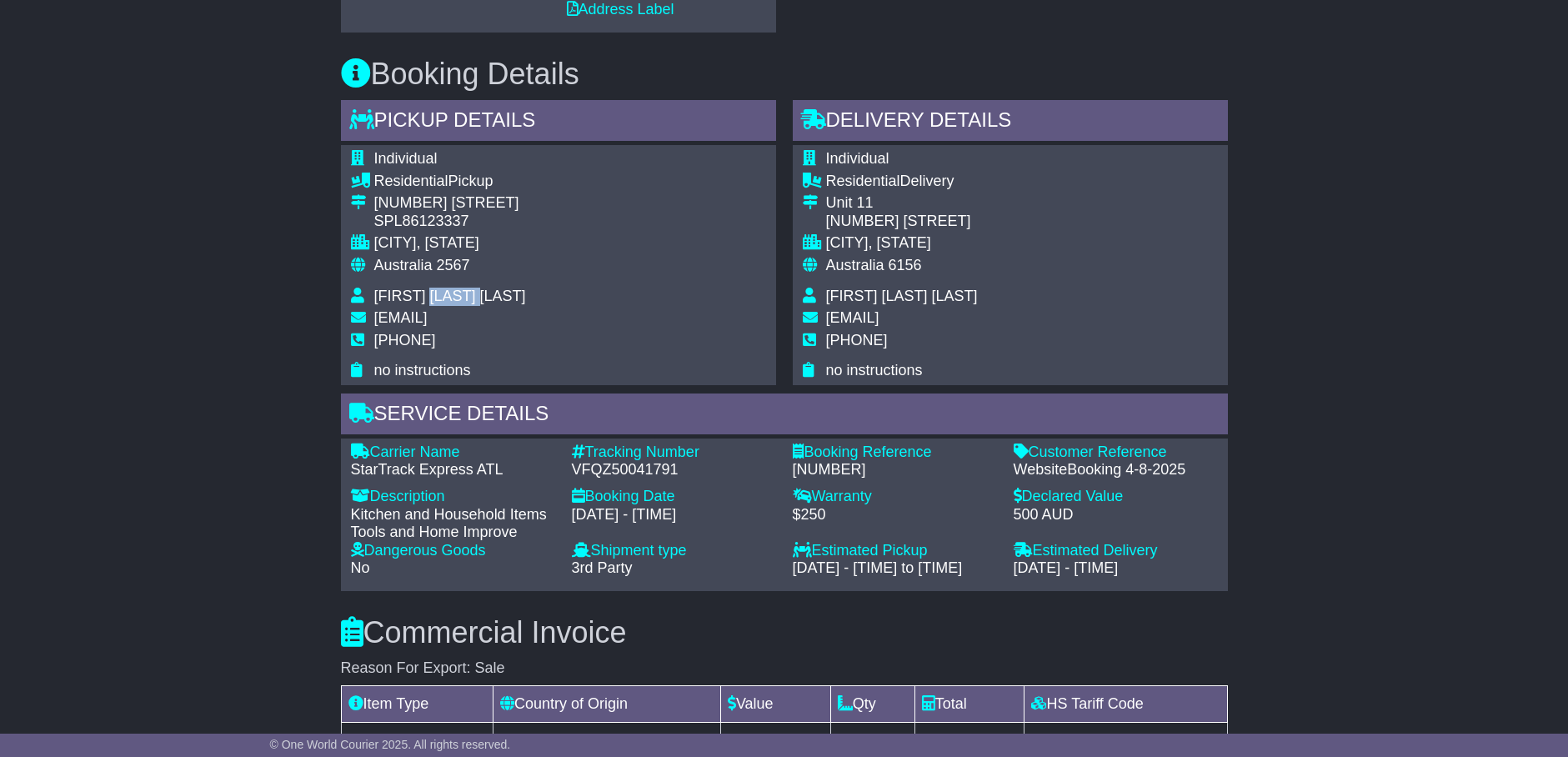 click on "[FIRST] [LAST] [LAST]" at bounding box center (450, 298) 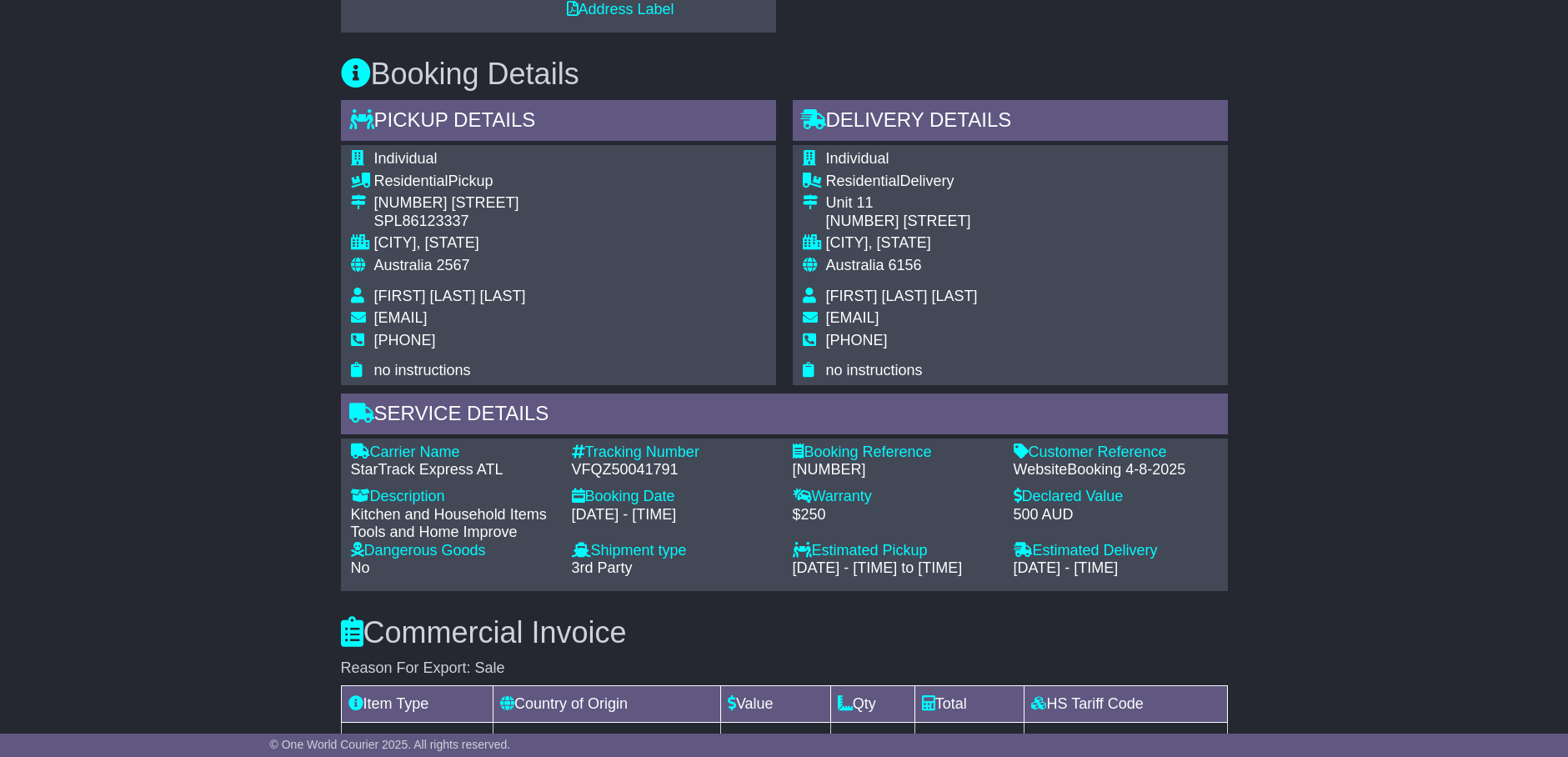 drag, startPoint x: 480, startPoint y: 306, endPoint x: 512, endPoint y: 321, distance: 35.341194 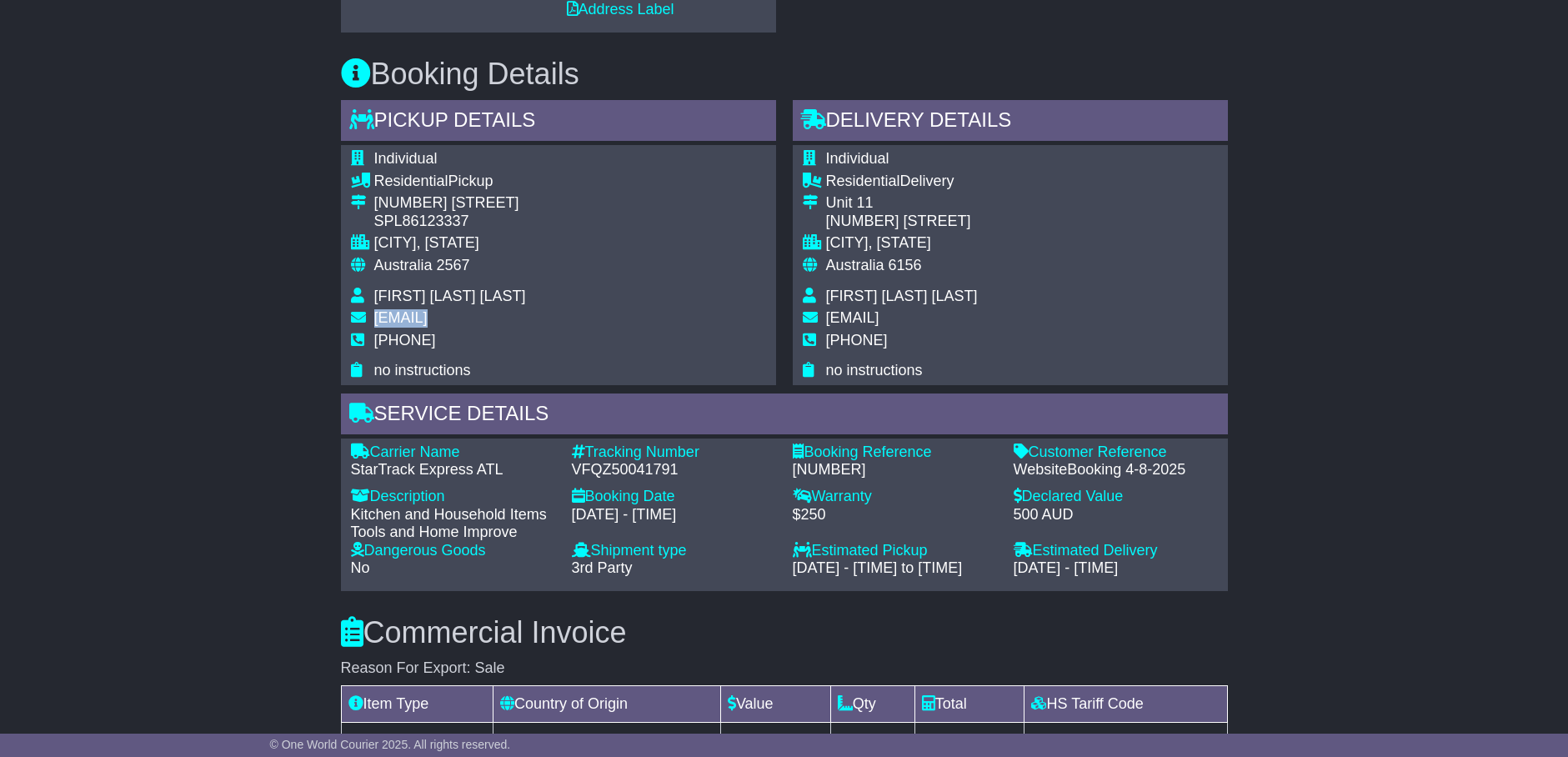 click on "[EMAIL]" at bounding box center (401, 318) 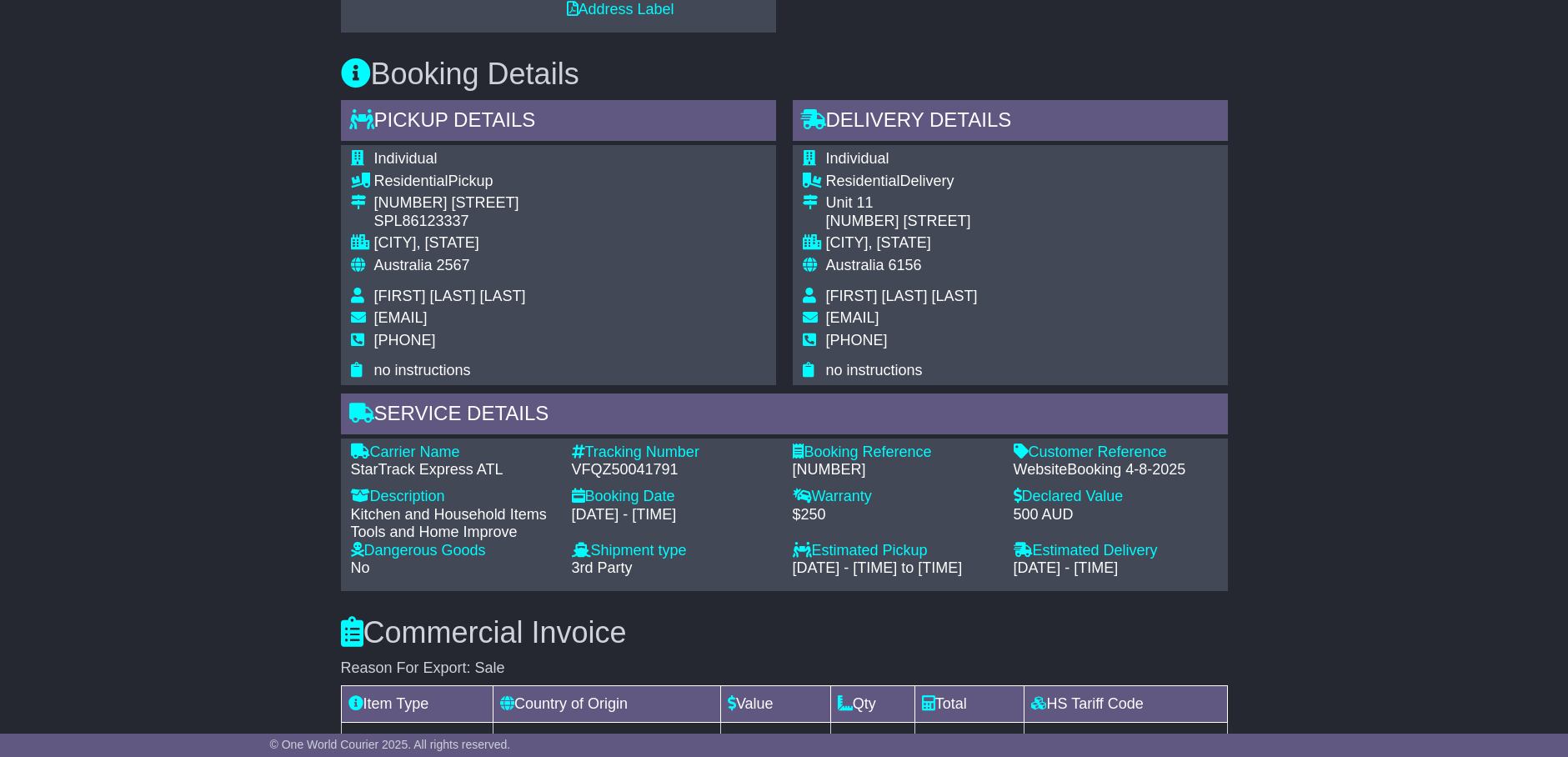 click on "[FIRST] [LAST] [LAST]" at bounding box center [450, 296] 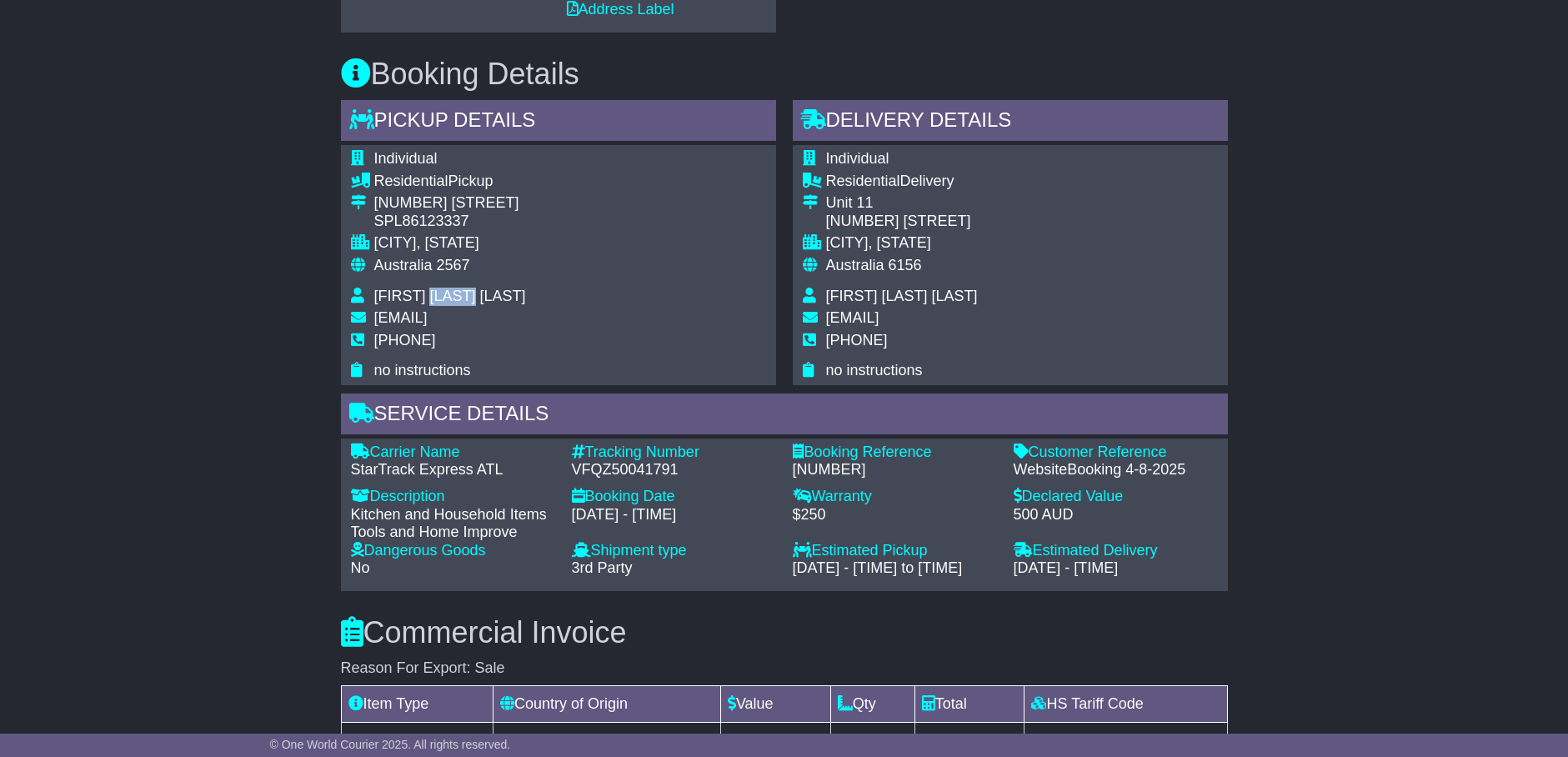click on "[FIRST] [LAST] [LAST]" at bounding box center (450, 296) 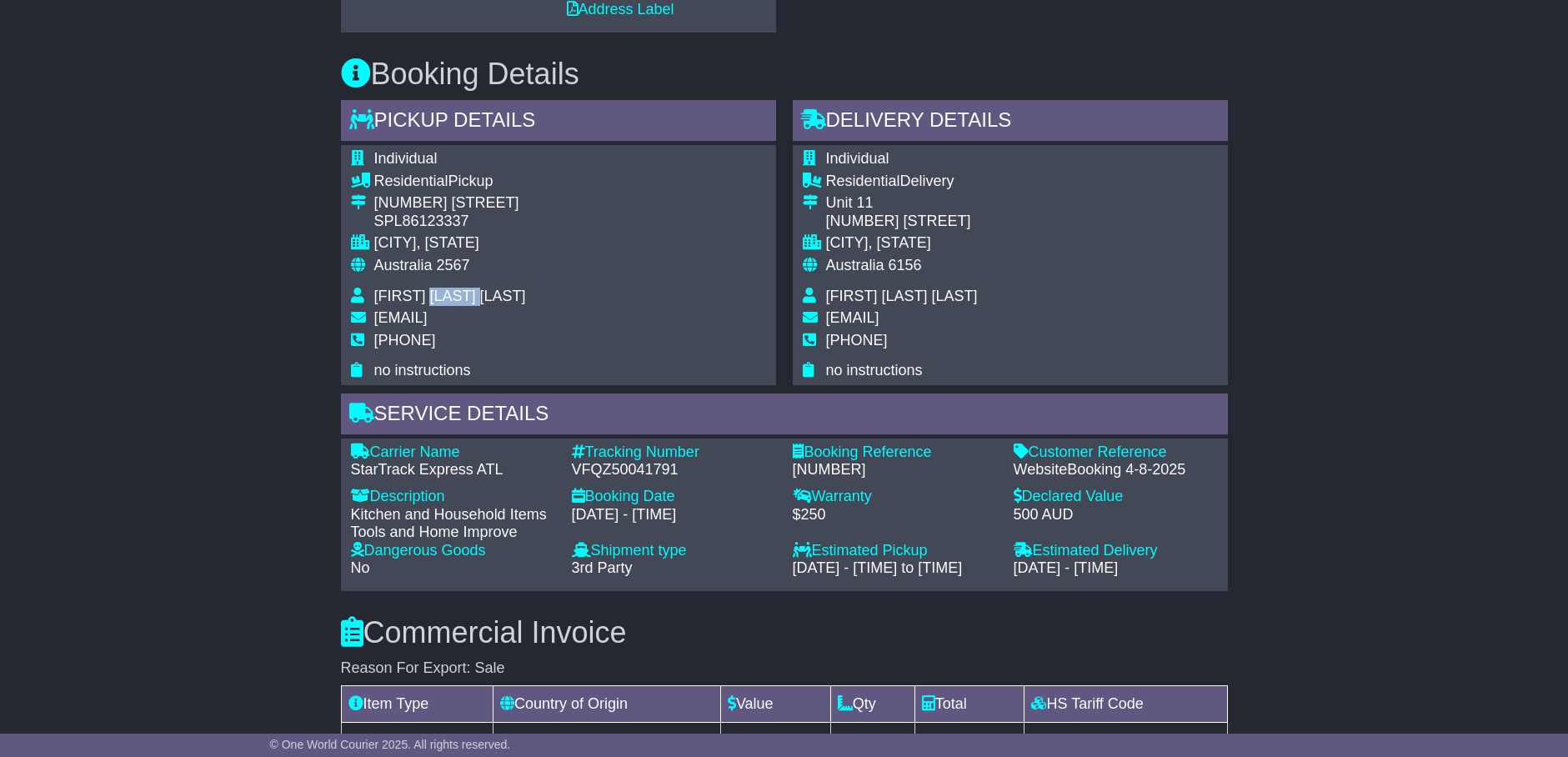 click on "[FIRST] [LAST] [LAST]" at bounding box center (450, 296) 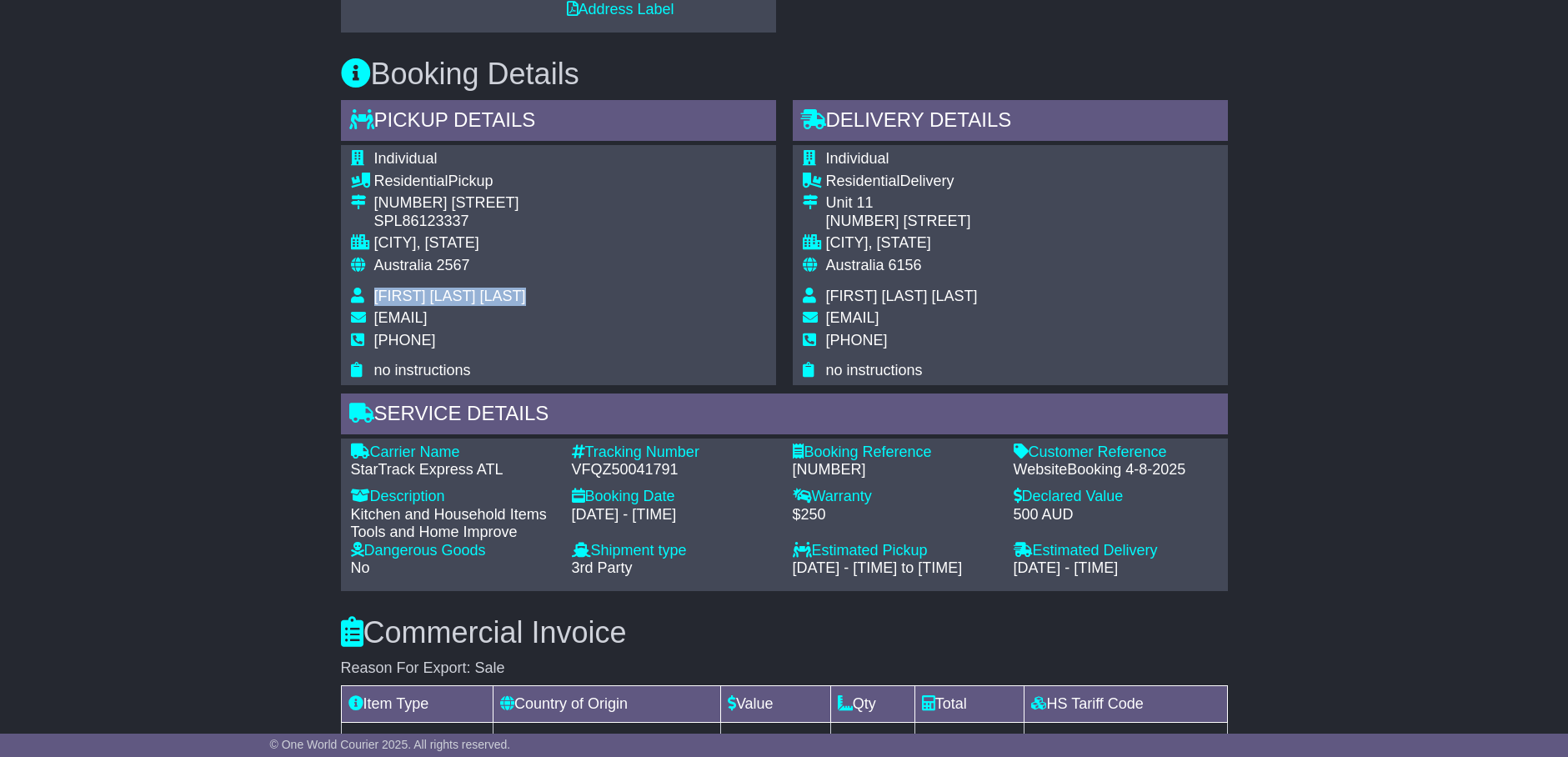 click on "[FIRST] [LAST] [LAST]" at bounding box center (450, 296) 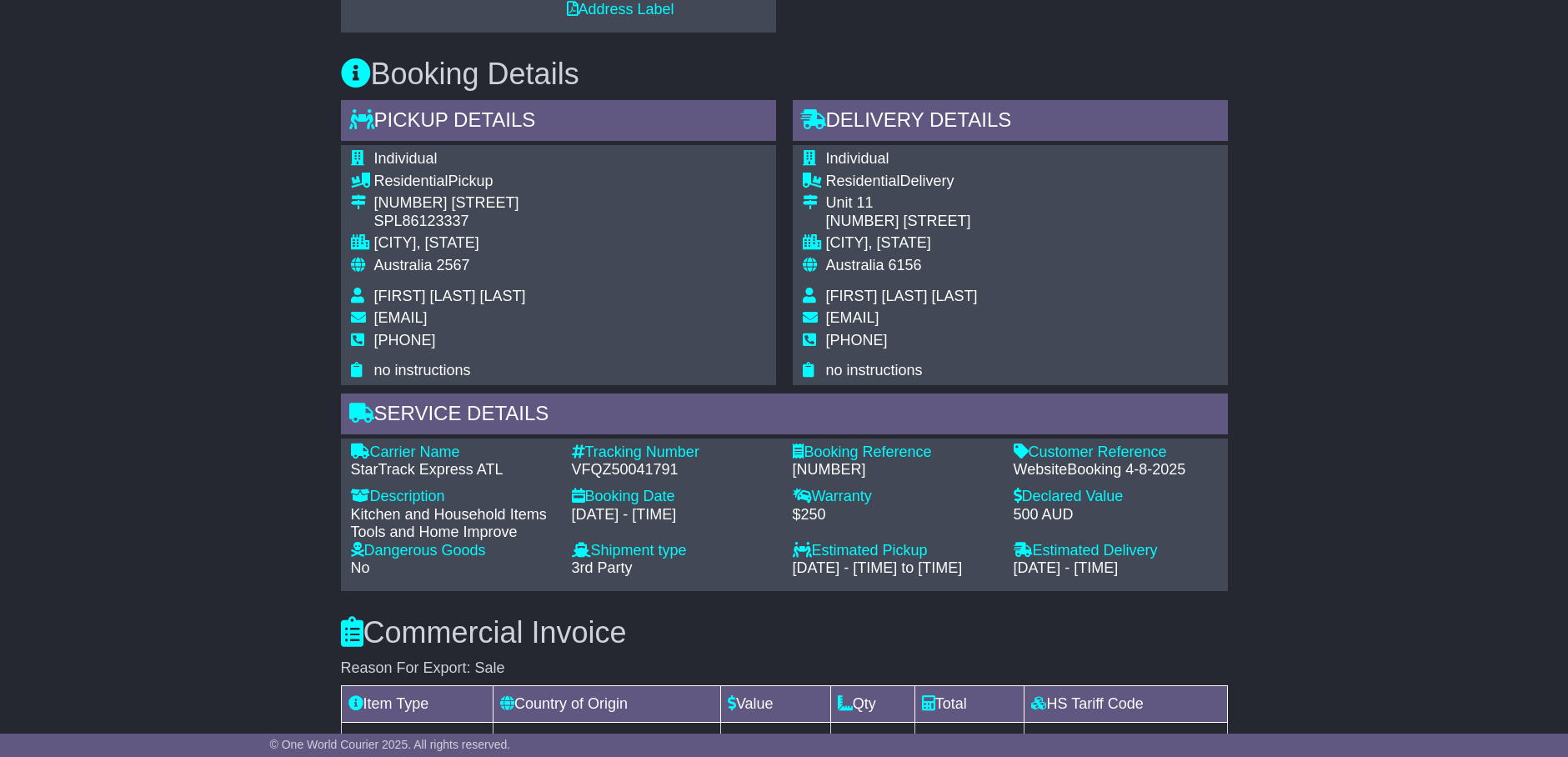 click on "[CITY], [STATE]" at bounding box center [450, 243] 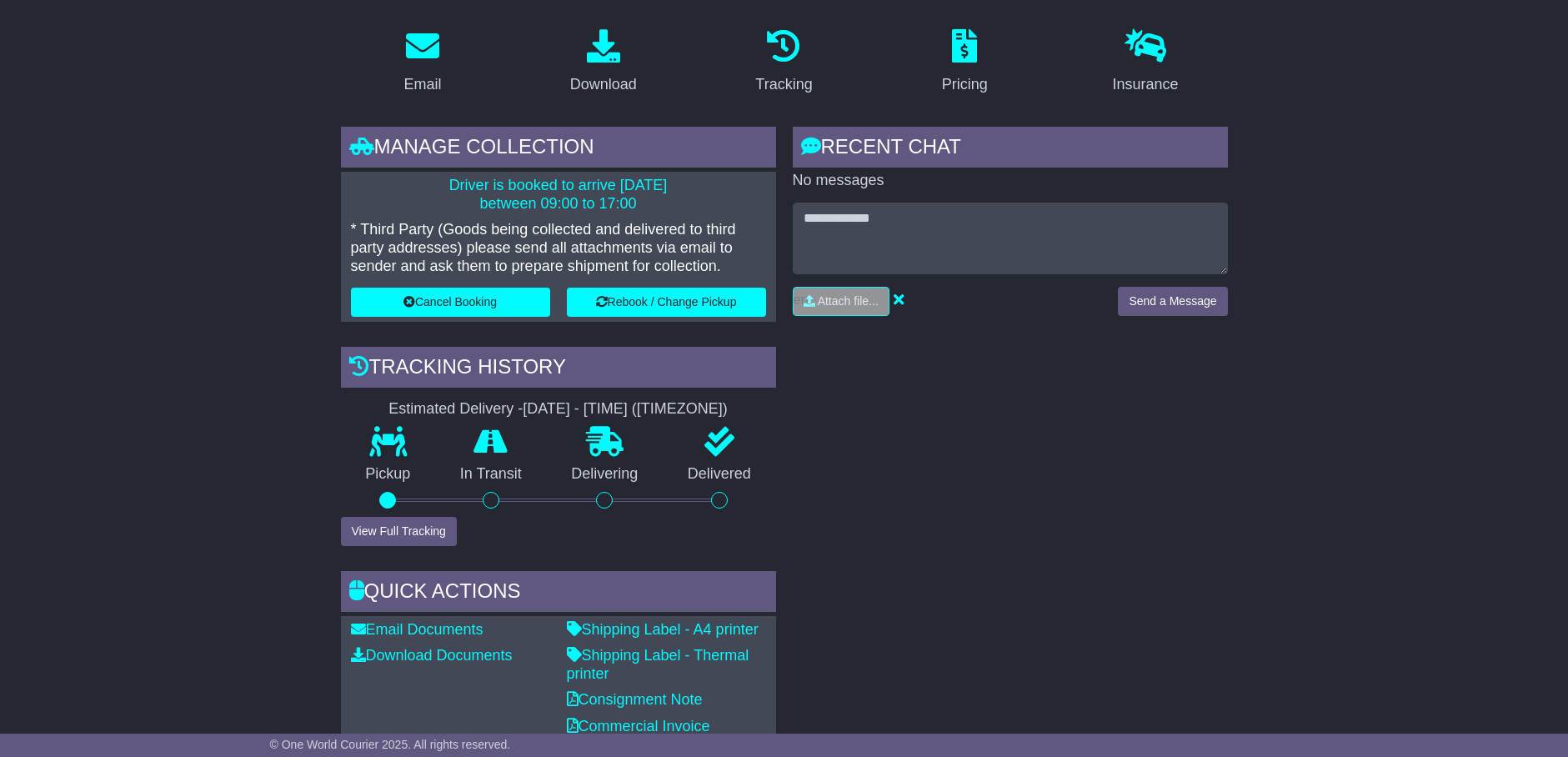 scroll, scrollTop: 208, scrollLeft: 0, axis: vertical 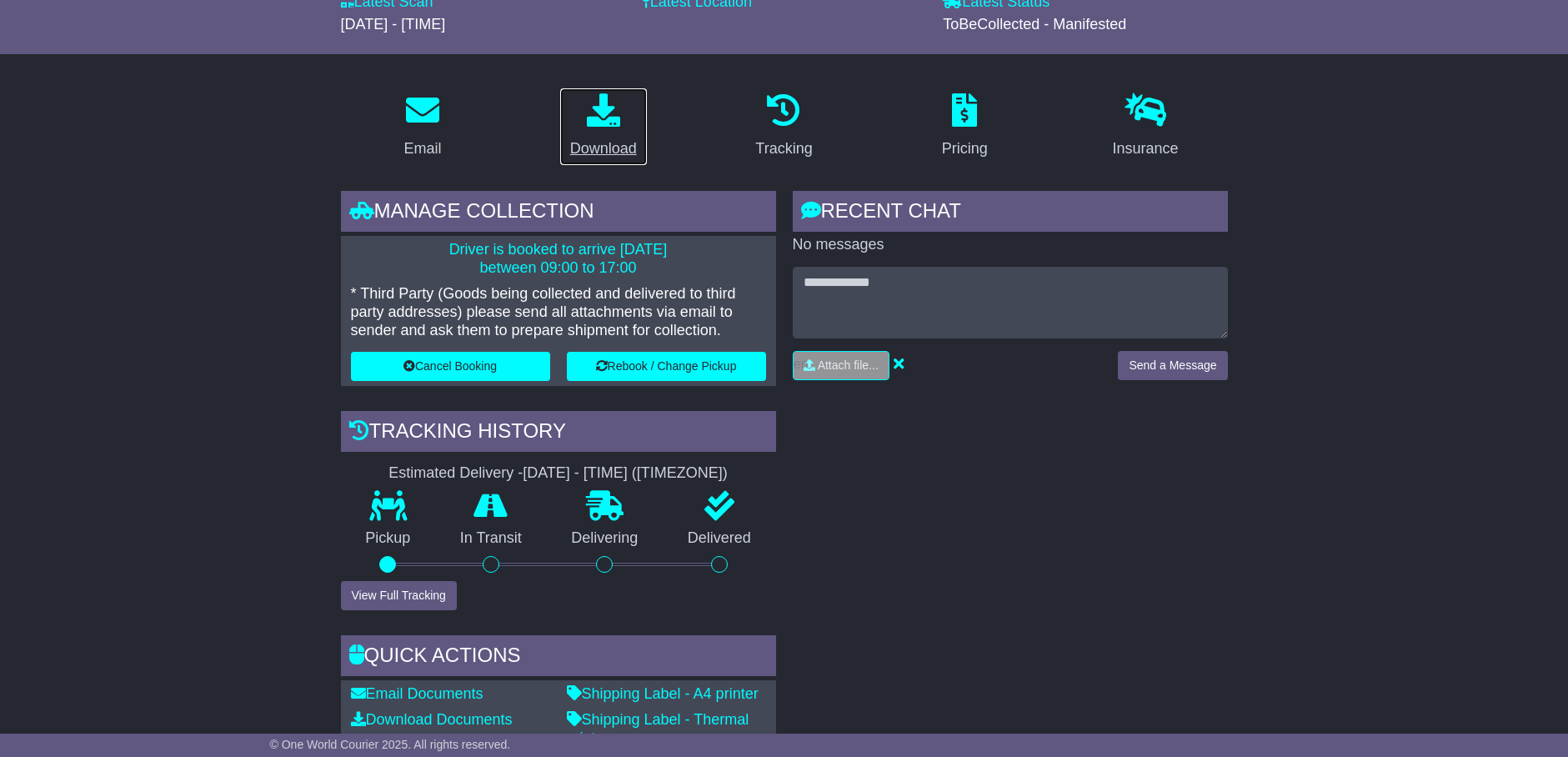 click on "Download" at bounding box center (604, 148) 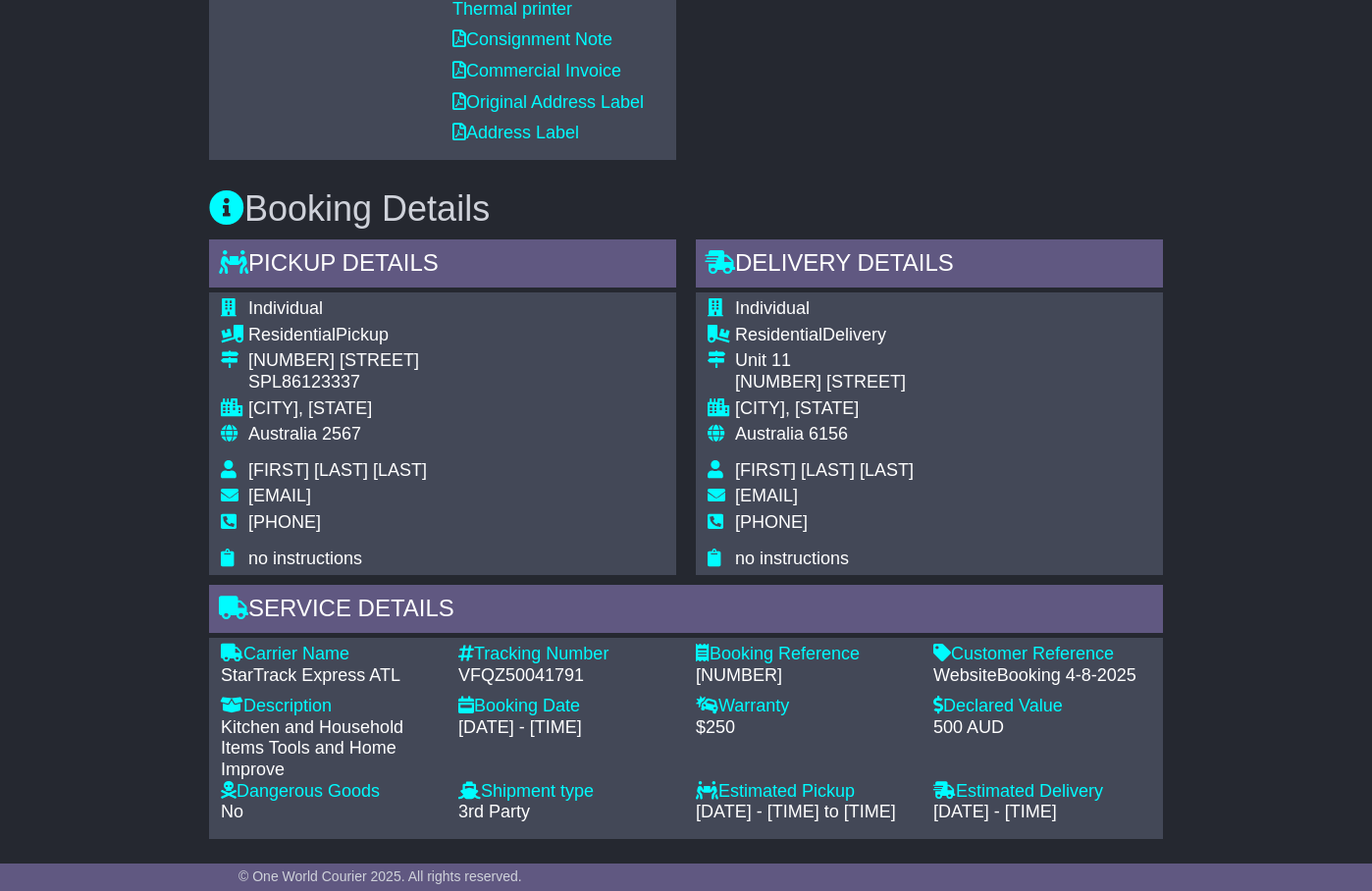 scroll, scrollTop: 1383, scrollLeft: 0, axis: vertical 